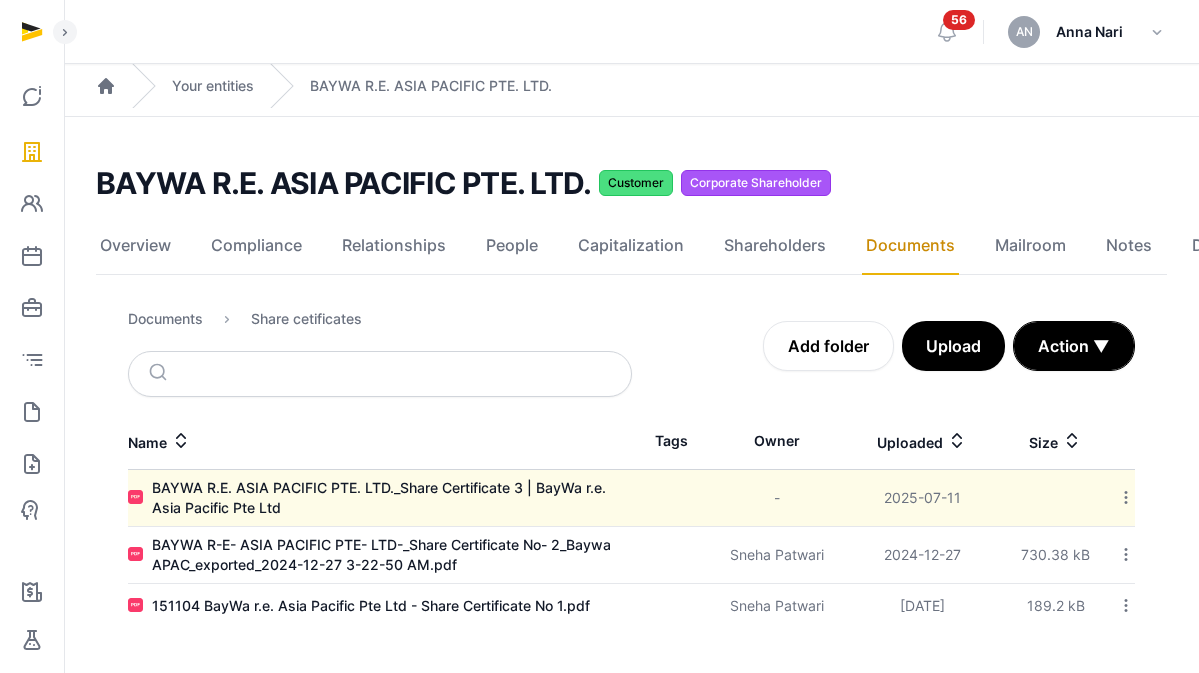 scroll, scrollTop: 15, scrollLeft: 0, axis: vertical 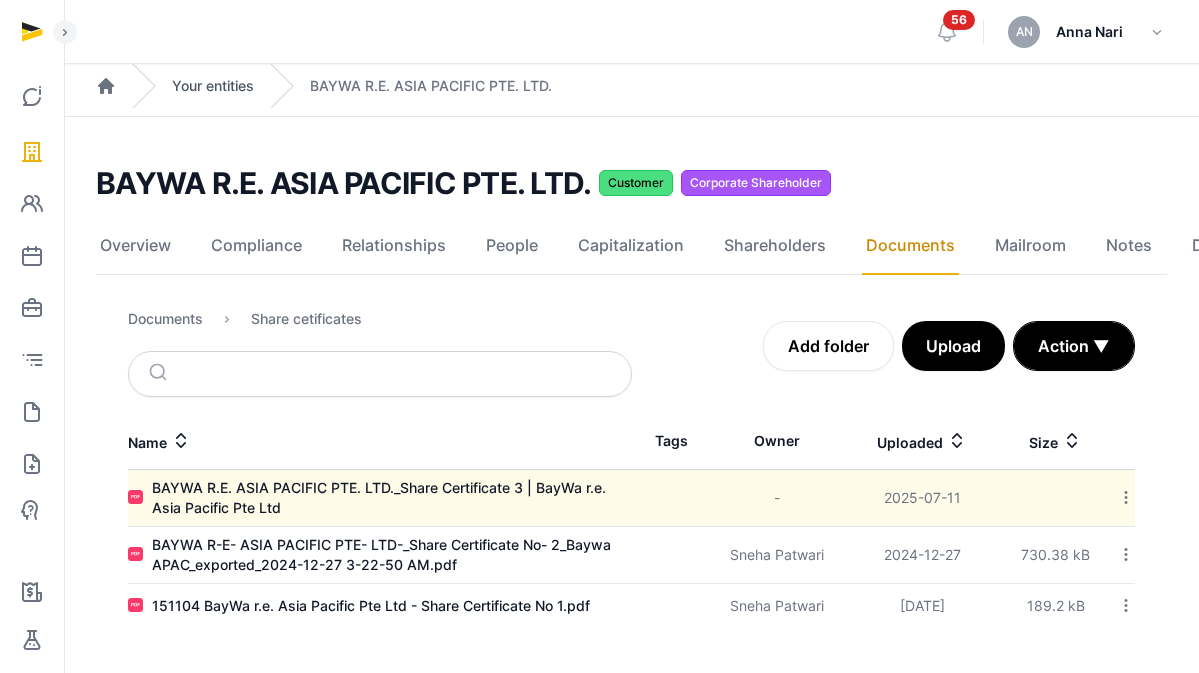 click on "Your entities" at bounding box center (213, 86) 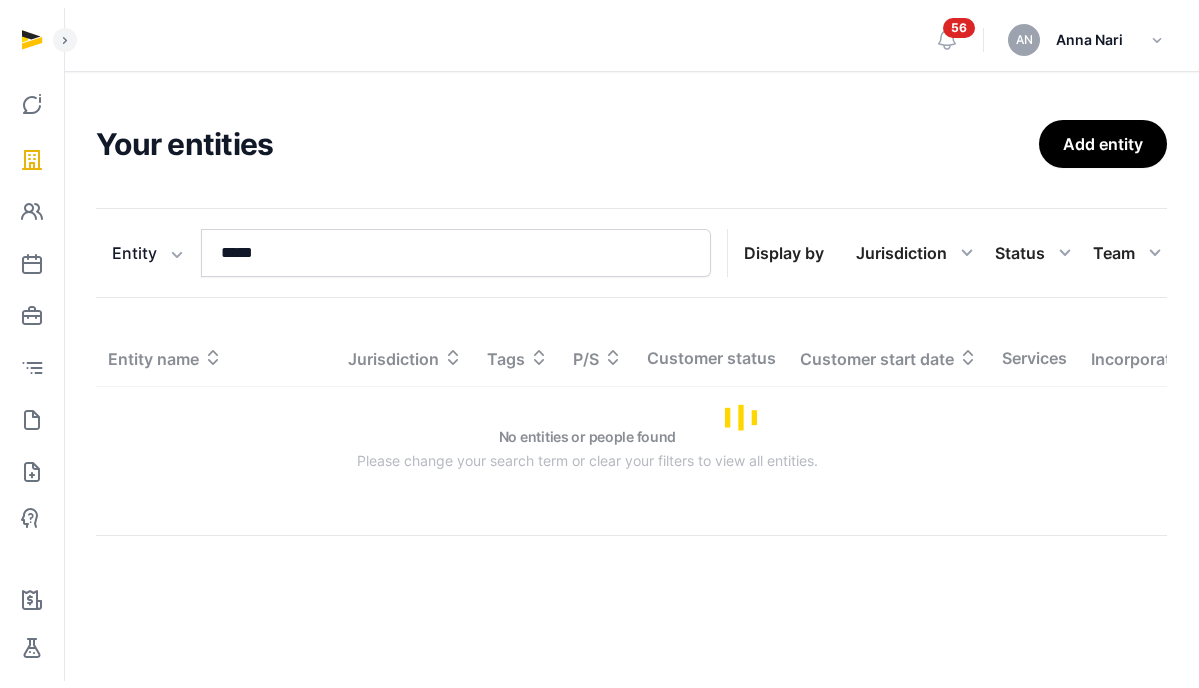 scroll, scrollTop: 0, scrollLeft: 0, axis: both 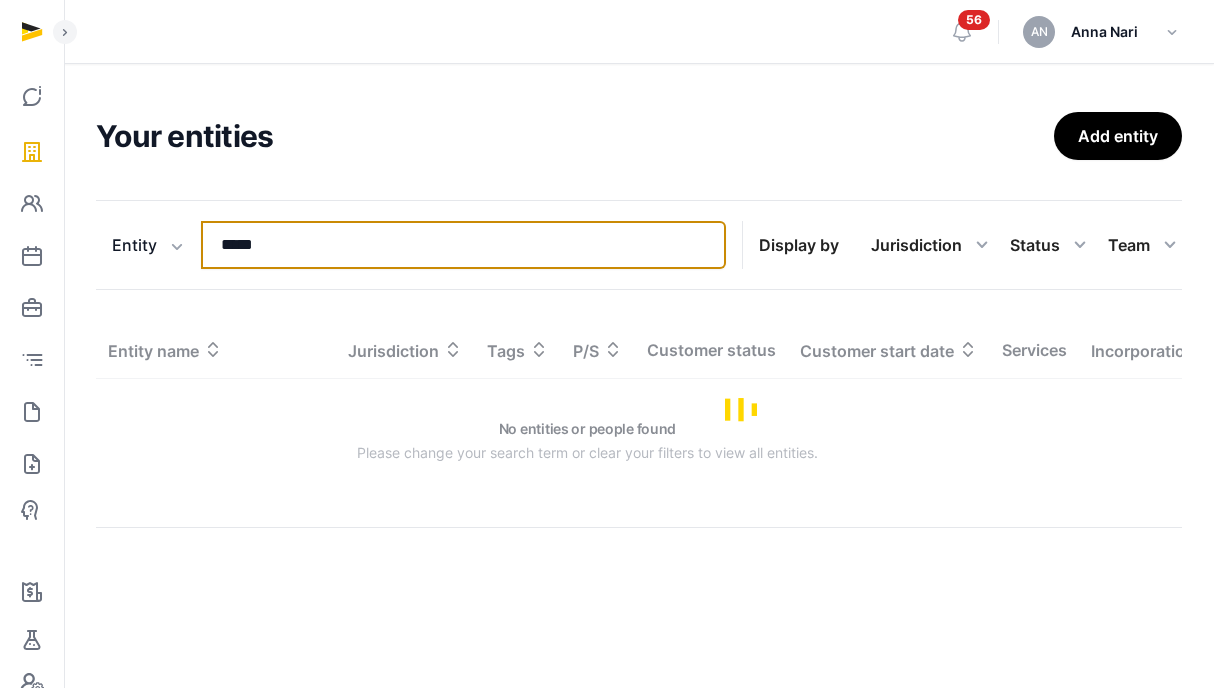click on "*****" at bounding box center [463, 245] 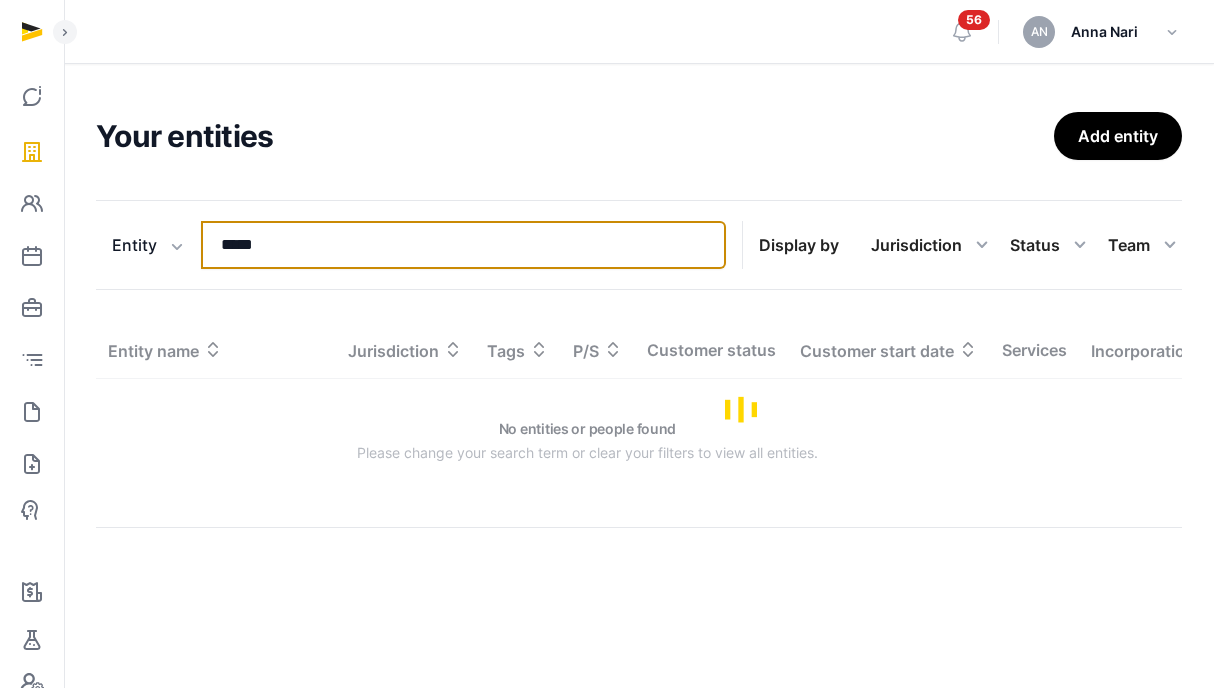 click on "*****" at bounding box center [463, 245] 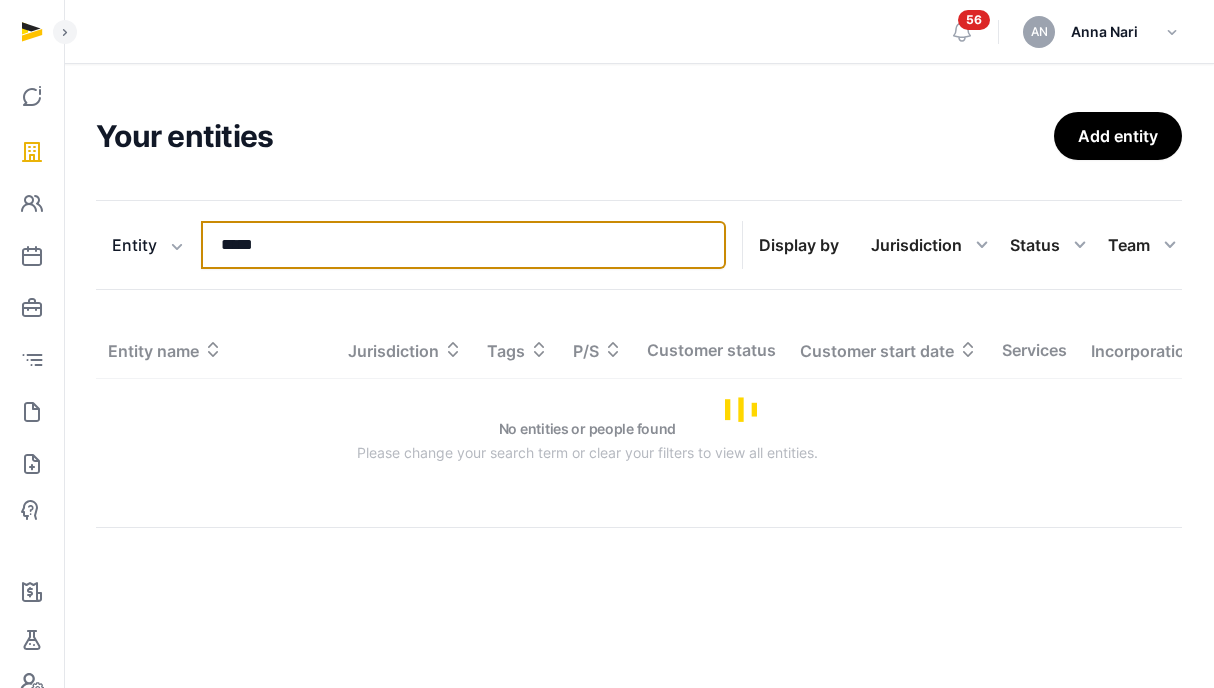click on "*****" at bounding box center (463, 245) 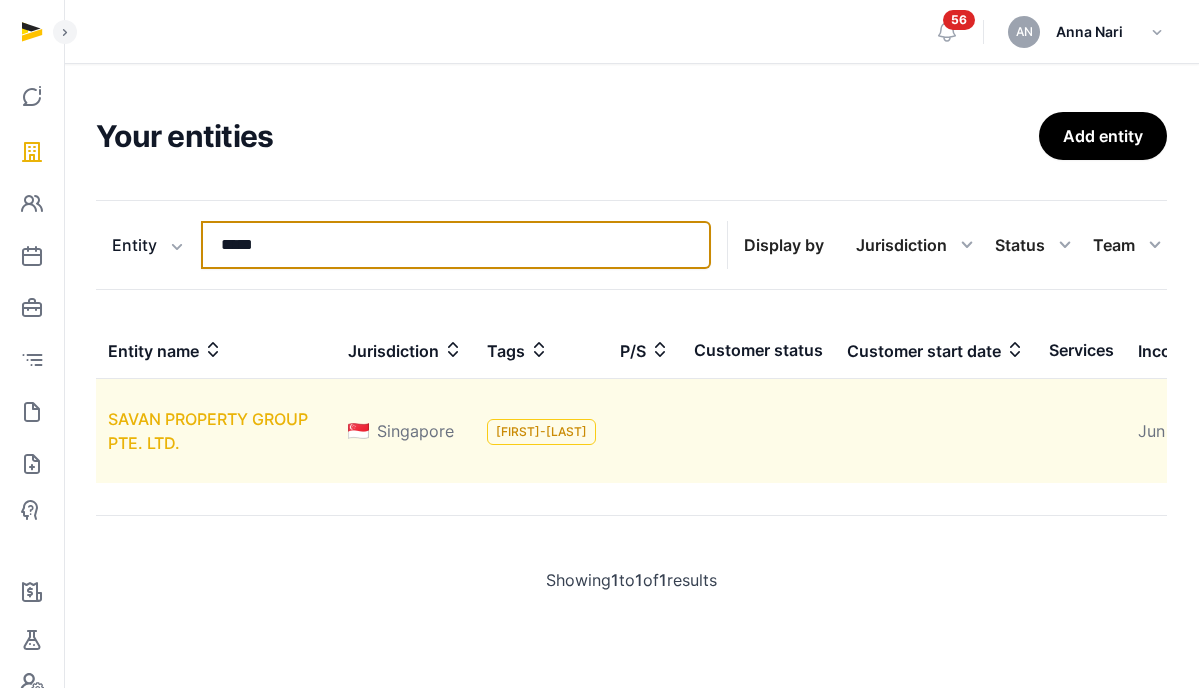 type on "*****" 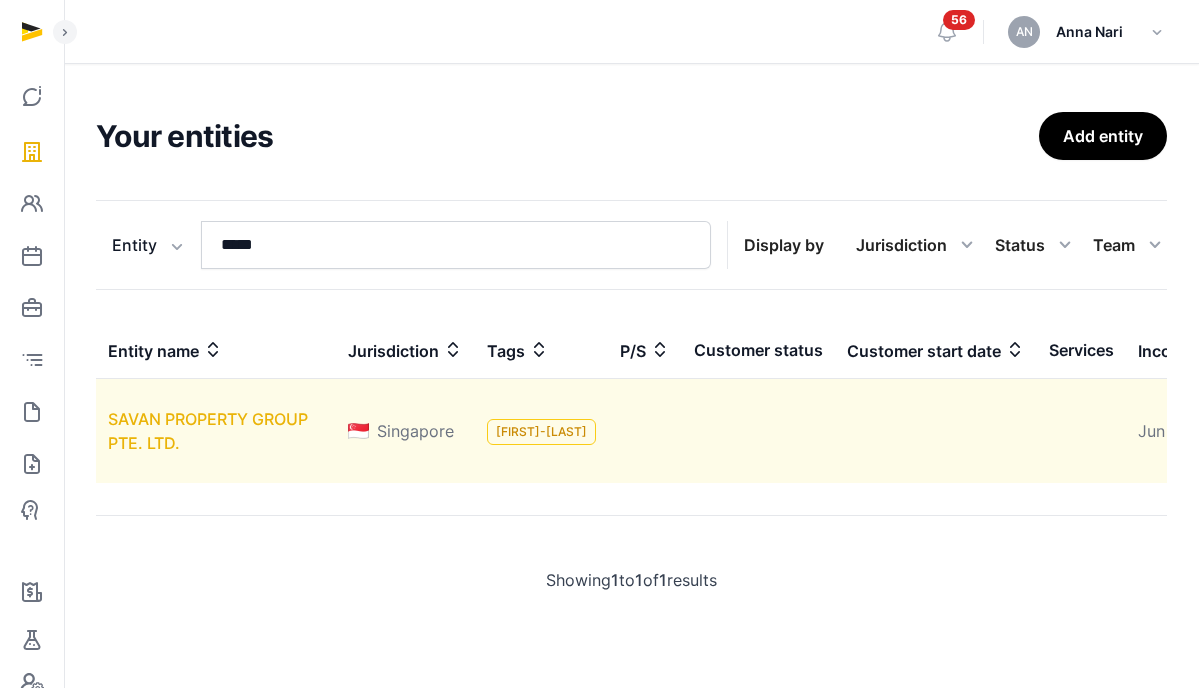 click on "SAVAN PROPERTY GROUP PTE. LTD." at bounding box center (208, 431) 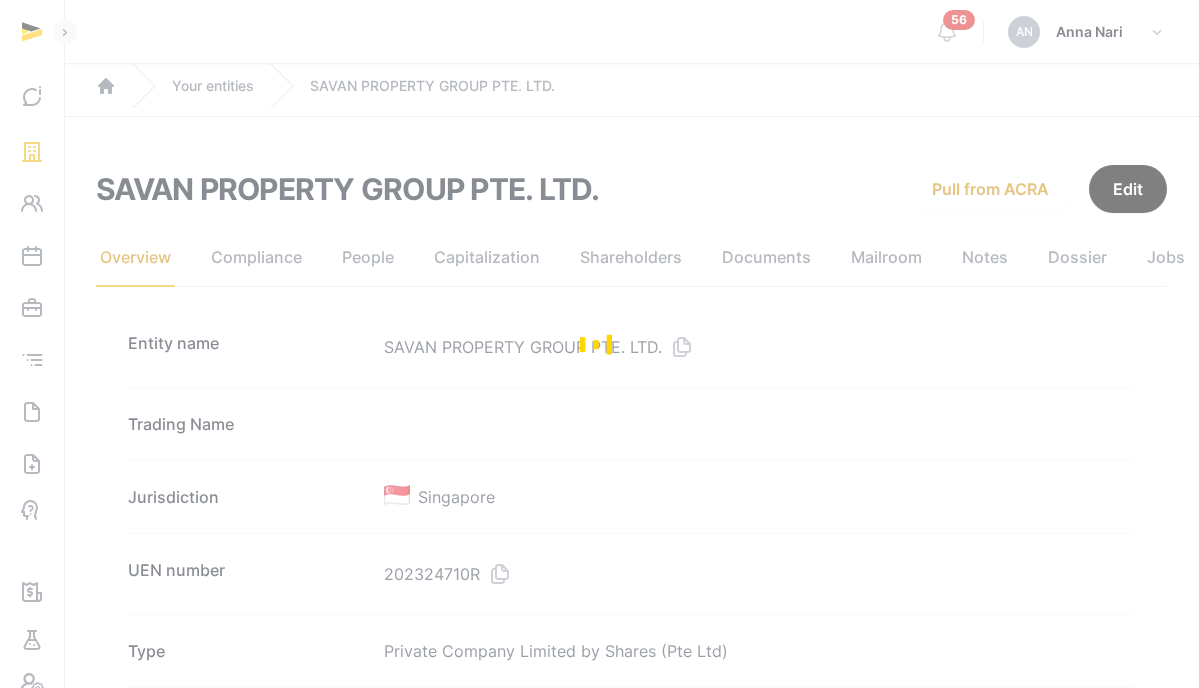 click at bounding box center (599, 344) 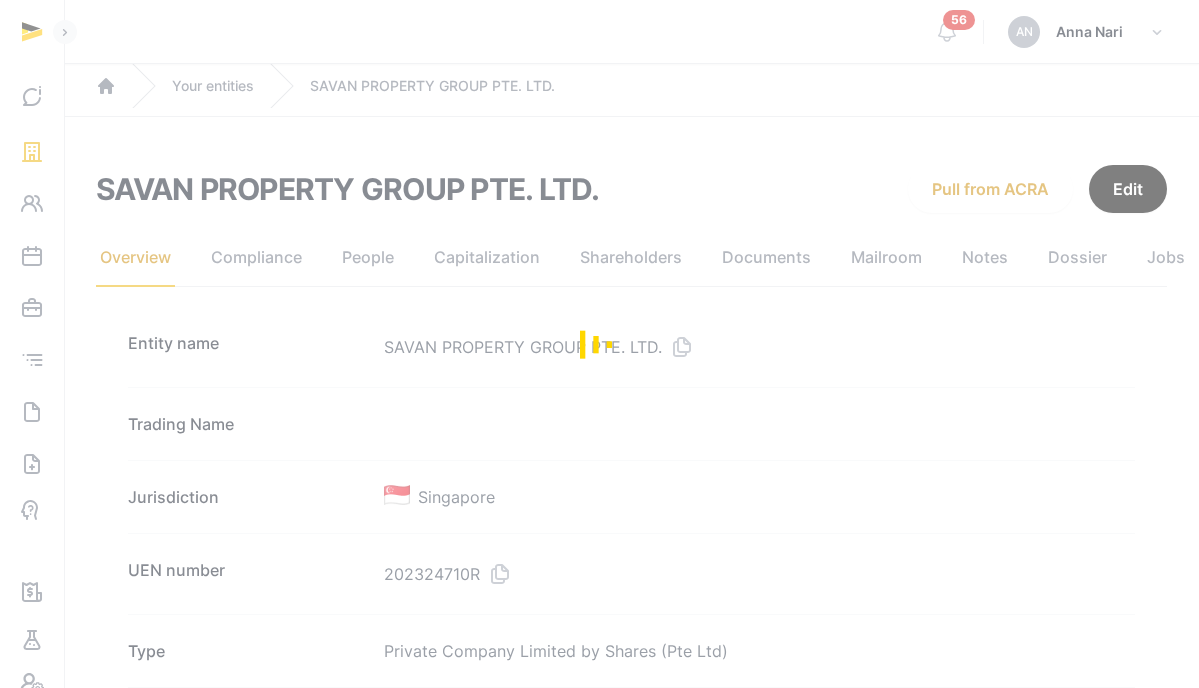 click at bounding box center (599, 344) 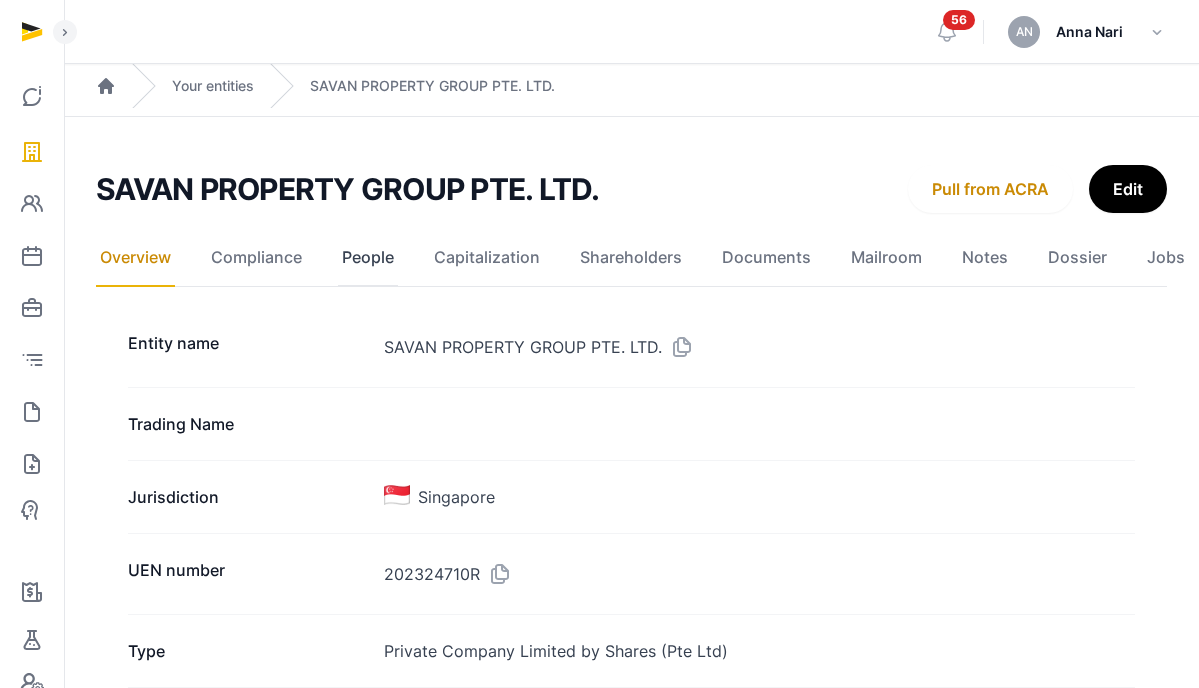 click on "People" 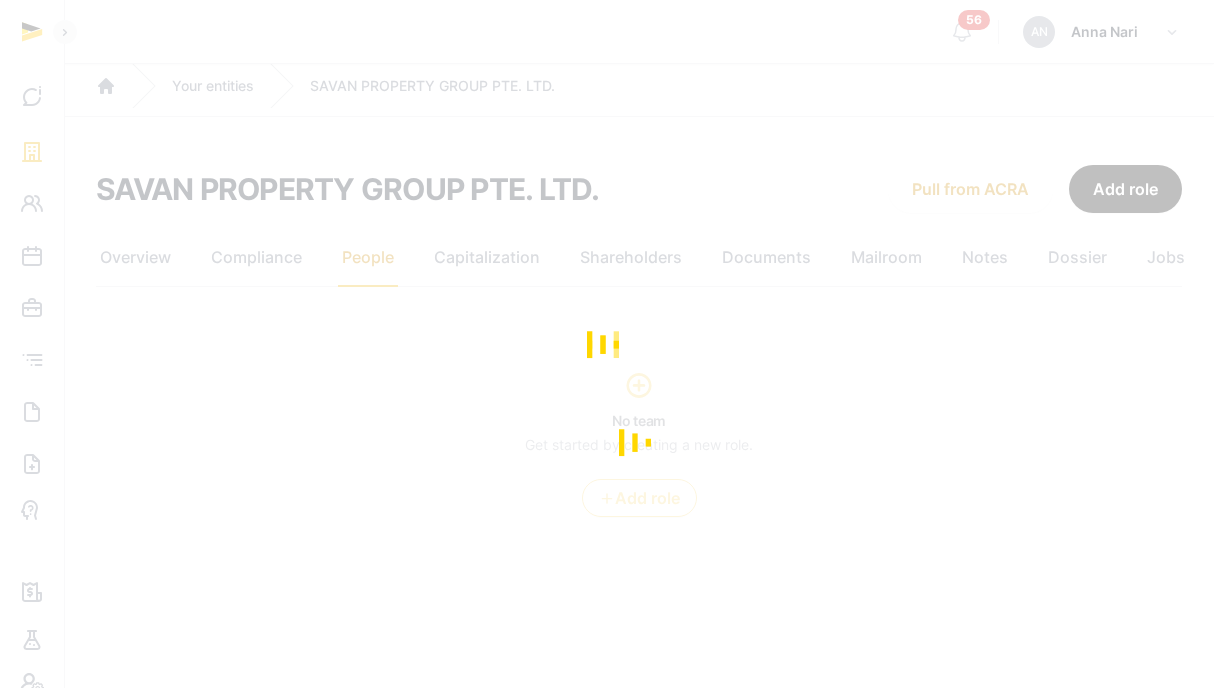 click at bounding box center (607, 344) 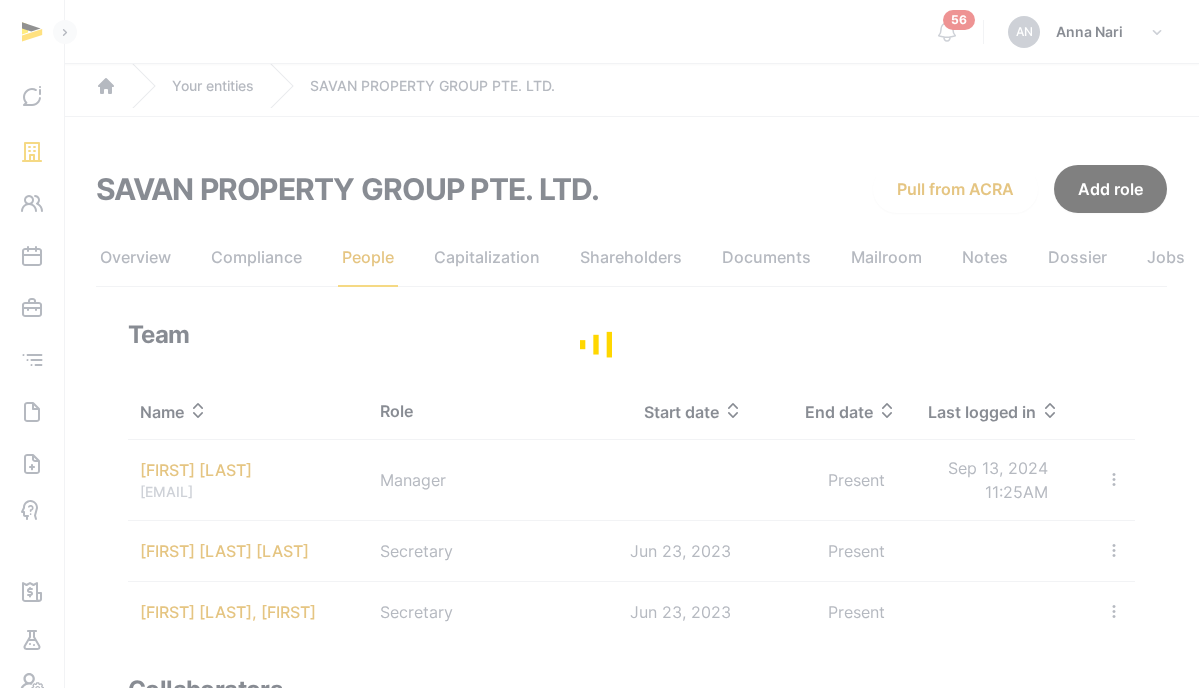 click at bounding box center (599, 344) 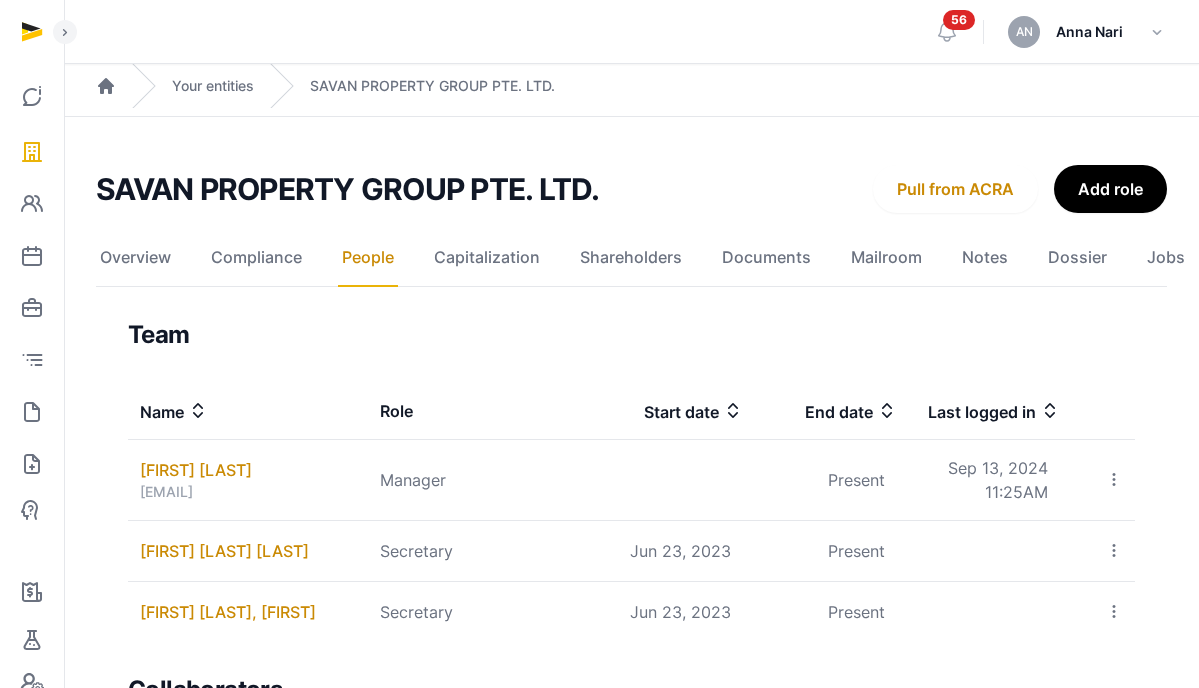 click on "Pull from ACRA" at bounding box center [955, 189] 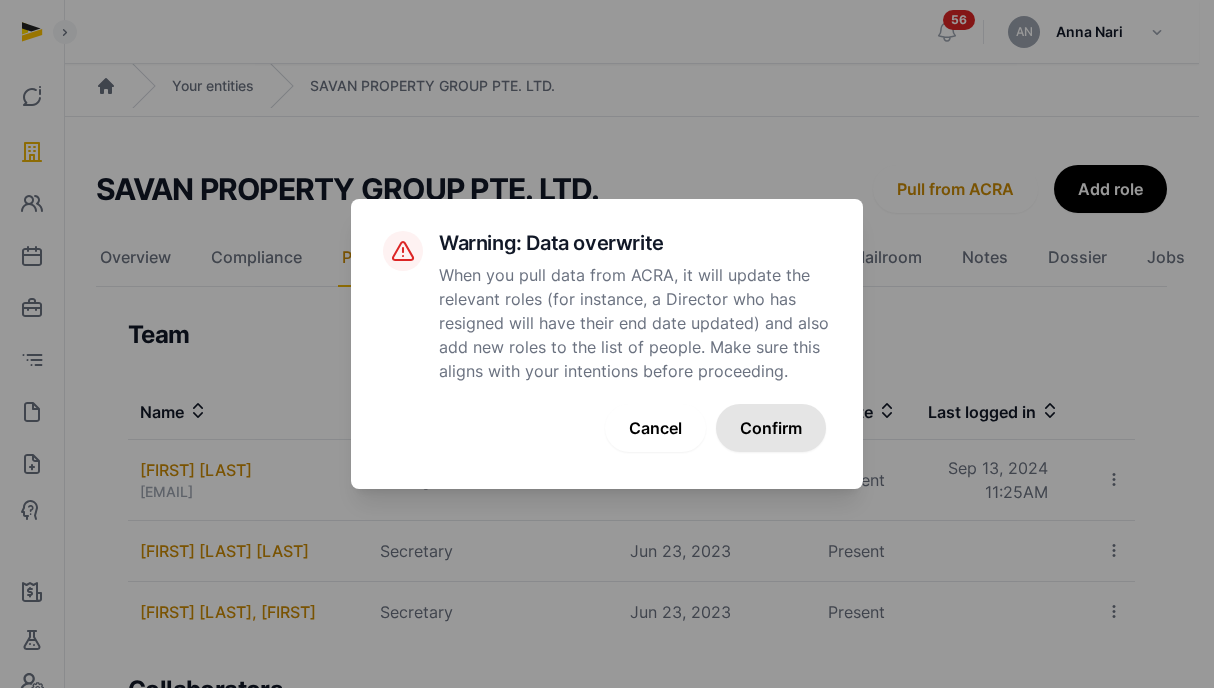 click on "Confirm" at bounding box center [771, 428] 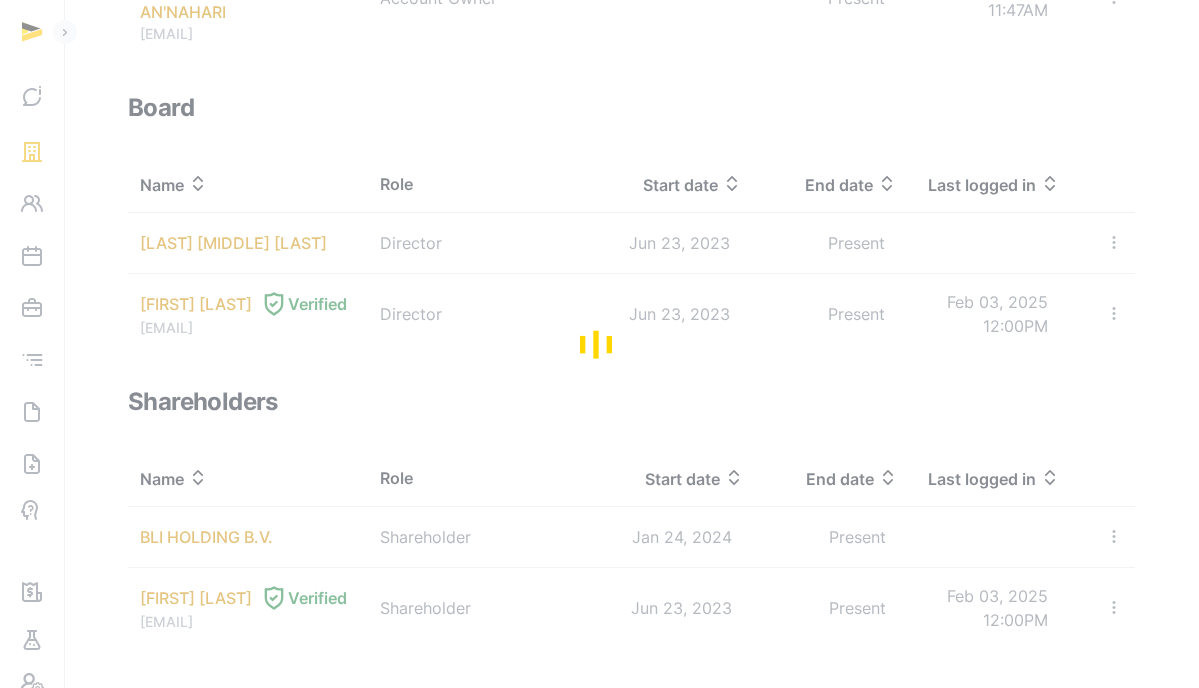 scroll, scrollTop: 879, scrollLeft: 0, axis: vertical 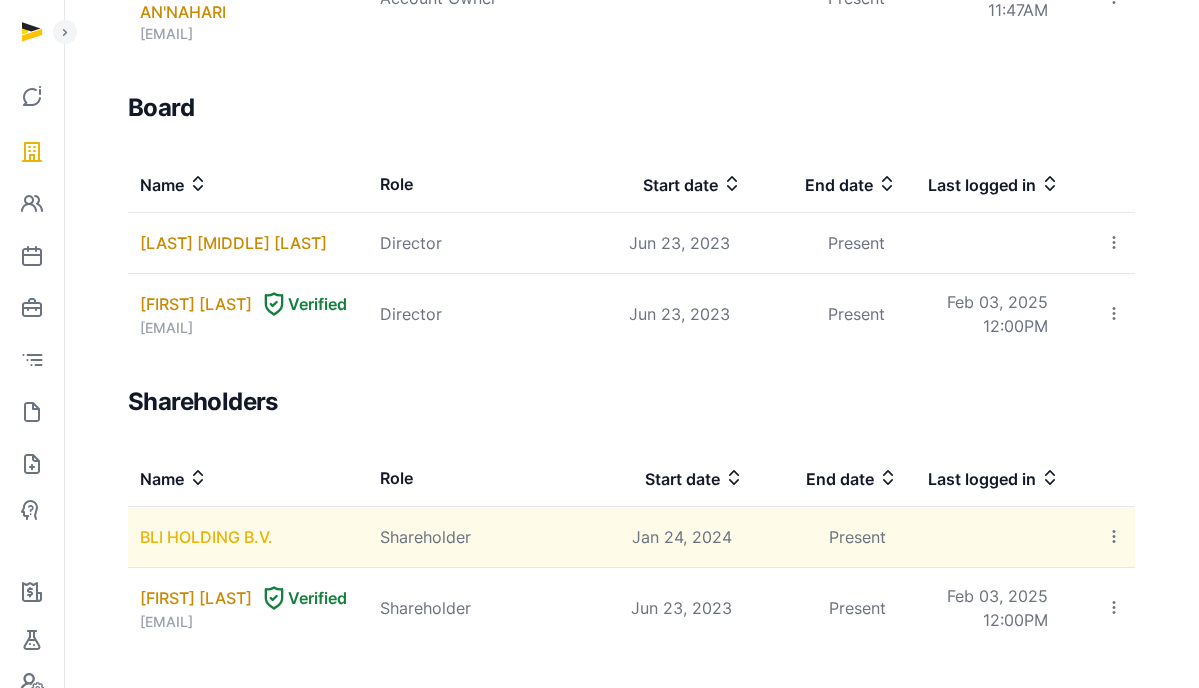 click on "BLI HOLDING B.V." at bounding box center [206, 537] 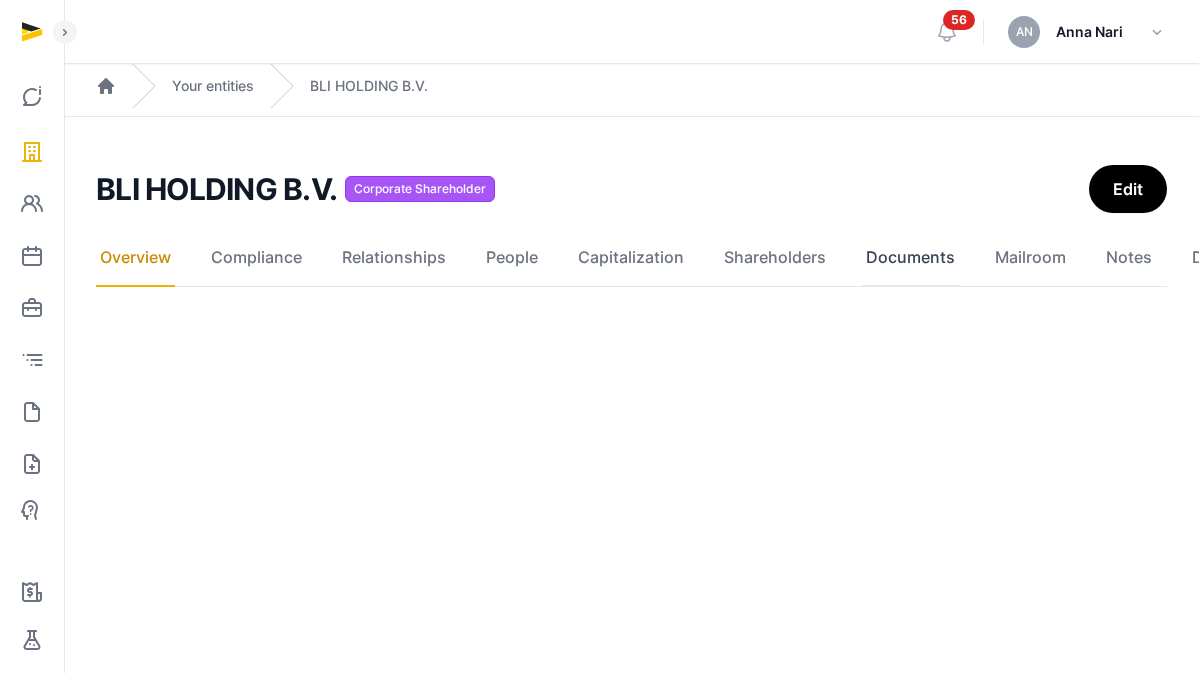 click on "Documents" 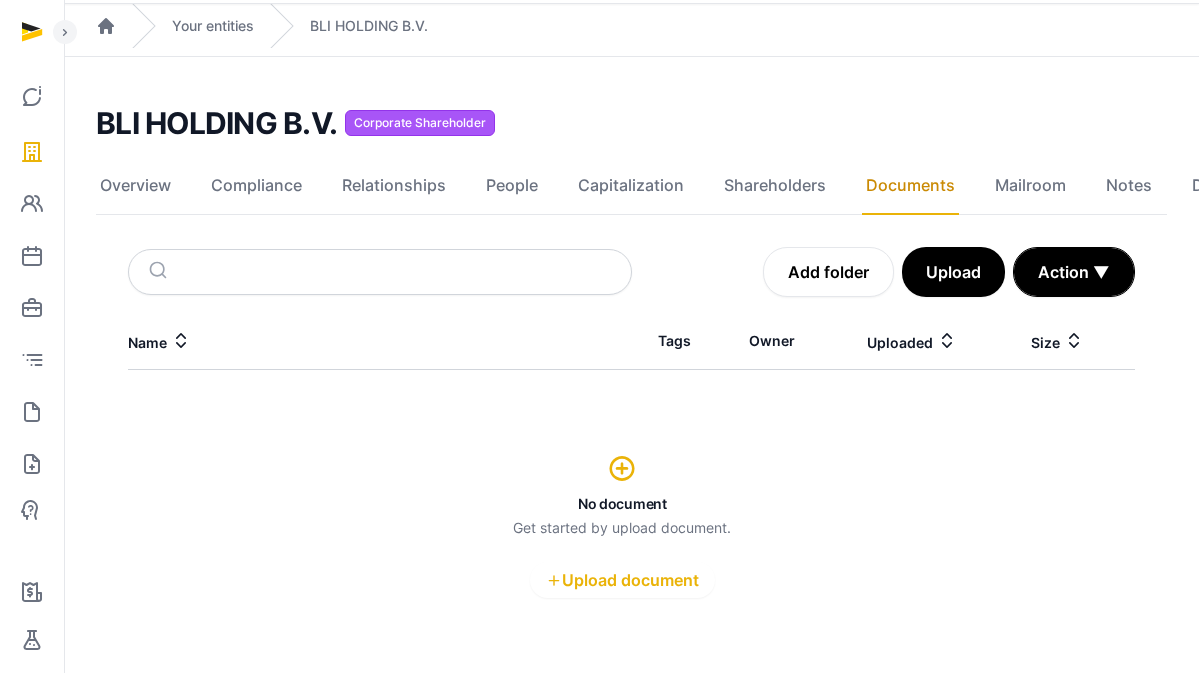 scroll, scrollTop: 0, scrollLeft: 0, axis: both 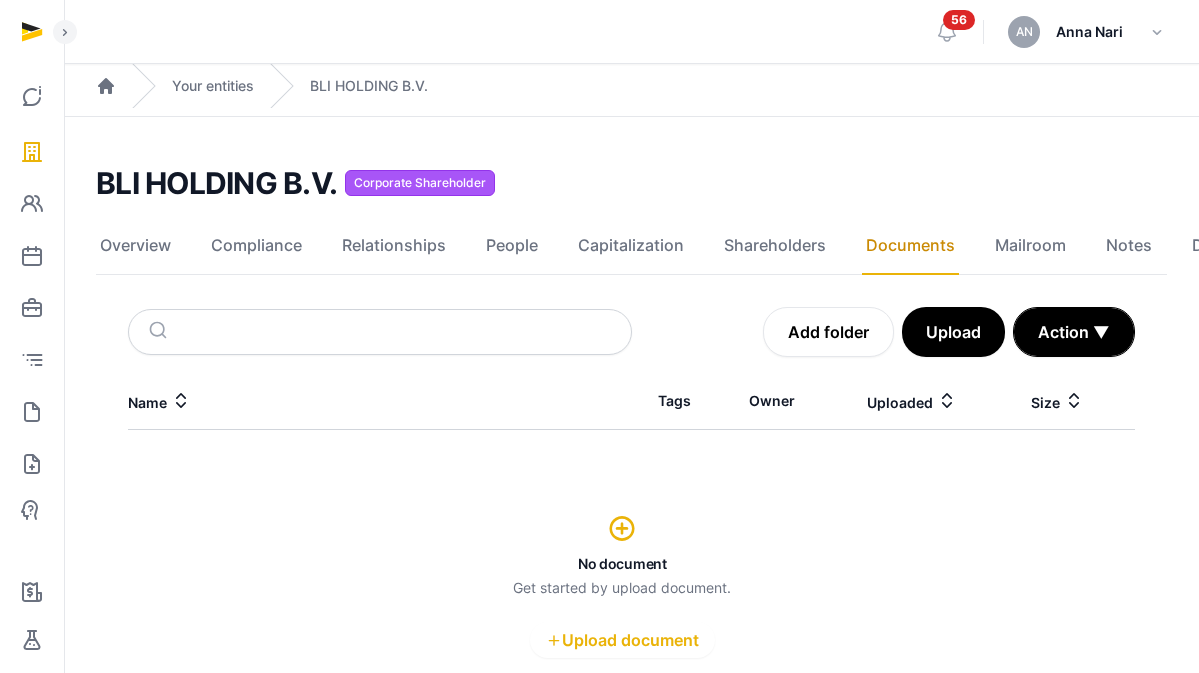 click on "BLI HOLDING B.V." at bounding box center [216, 183] 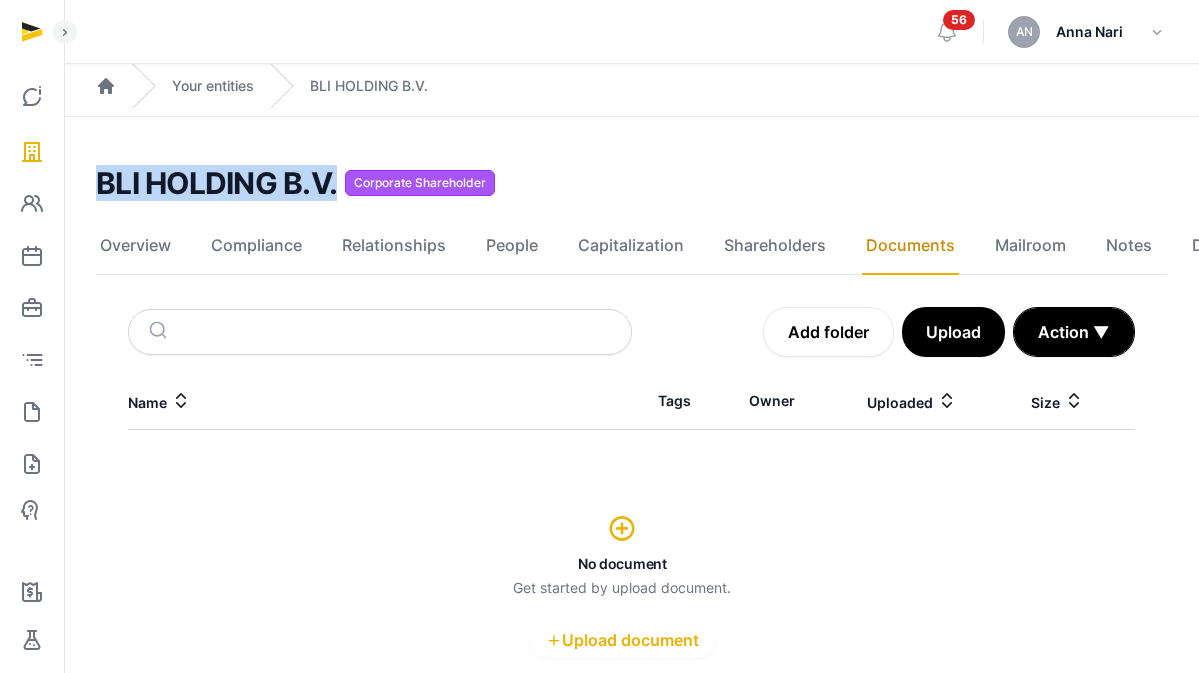 click on "BLI HOLDING B.V." at bounding box center (216, 183) 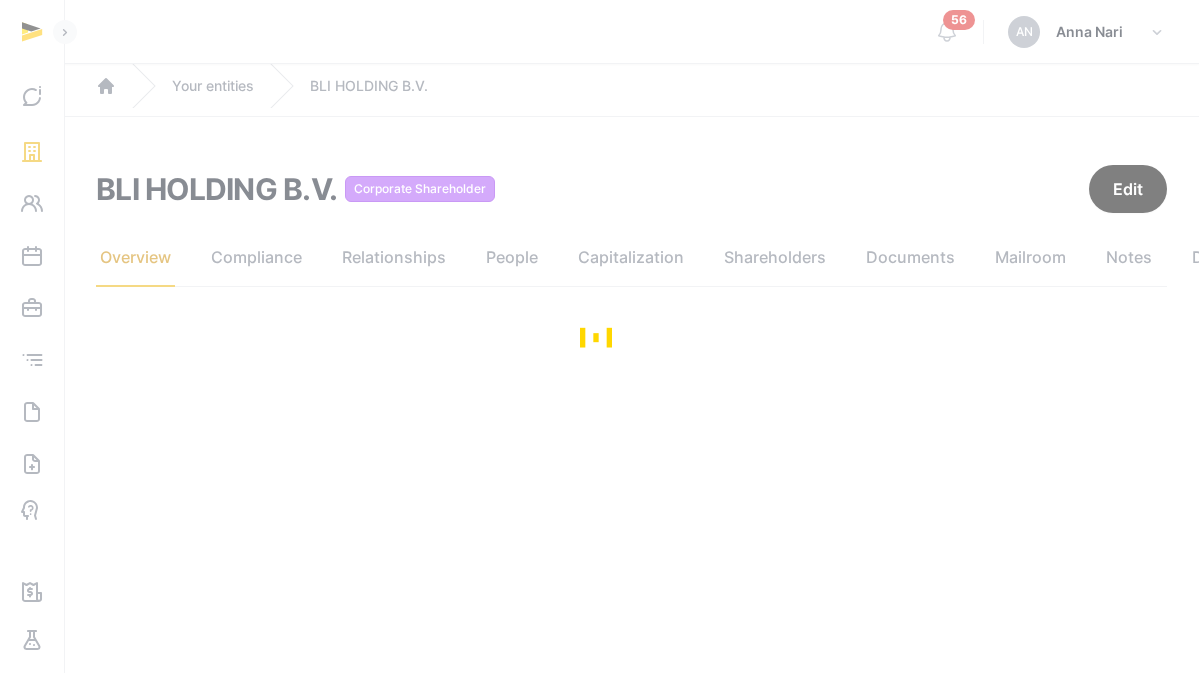 scroll, scrollTop: 15, scrollLeft: 0, axis: vertical 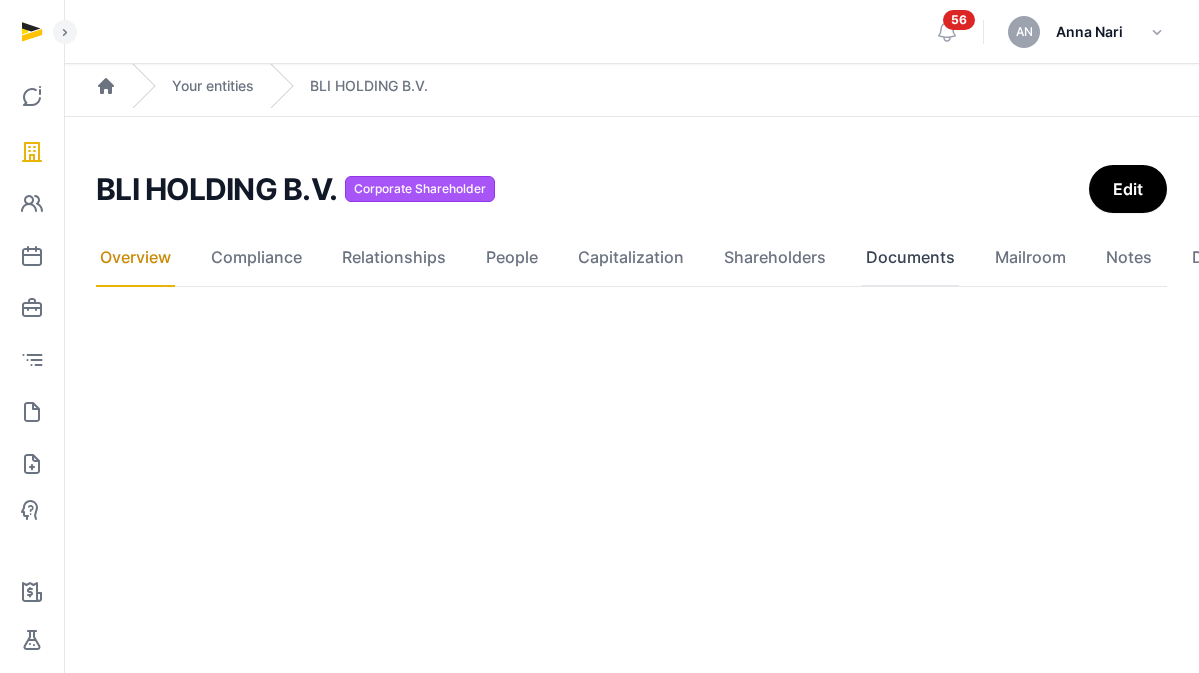 click on "Documents" 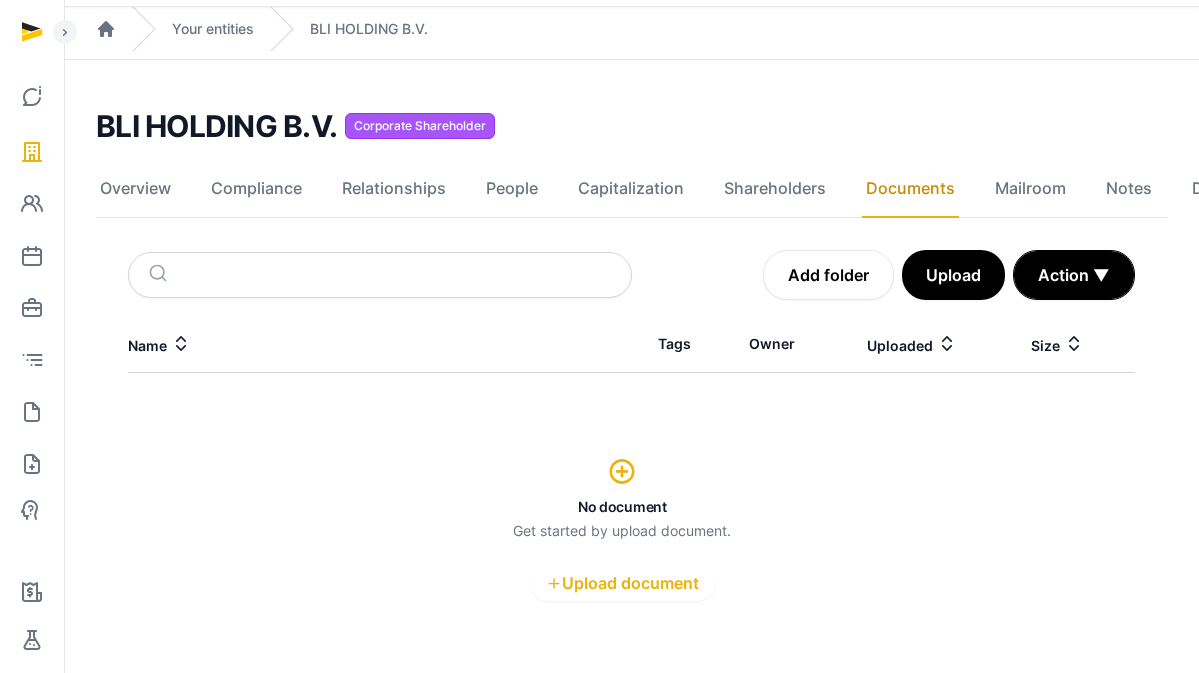 scroll, scrollTop: 7, scrollLeft: 0, axis: vertical 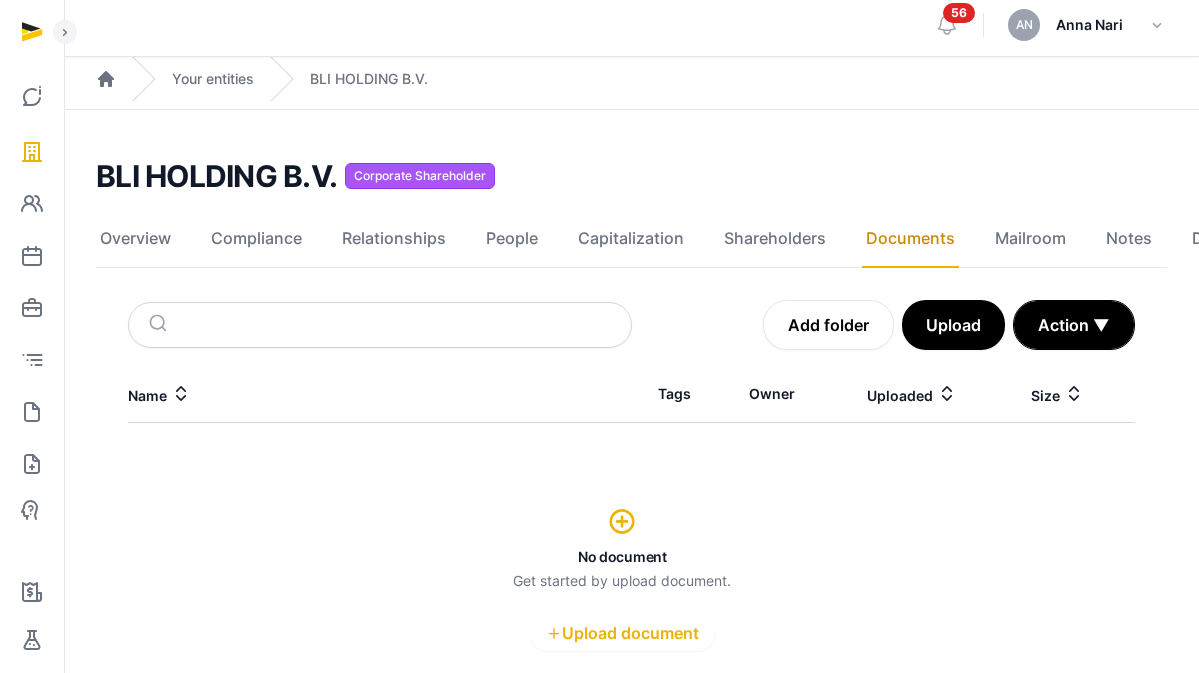 click on "Your entities" at bounding box center (193, 79) 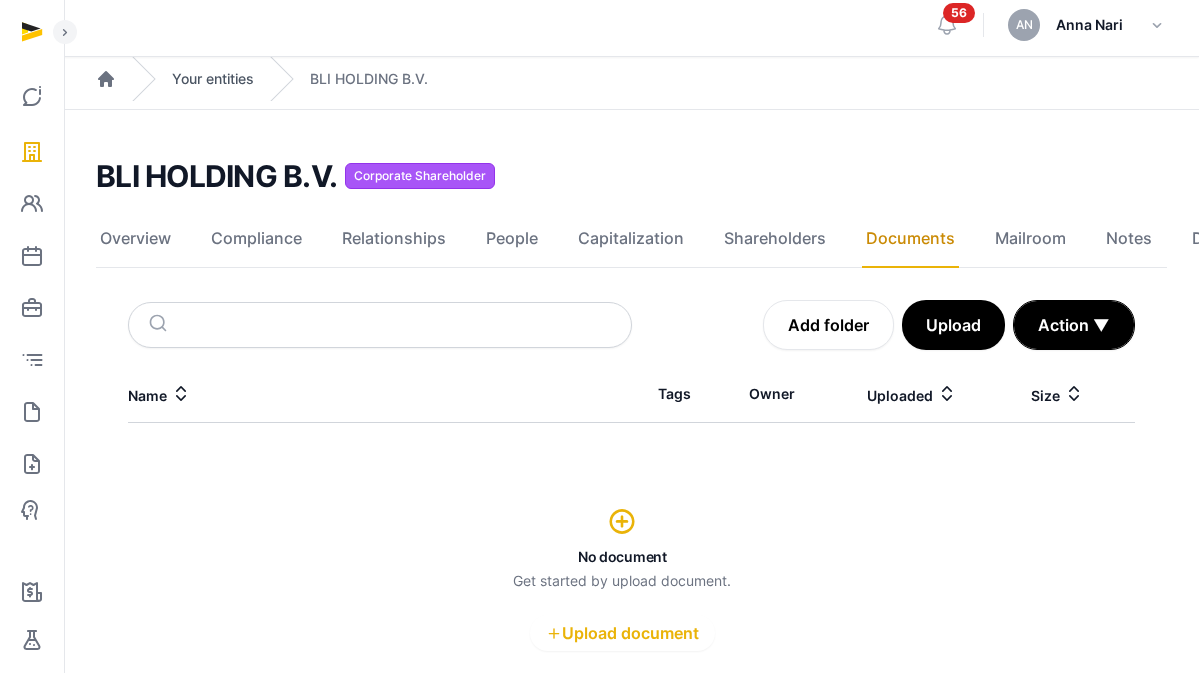 click on "Your entities" at bounding box center (213, 79) 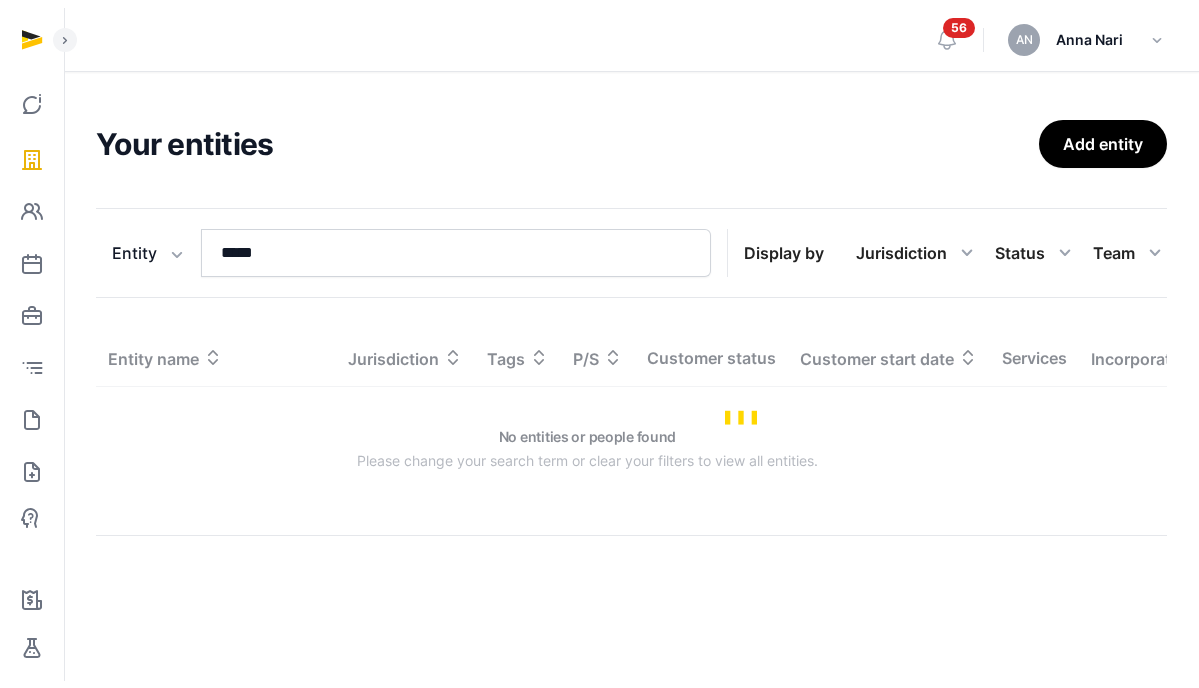 scroll, scrollTop: 0, scrollLeft: 0, axis: both 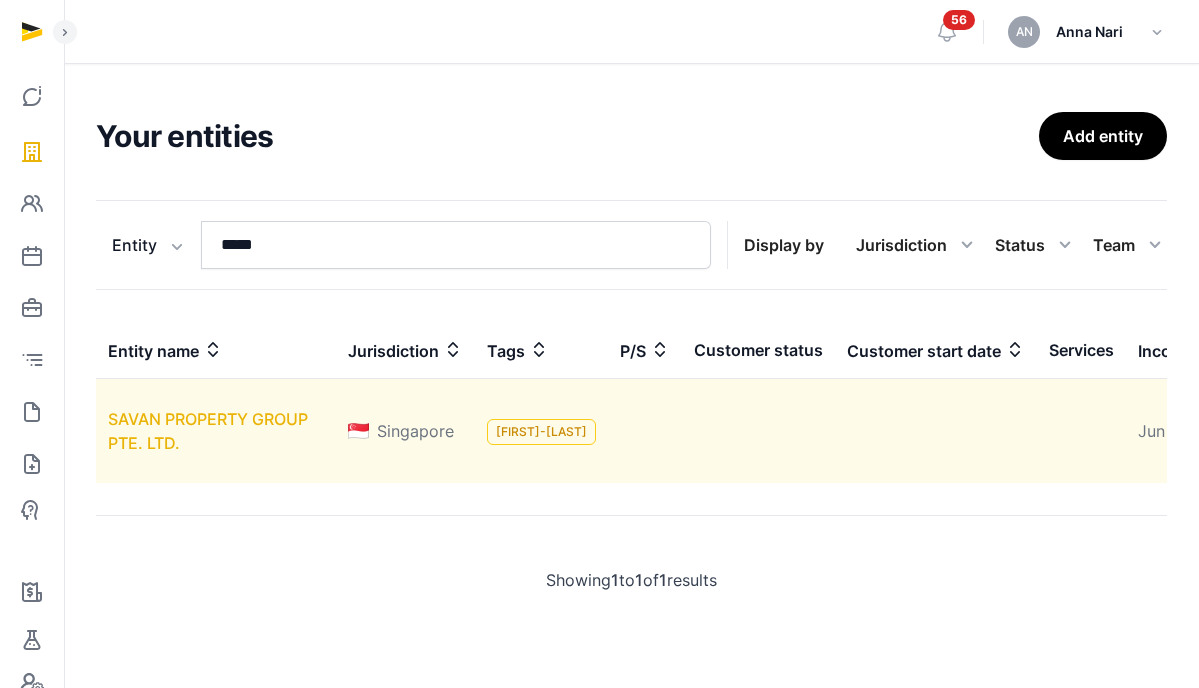 click on "SAVAN PROPERTY GROUP PTE. LTD." at bounding box center (208, 431) 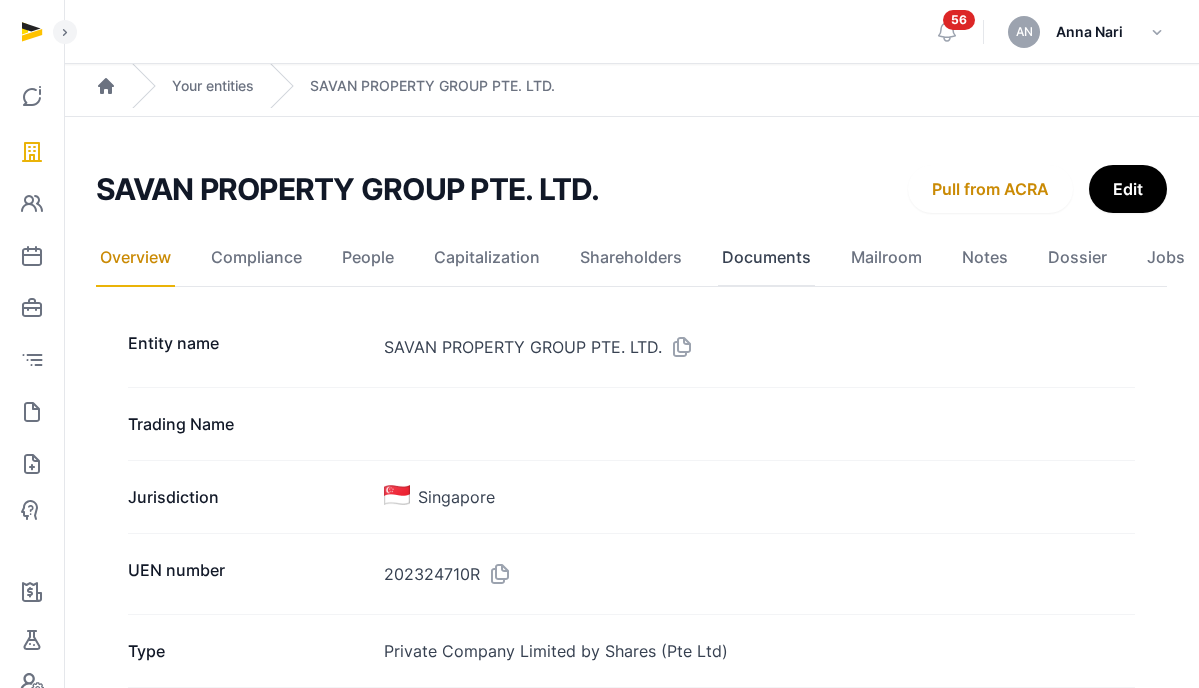 click on "Documents" 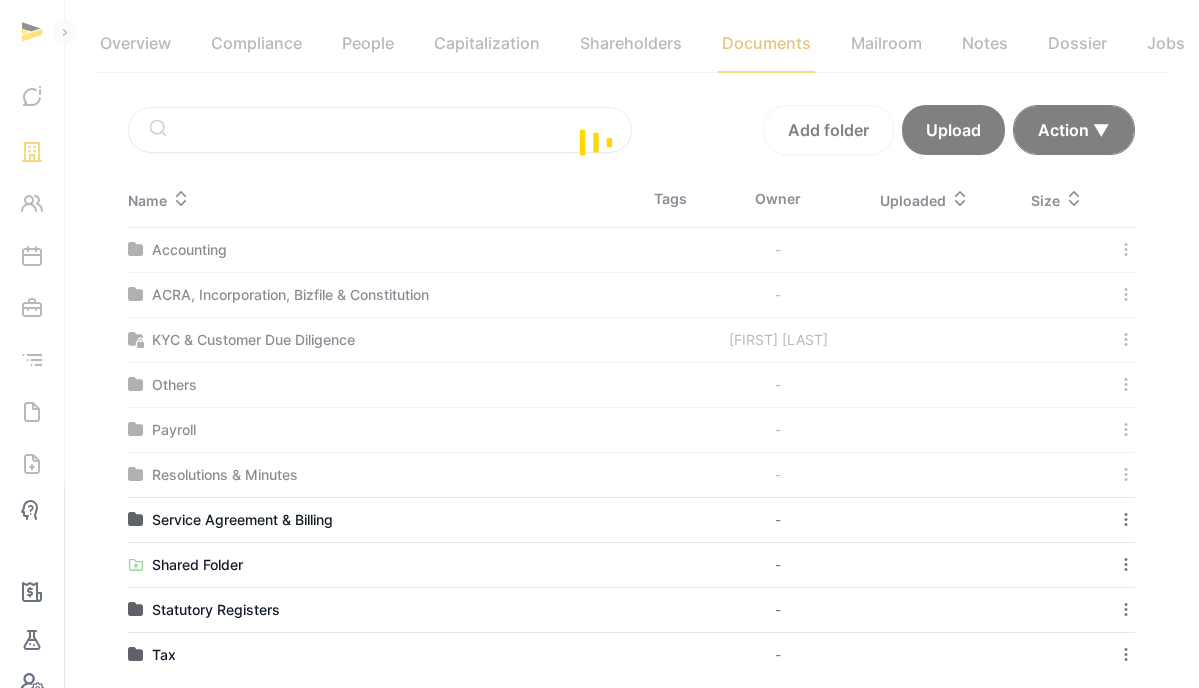 scroll, scrollTop: 231, scrollLeft: 0, axis: vertical 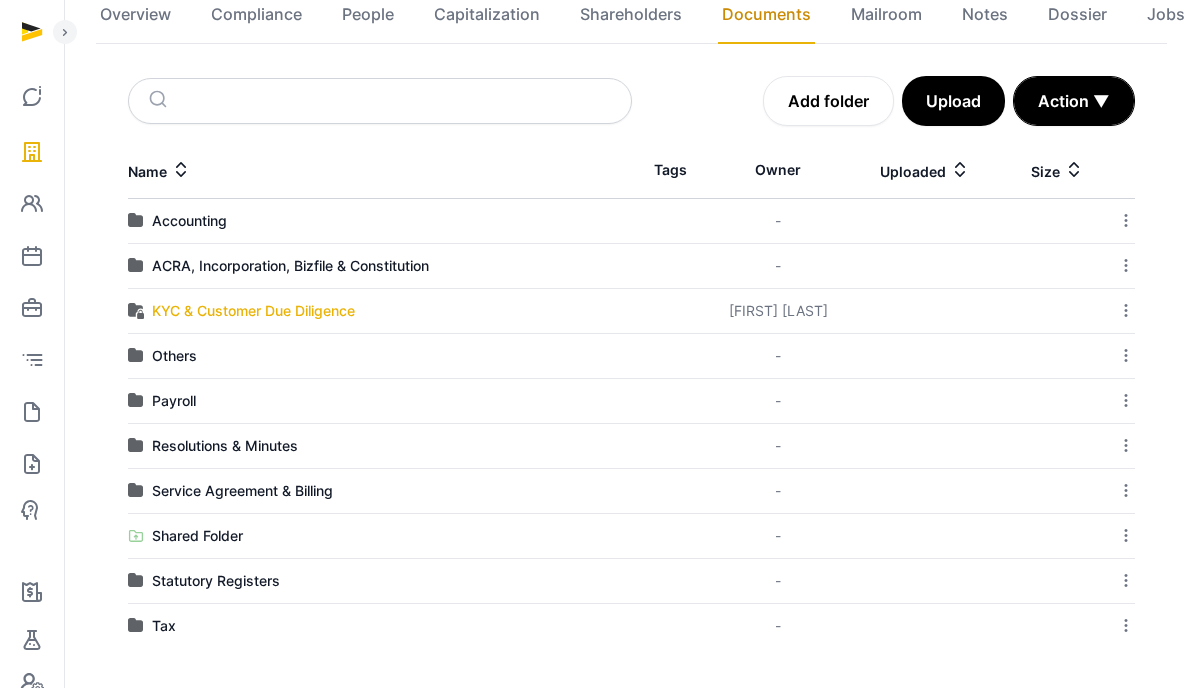 click on "KYC & Customer Due Diligence" at bounding box center (253, 311) 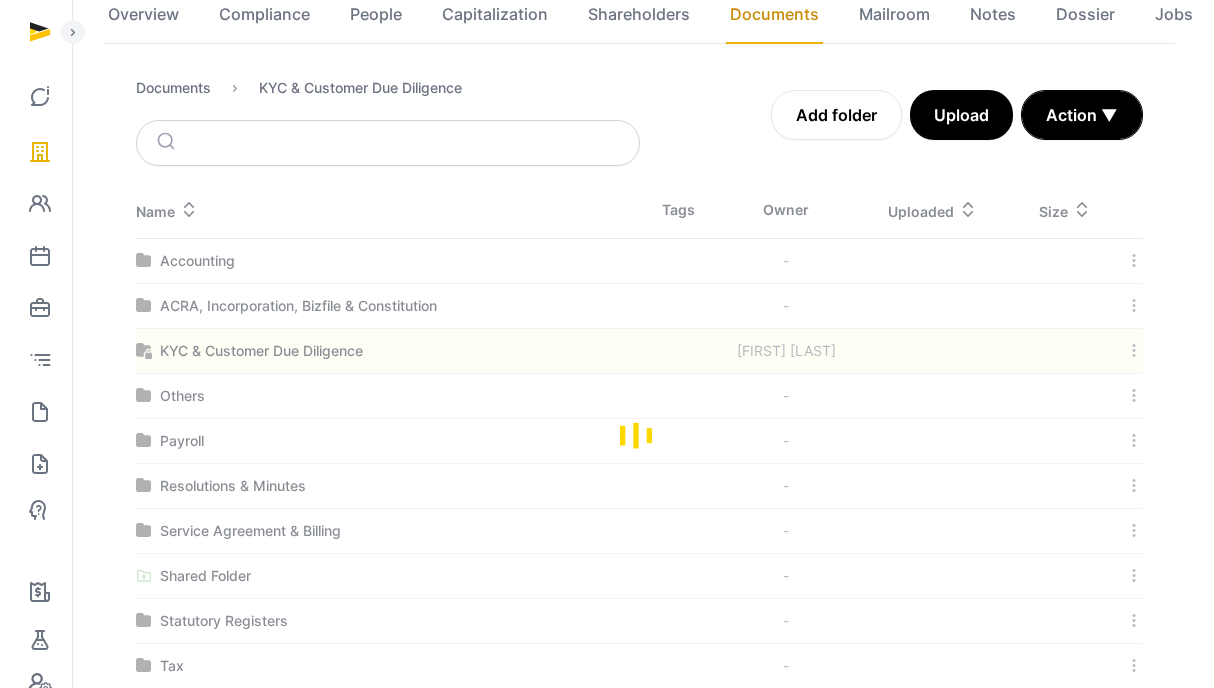 scroll, scrollTop: 0, scrollLeft: 0, axis: both 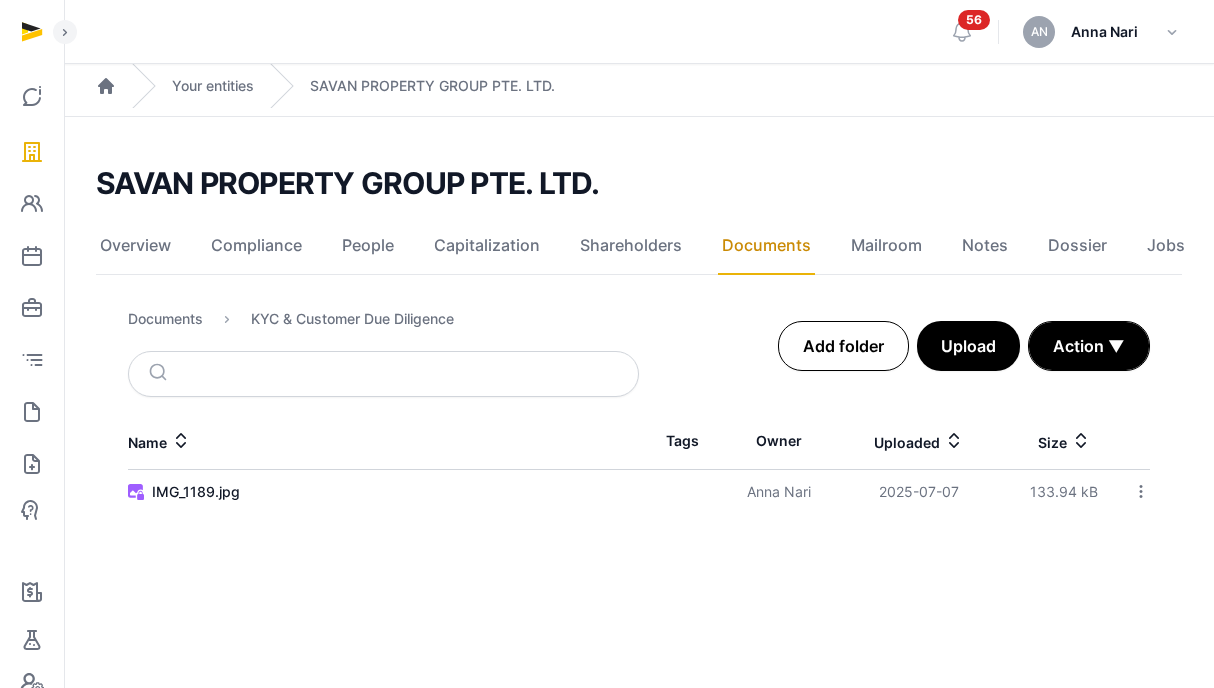 click on "Add folder" at bounding box center [843, 346] 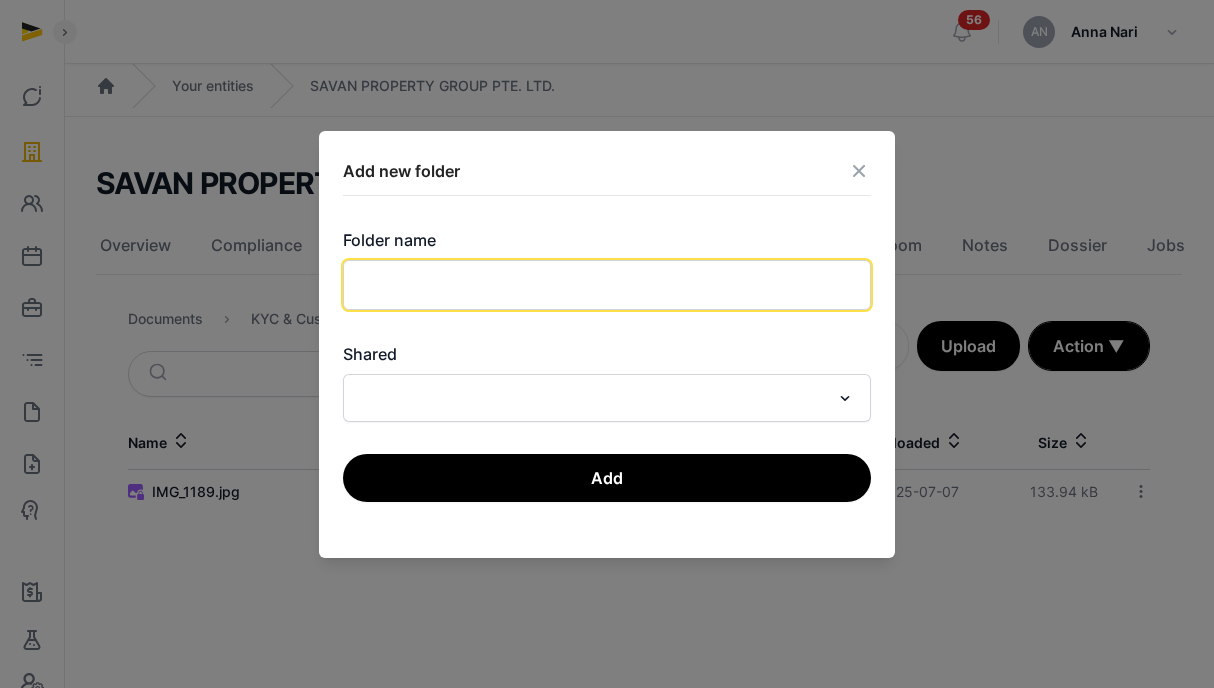 click 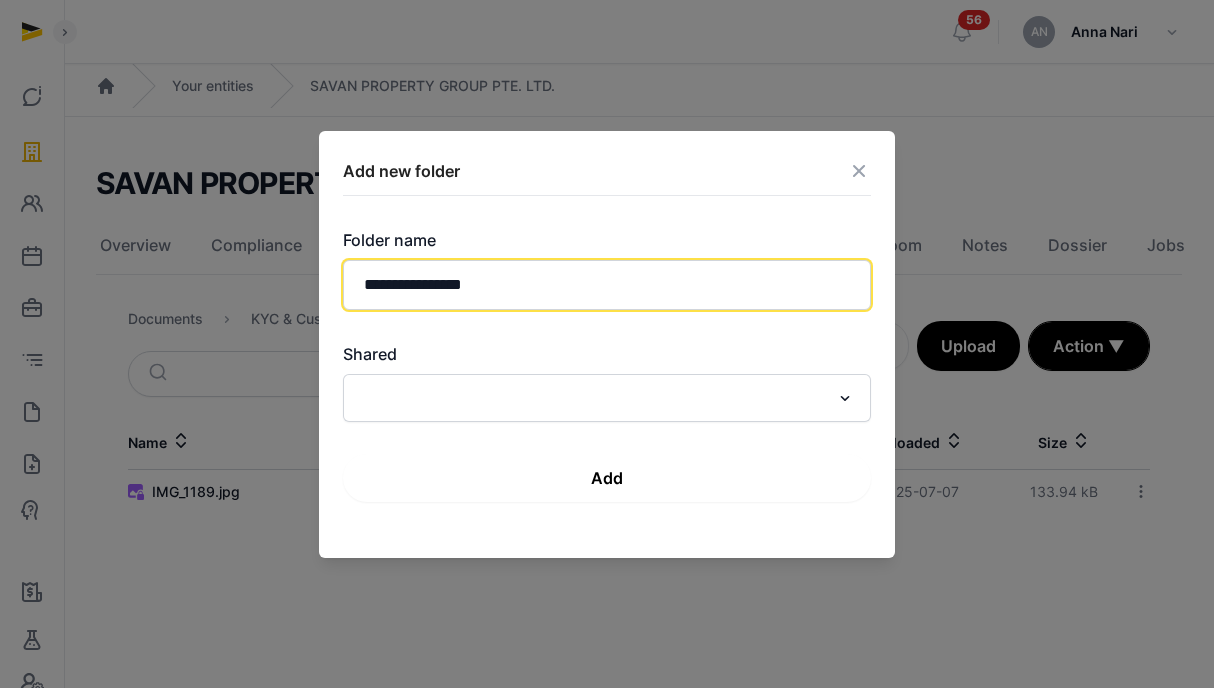 type on "**********" 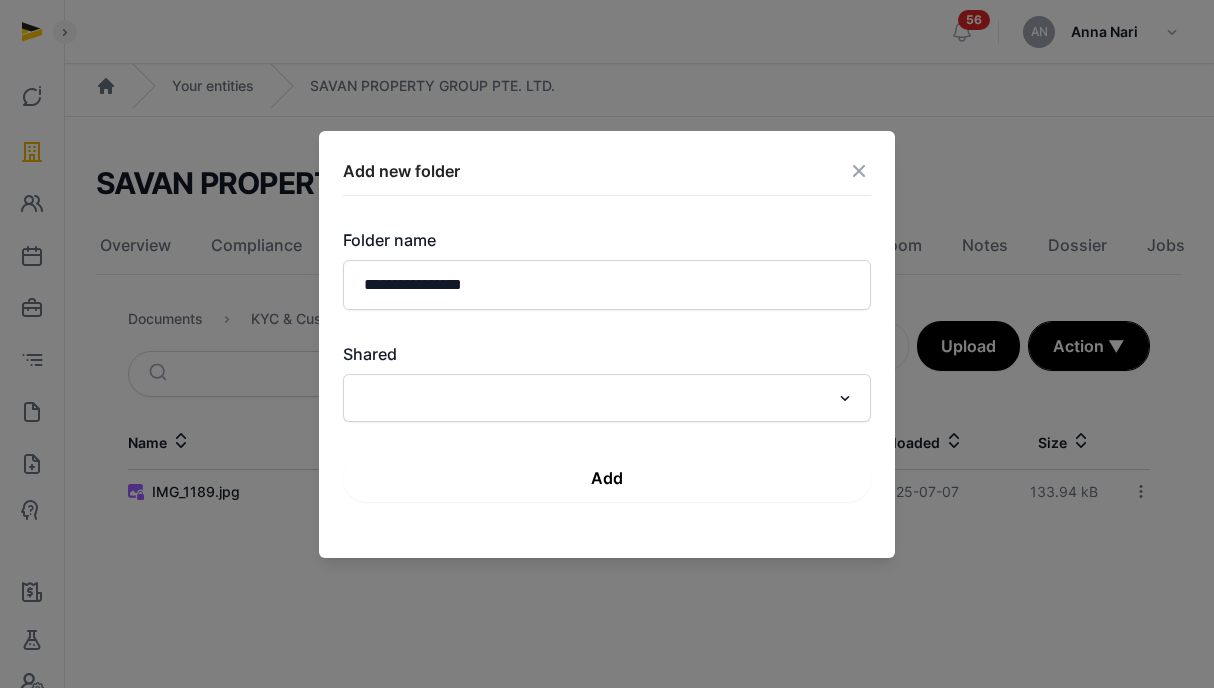click on "Add" at bounding box center [607, 478] 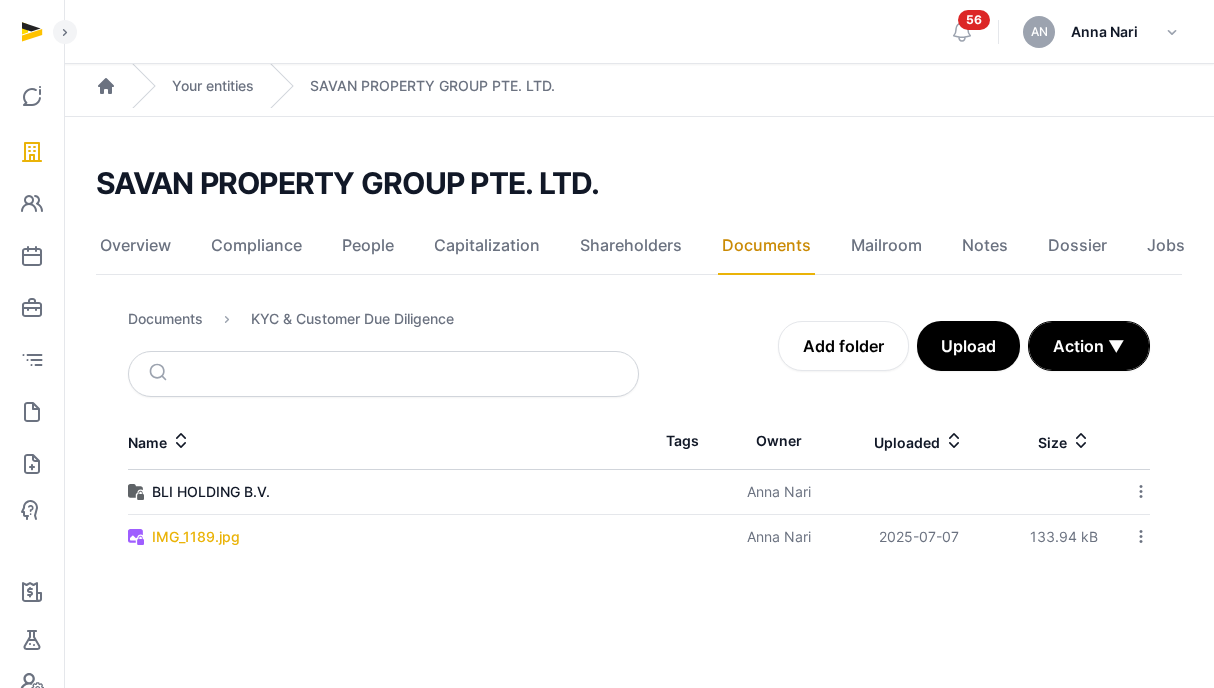 click on "IMG_1189.jpg" at bounding box center [196, 537] 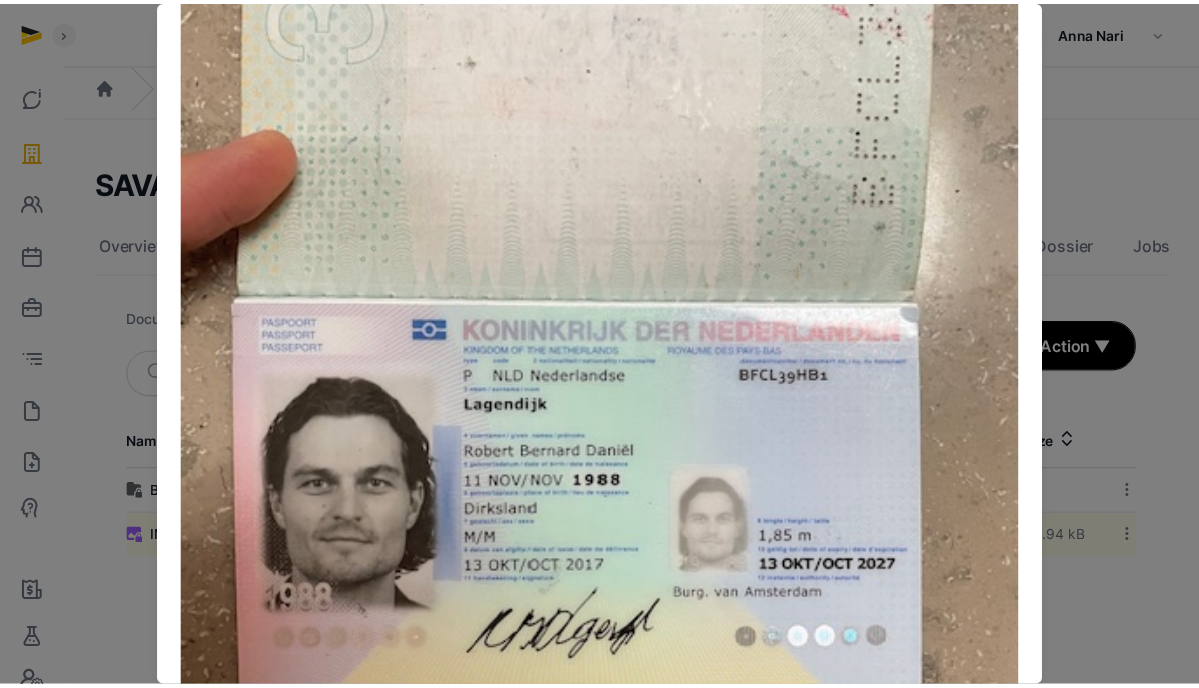 scroll, scrollTop: 0, scrollLeft: 0, axis: both 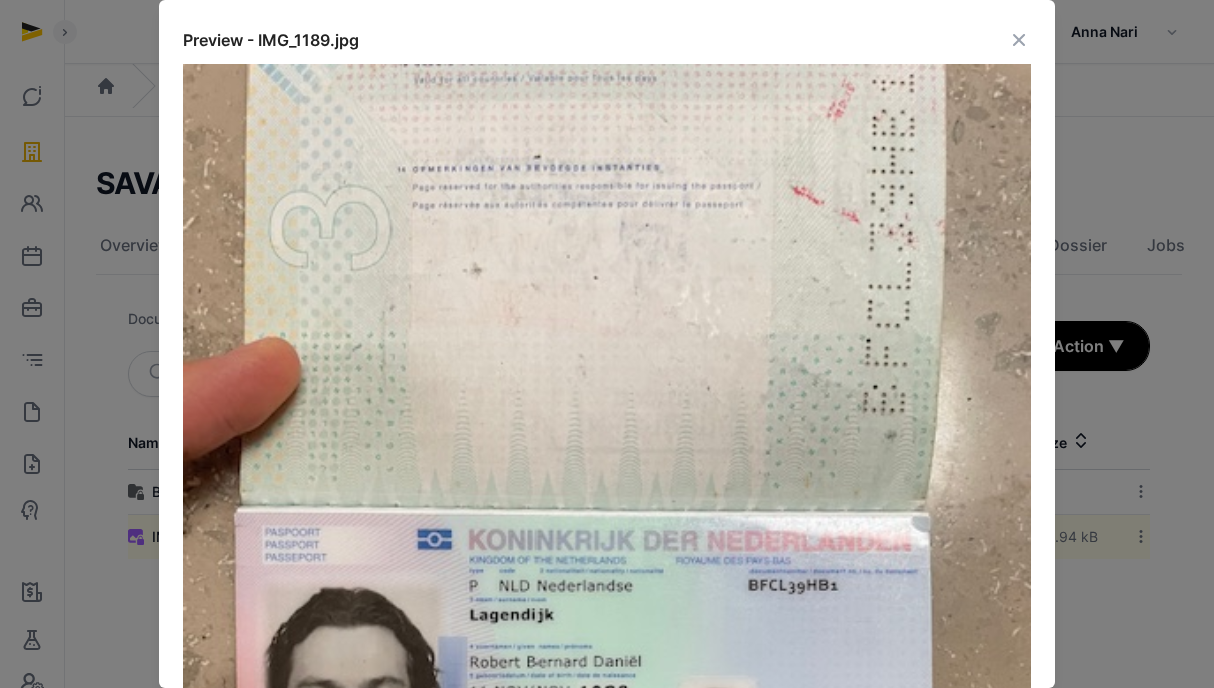 click at bounding box center [1019, 40] 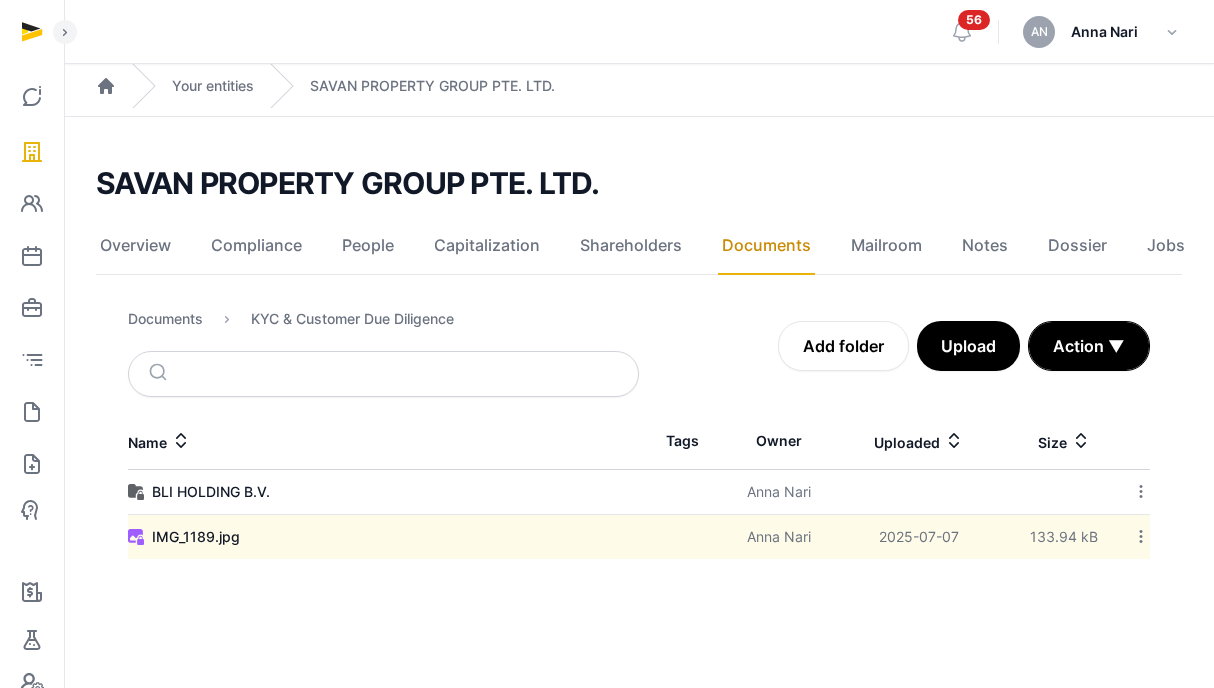 click 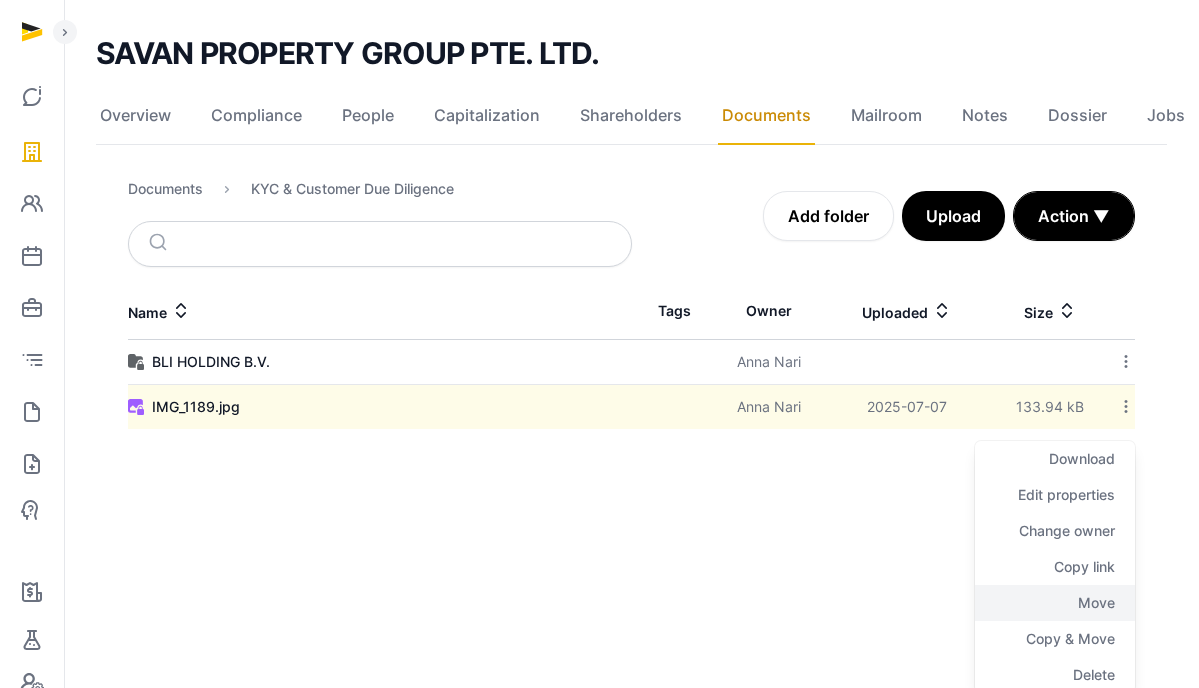scroll, scrollTop: 135, scrollLeft: 0, axis: vertical 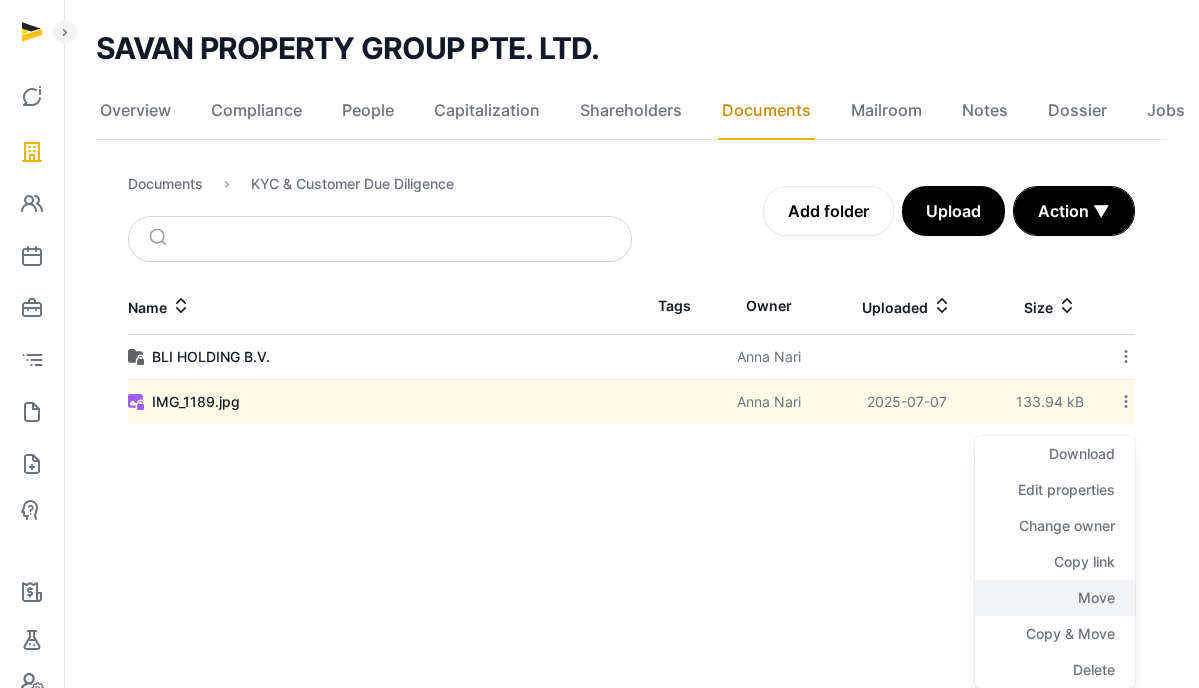 click on "Move" 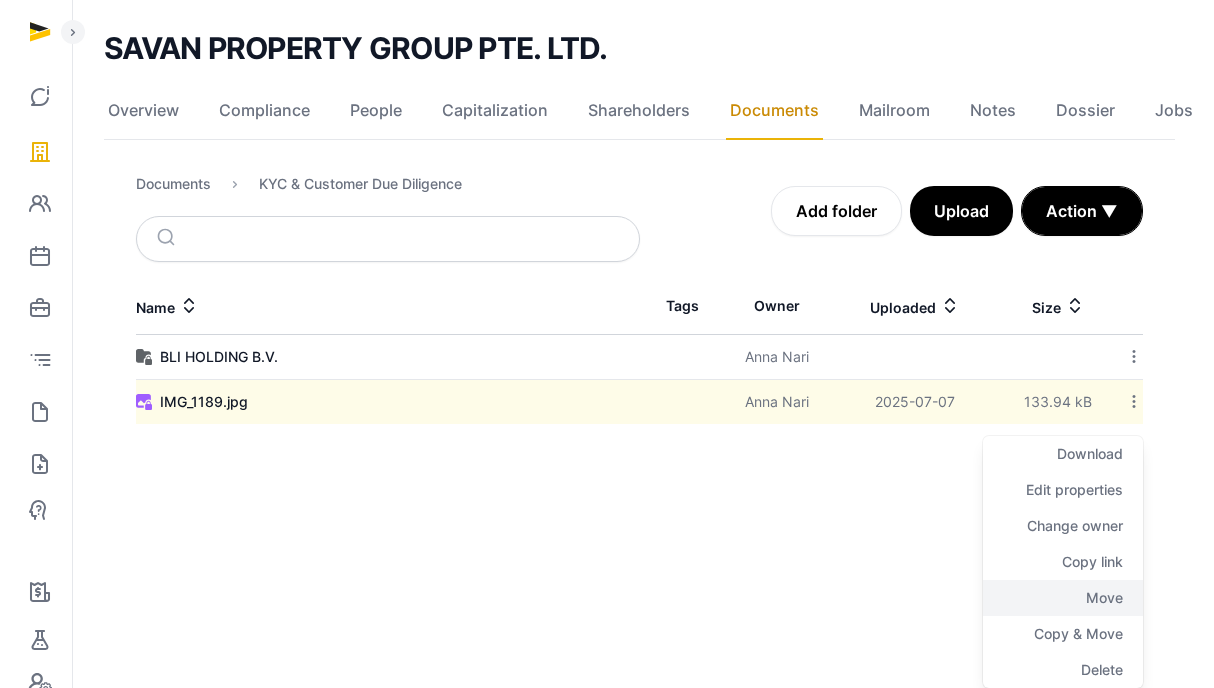 scroll, scrollTop: 0, scrollLeft: 0, axis: both 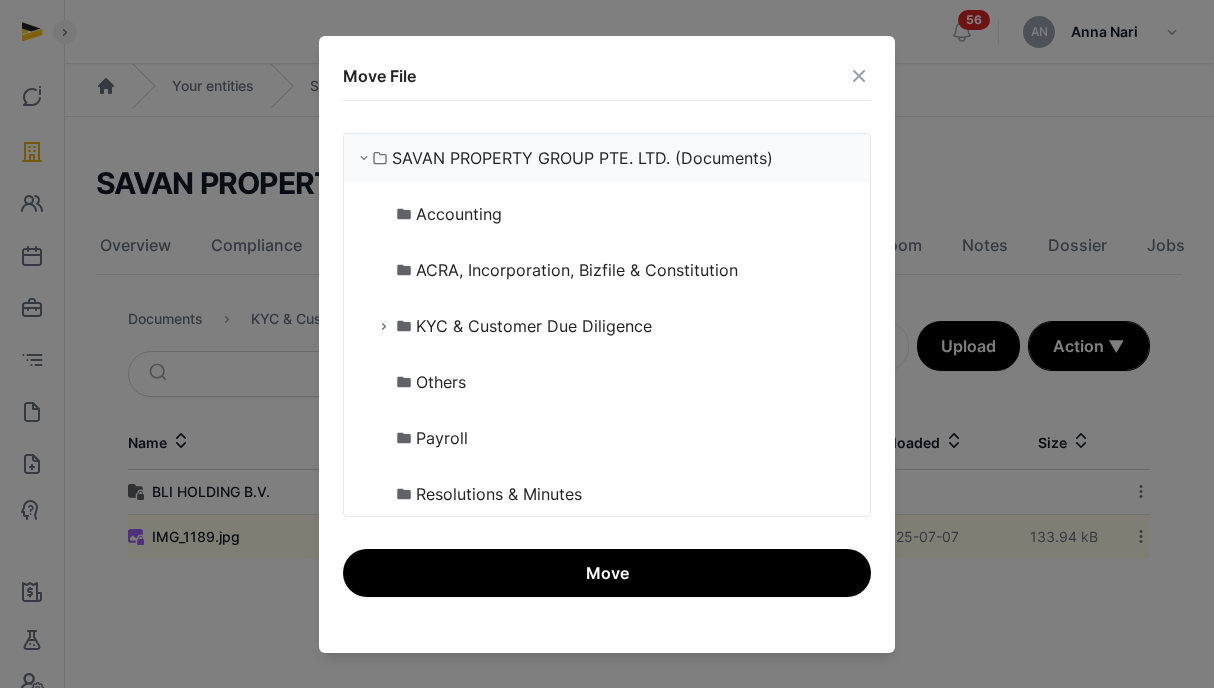 click at bounding box center (384, 326) 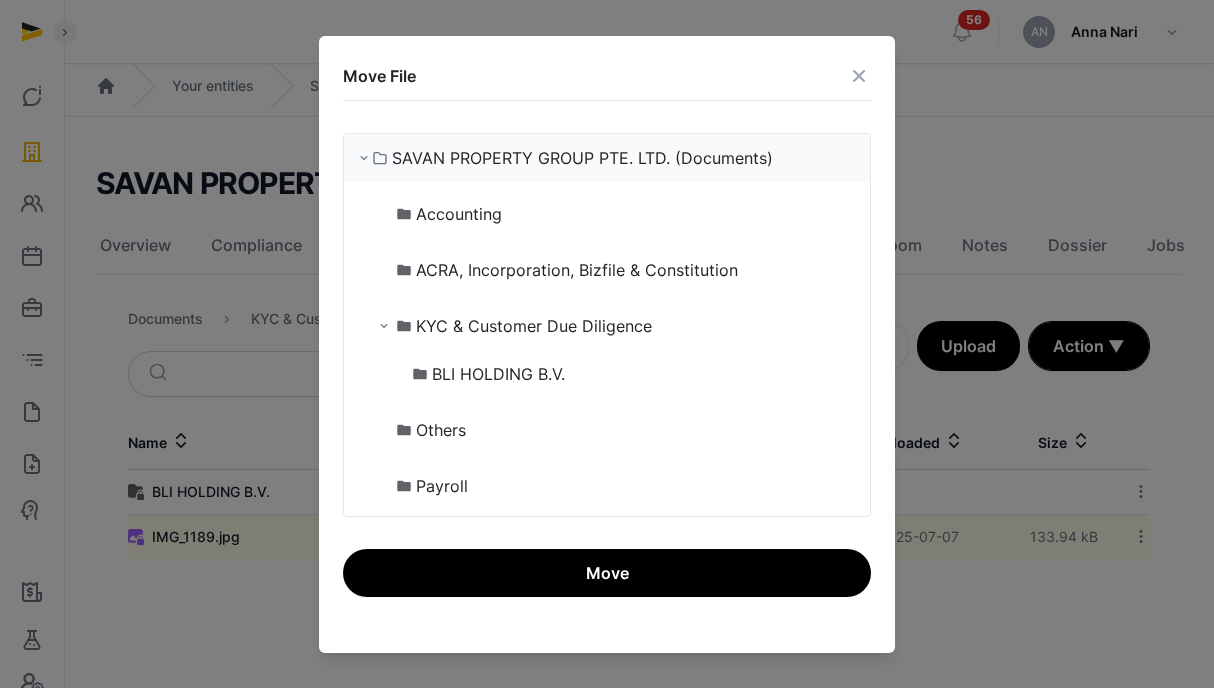 click on "BLI HOLDING B.V." at bounding box center (498, 374) 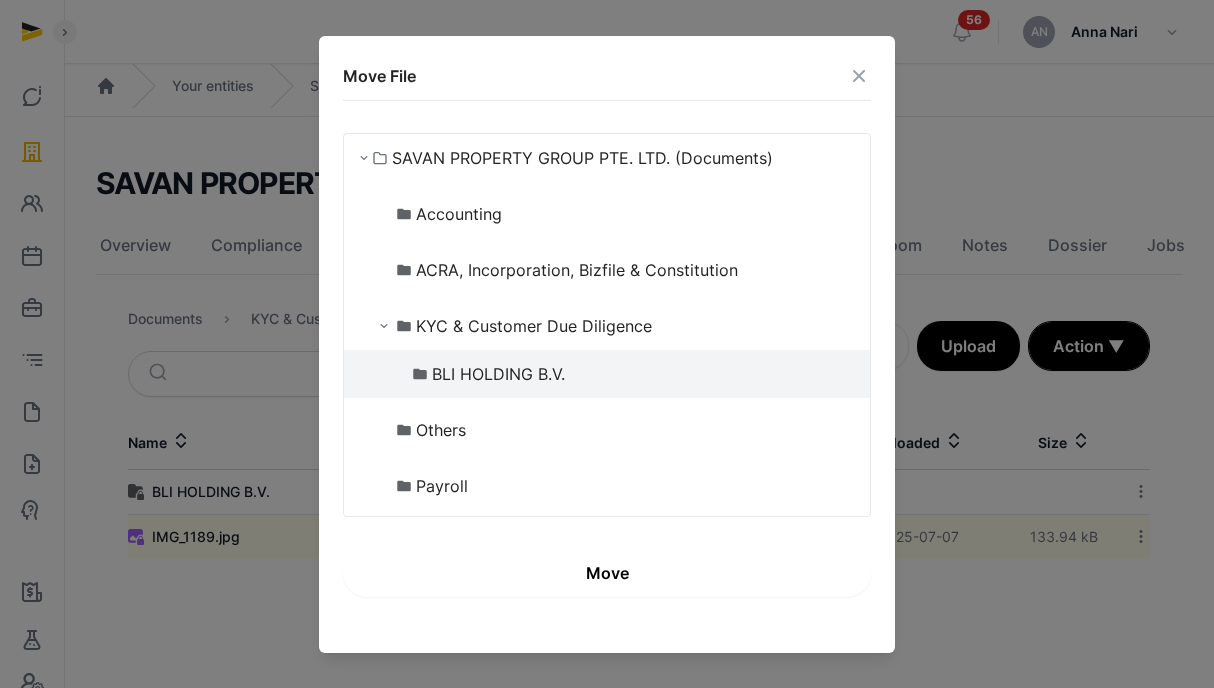 click on "Move" at bounding box center (607, 573) 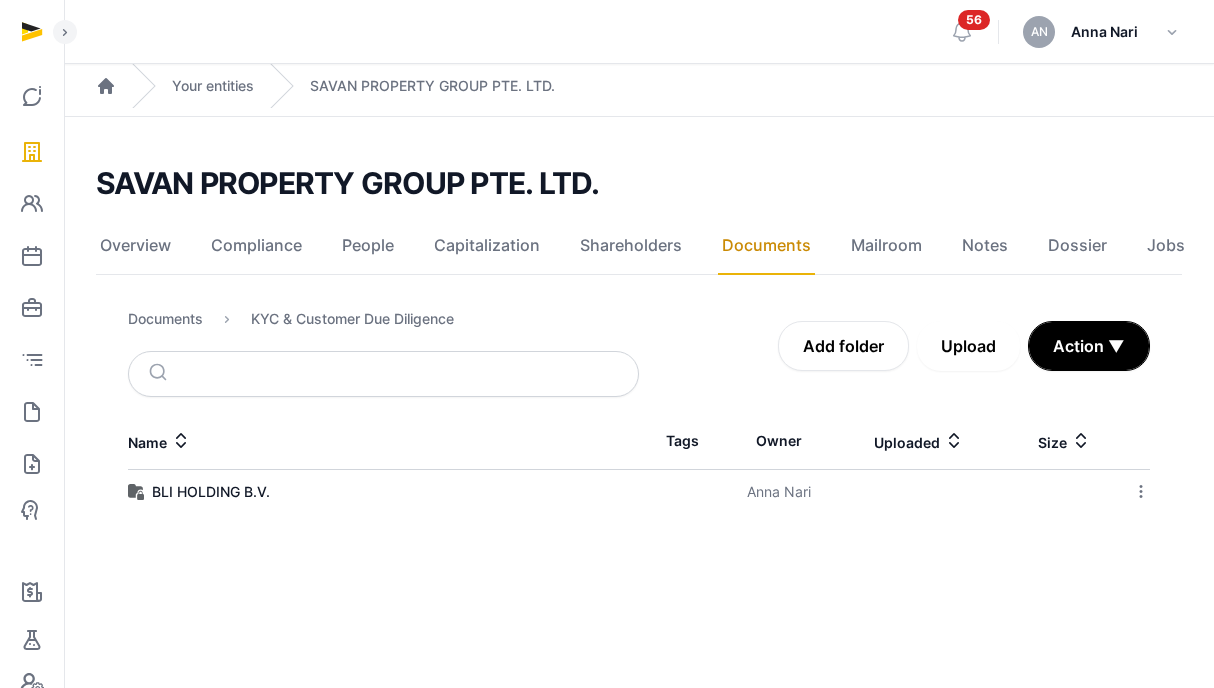 click on "Upload" at bounding box center [968, 346] 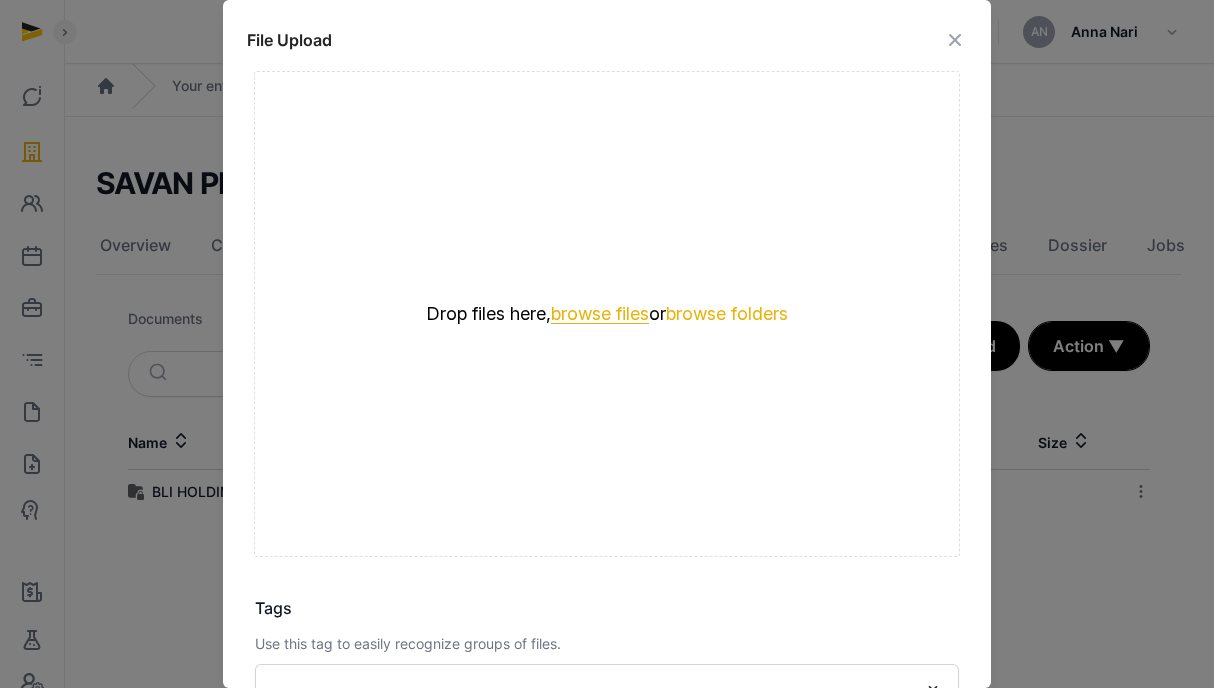 click on "browse files" at bounding box center (600, 314) 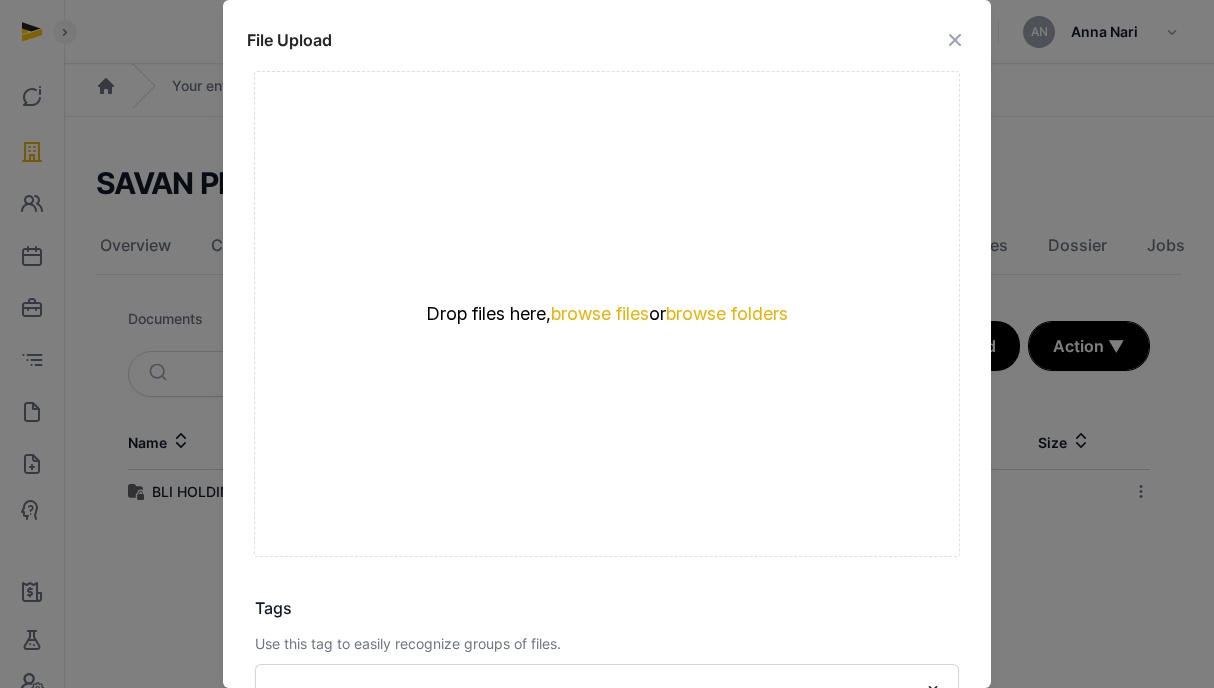 click at bounding box center [955, 40] 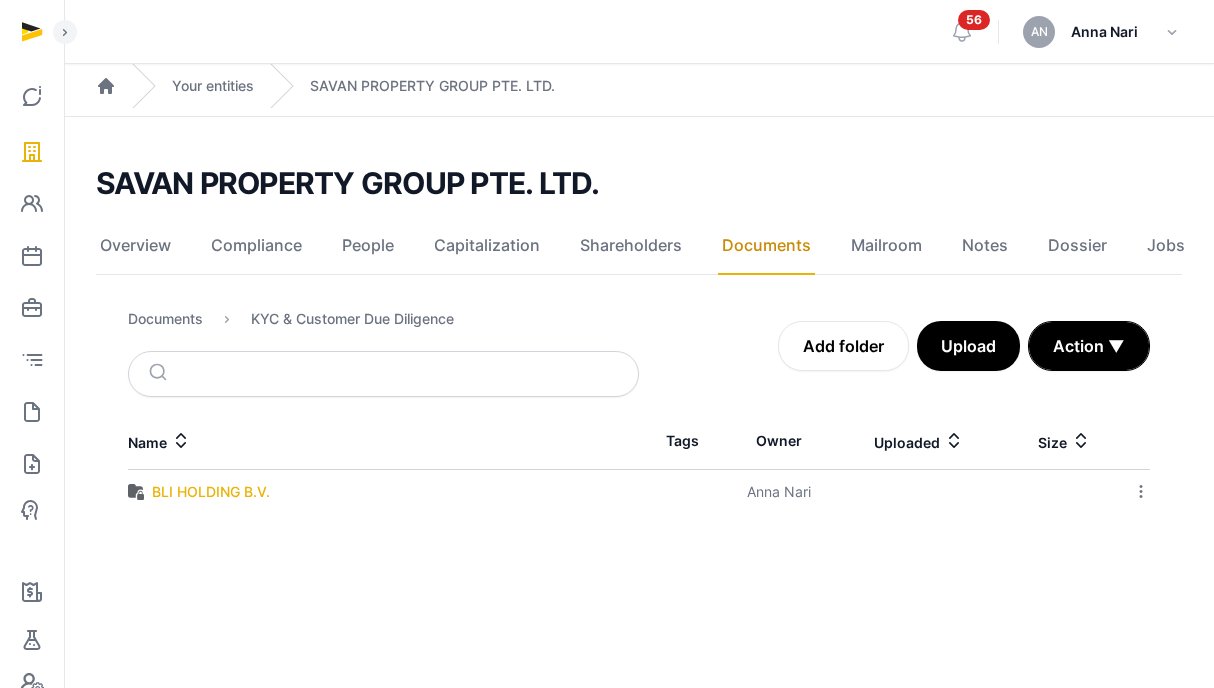 click on "BLI HOLDING B.V." at bounding box center [211, 492] 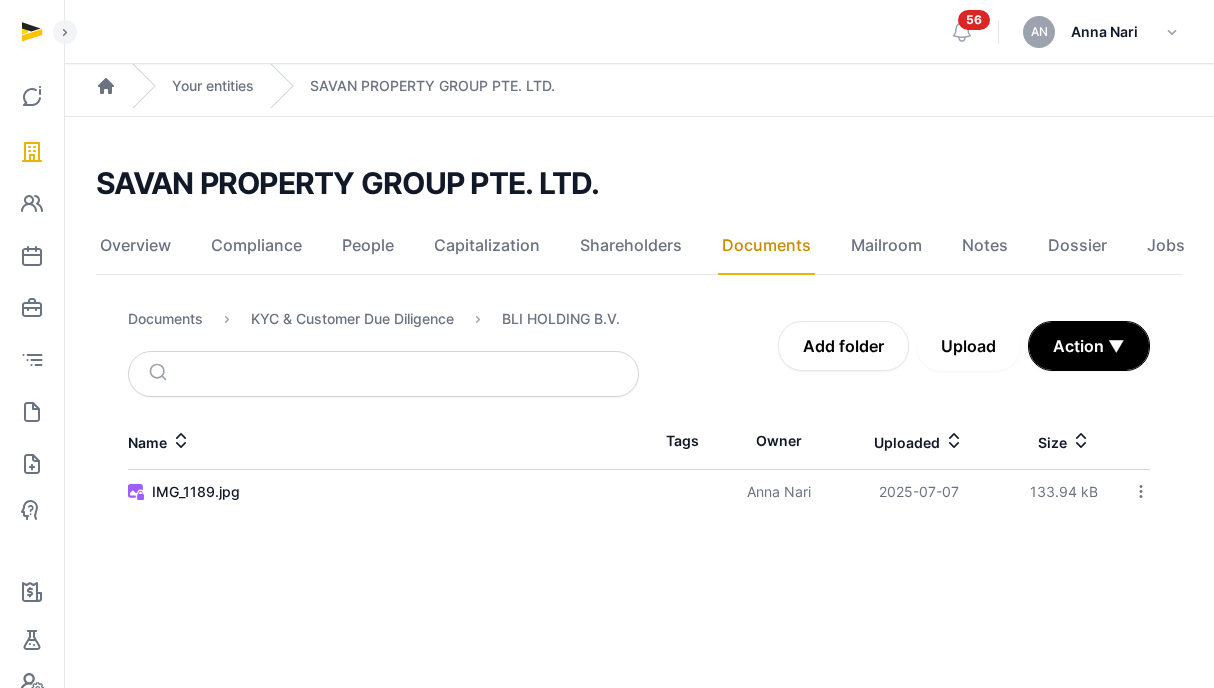 click on "Upload" at bounding box center [968, 346] 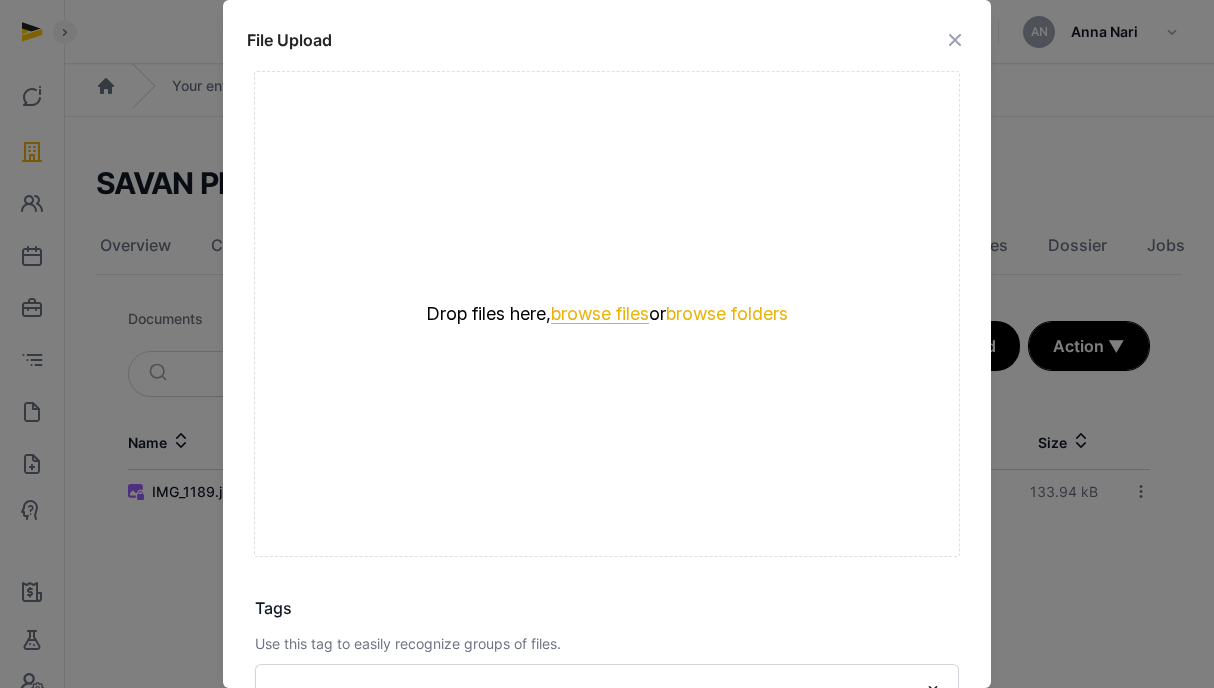 click on "browse files" at bounding box center (600, 314) 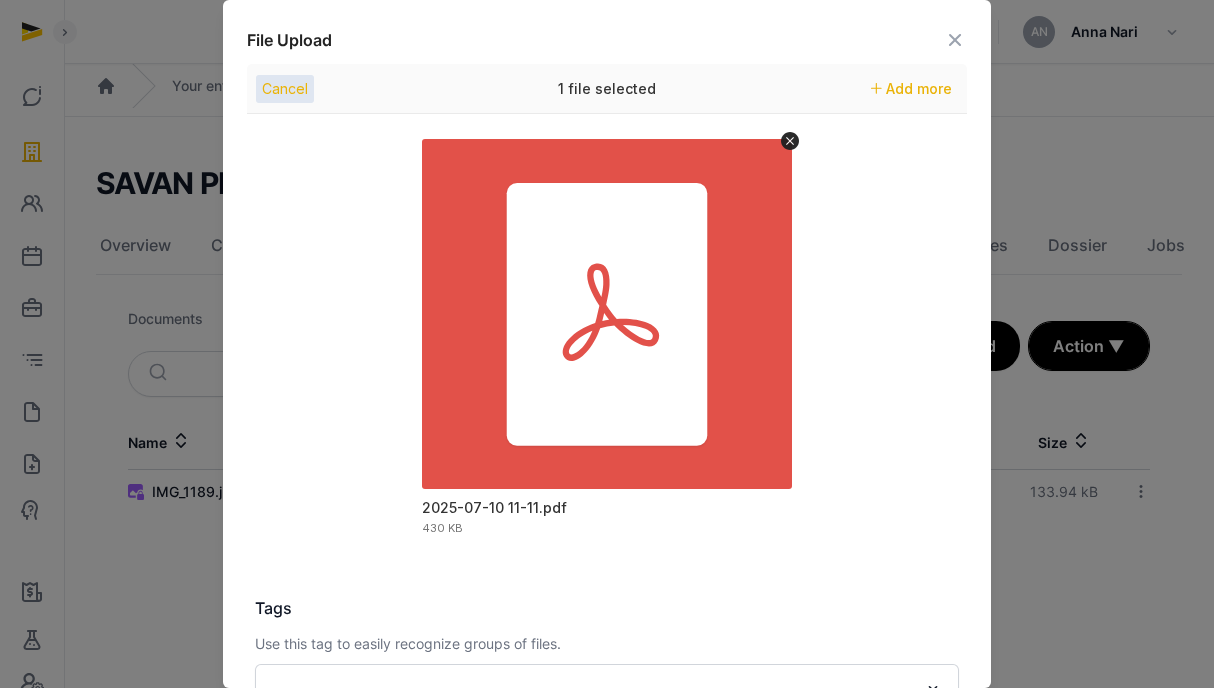 scroll, scrollTop: 290, scrollLeft: 0, axis: vertical 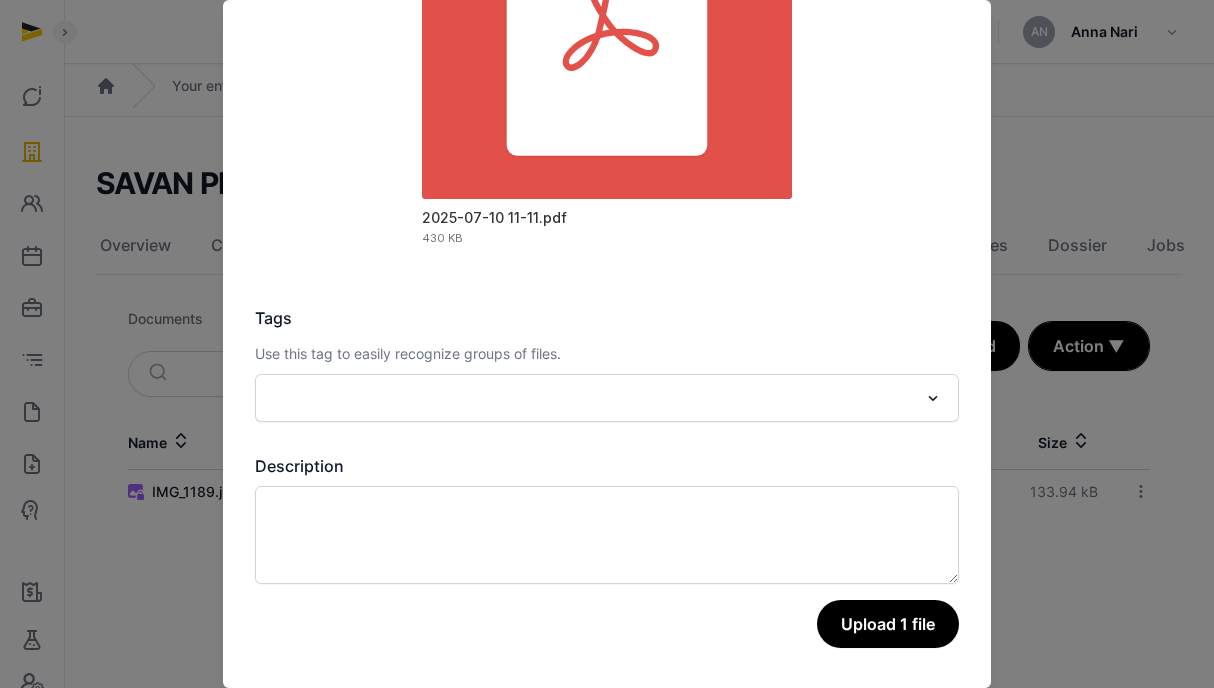 click on "Upload 1 file" at bounding box center (888, 624) 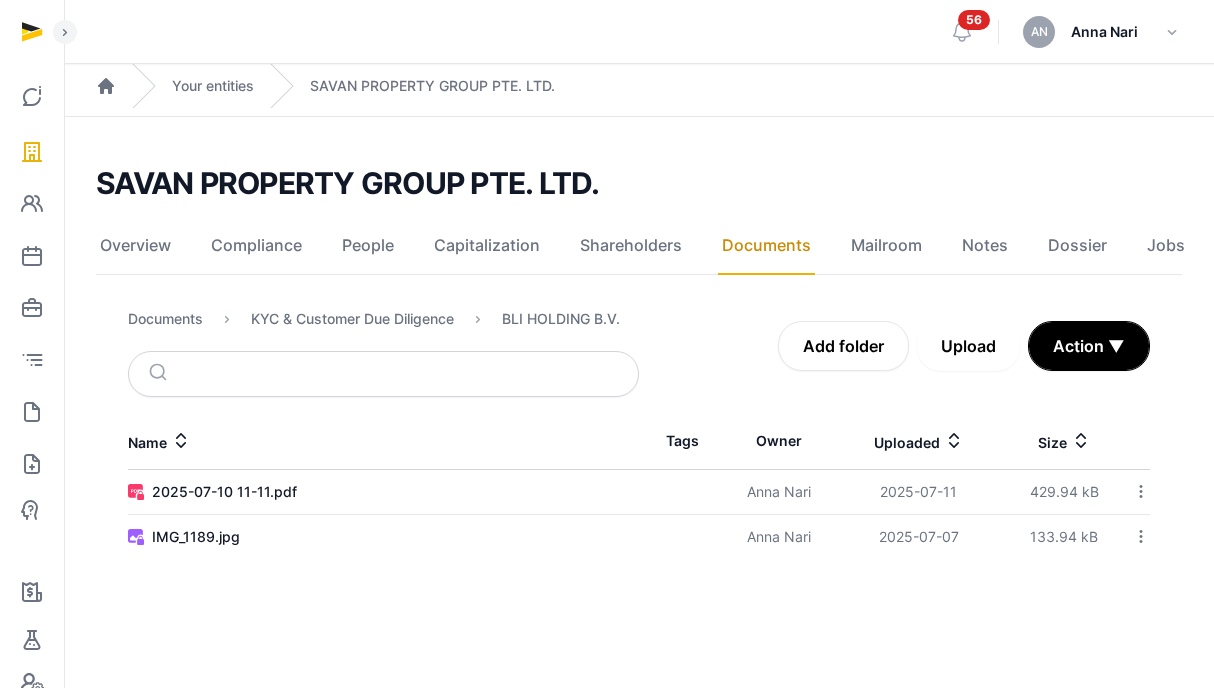 click on "Upload" at bounding box center (968, 346) 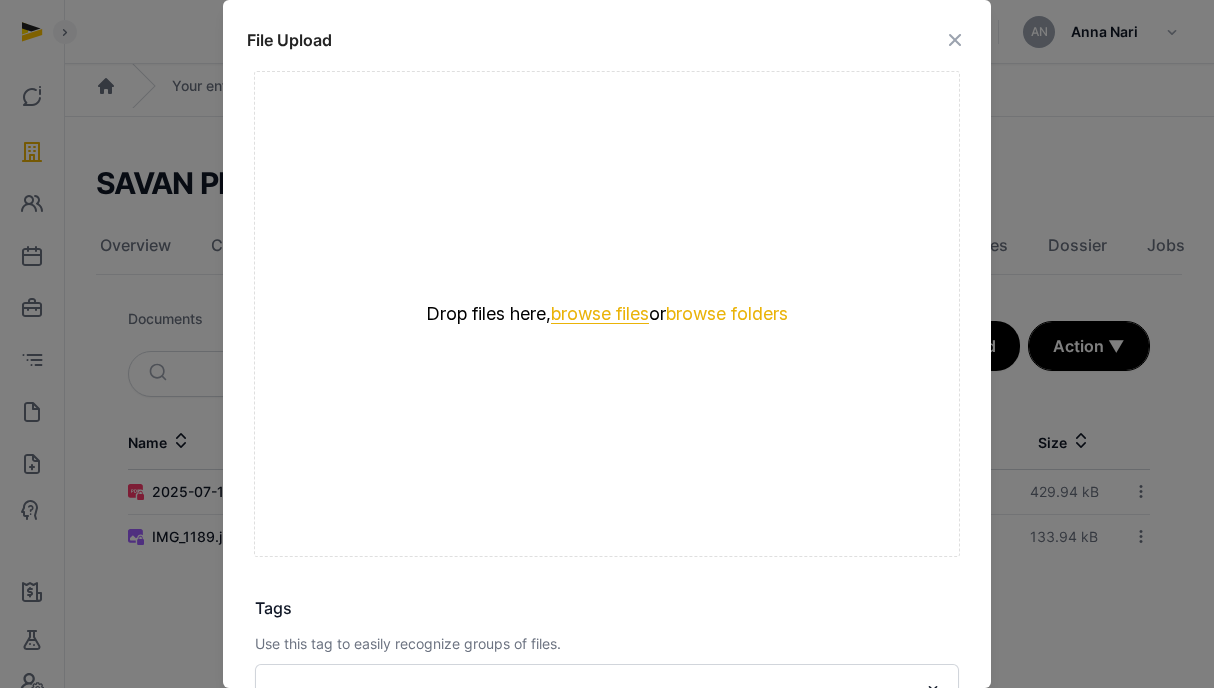 click on "browse files" at bounding box center (600, 314) 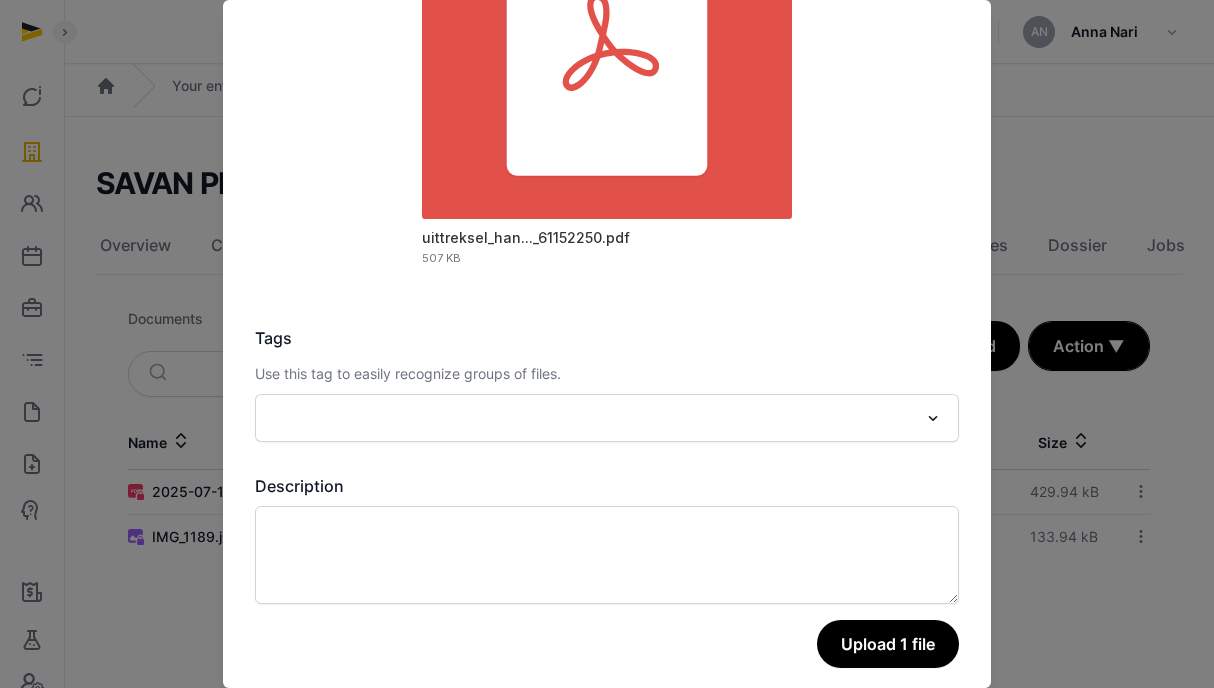 scroll, scrollTop: 290, scrollLeft: 0, axis: vertical 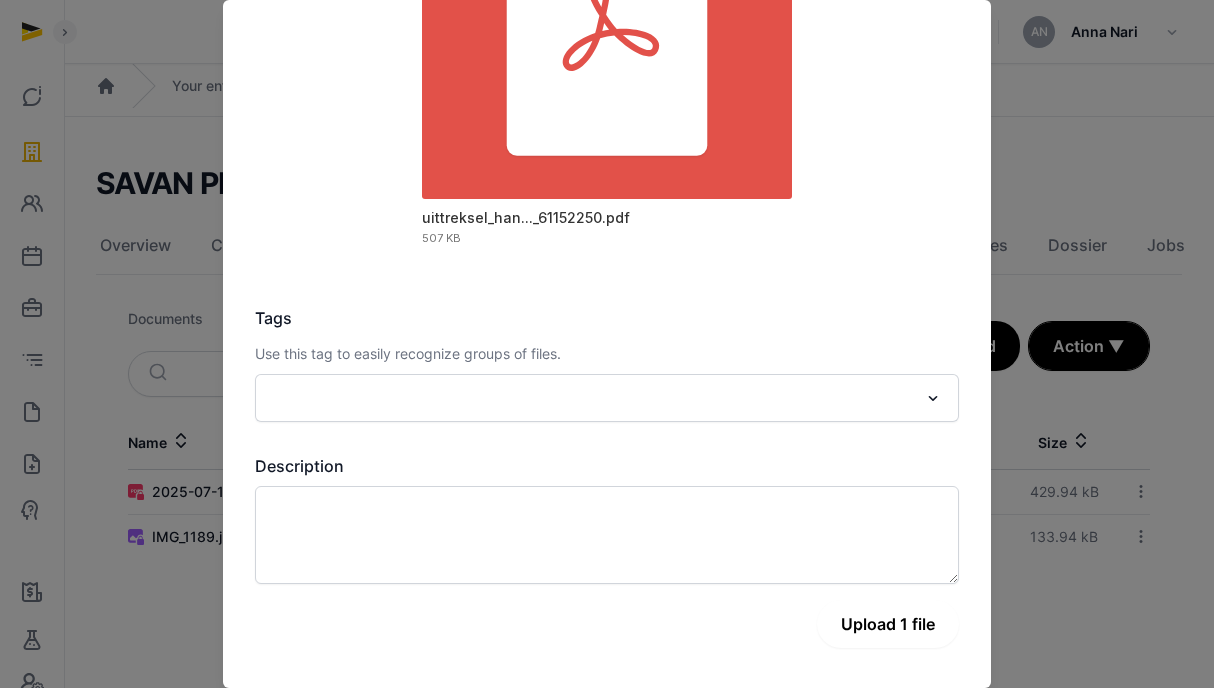 click on "Upload 1 file" at bounding box center [888, 624] 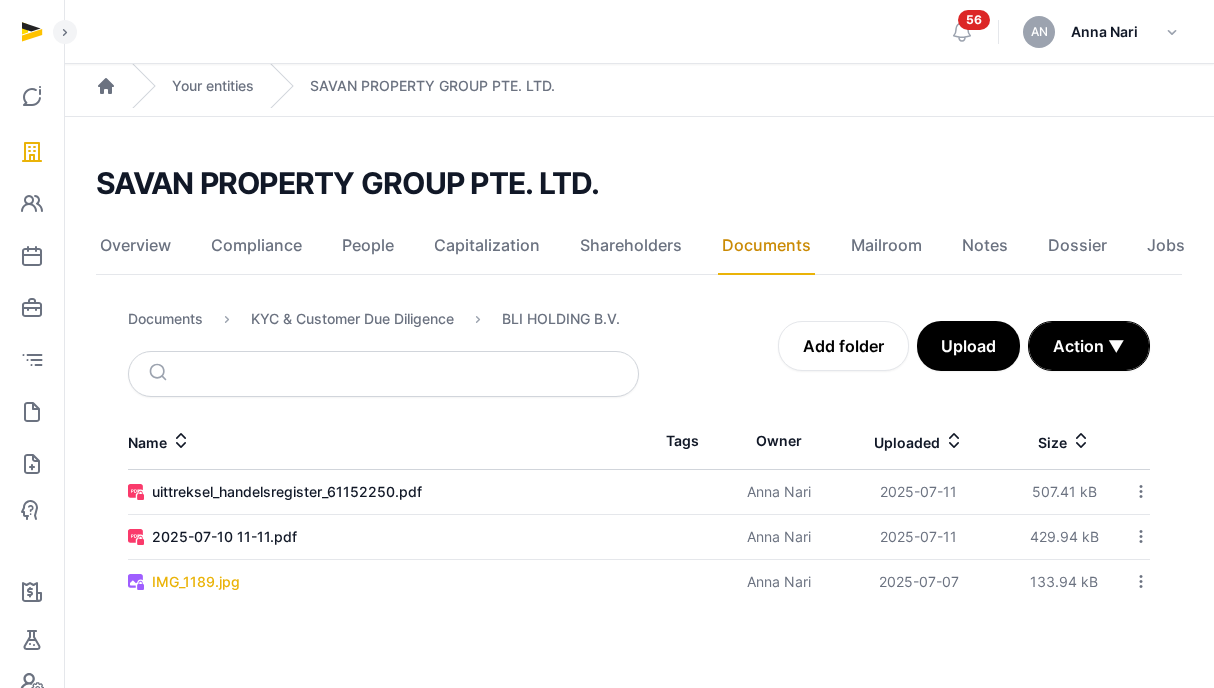 click on "IMG_1189.jpg" at bounding box center (196, 582) 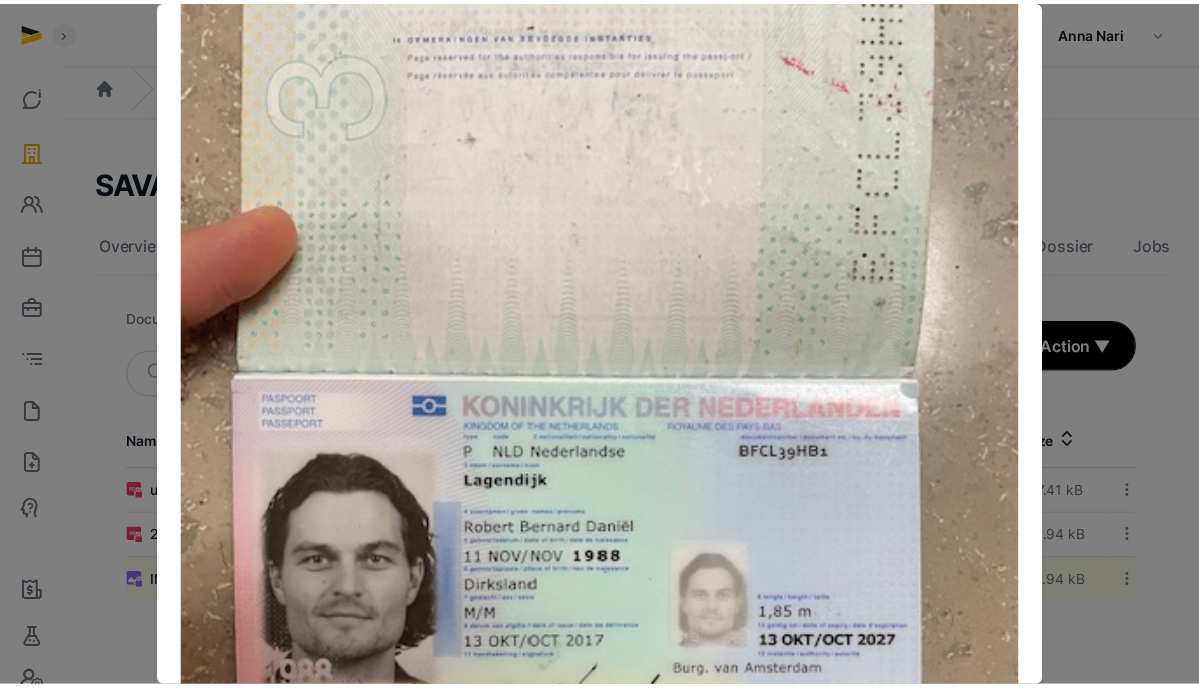 scroll, scrollTop: 0, scrollLeft: 0, axis: both 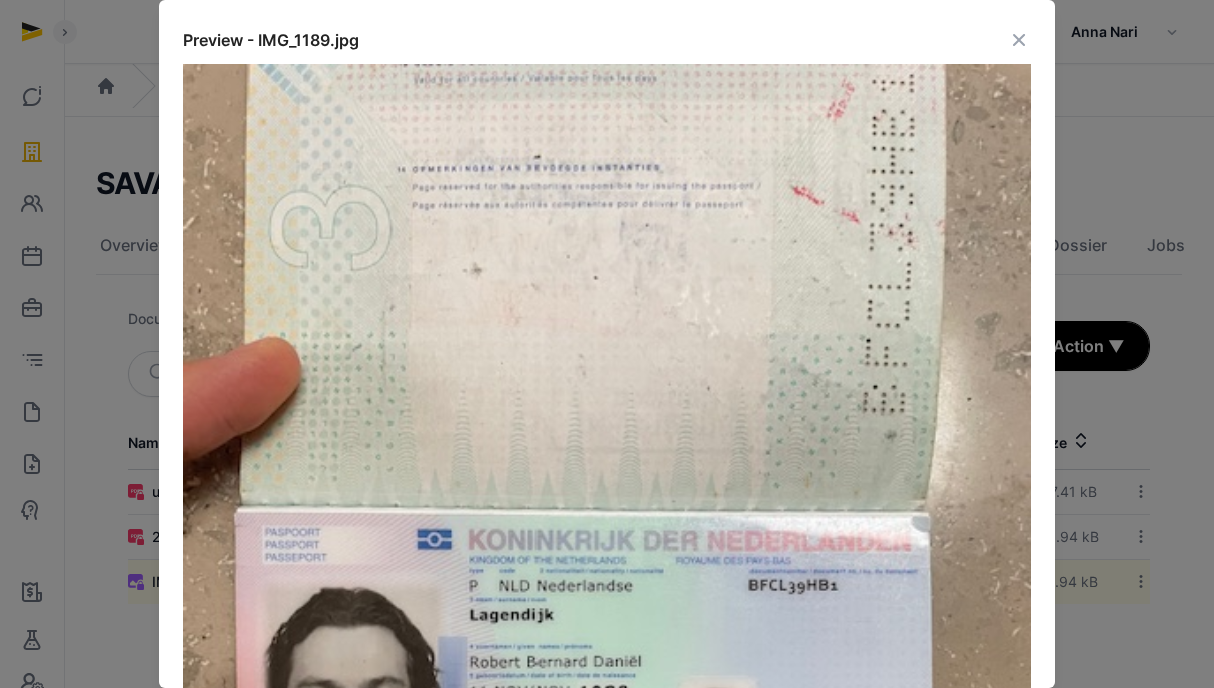 click at bounding box center (1019, 40) 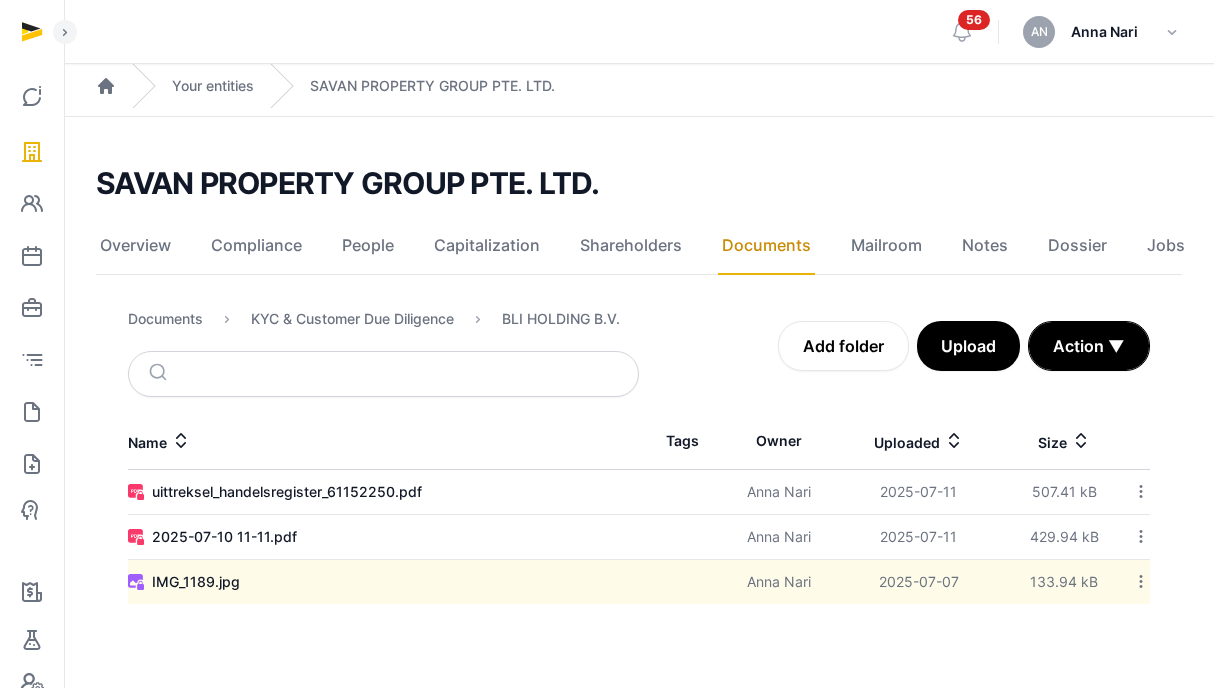 click on "KYC & Customer Due Diligence" at bounding box center (336, 319) 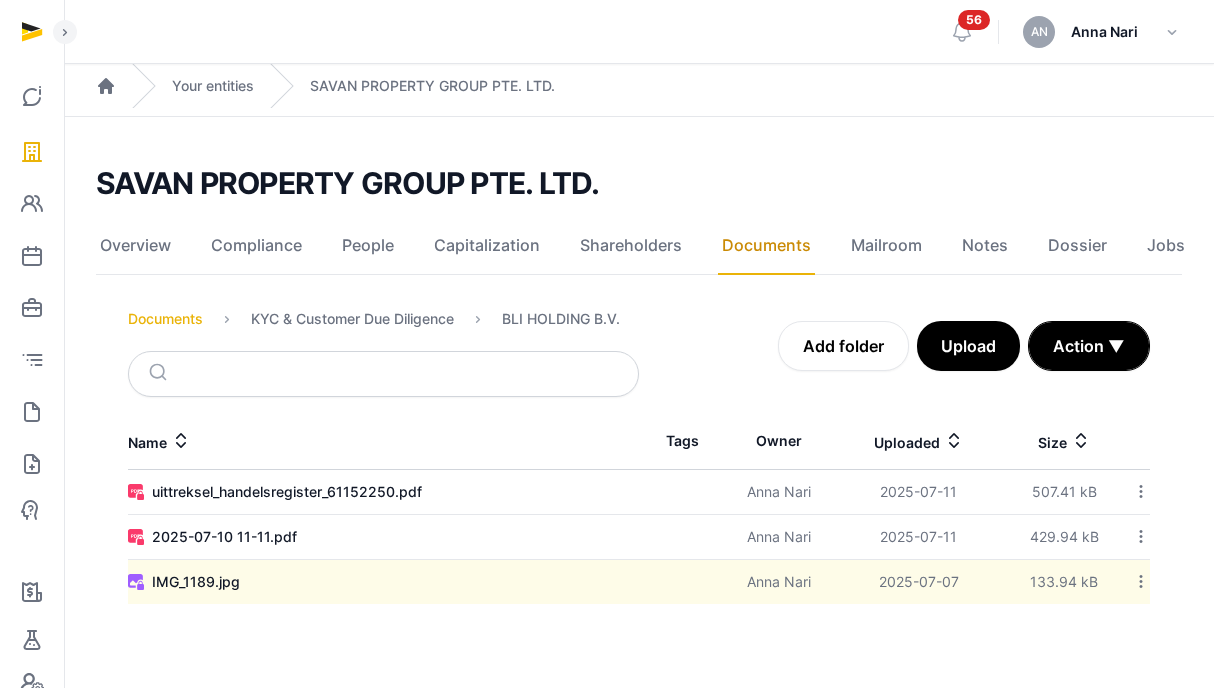 click on "Documents" at bounding box center (165, 319) 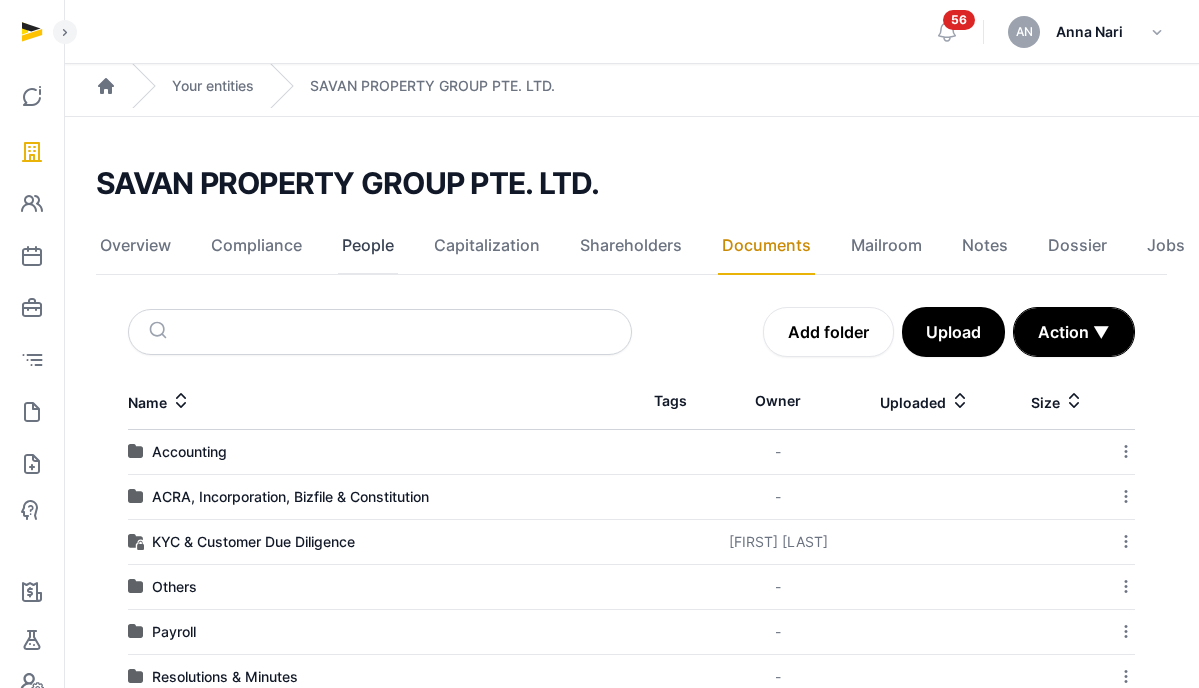 click on "People" 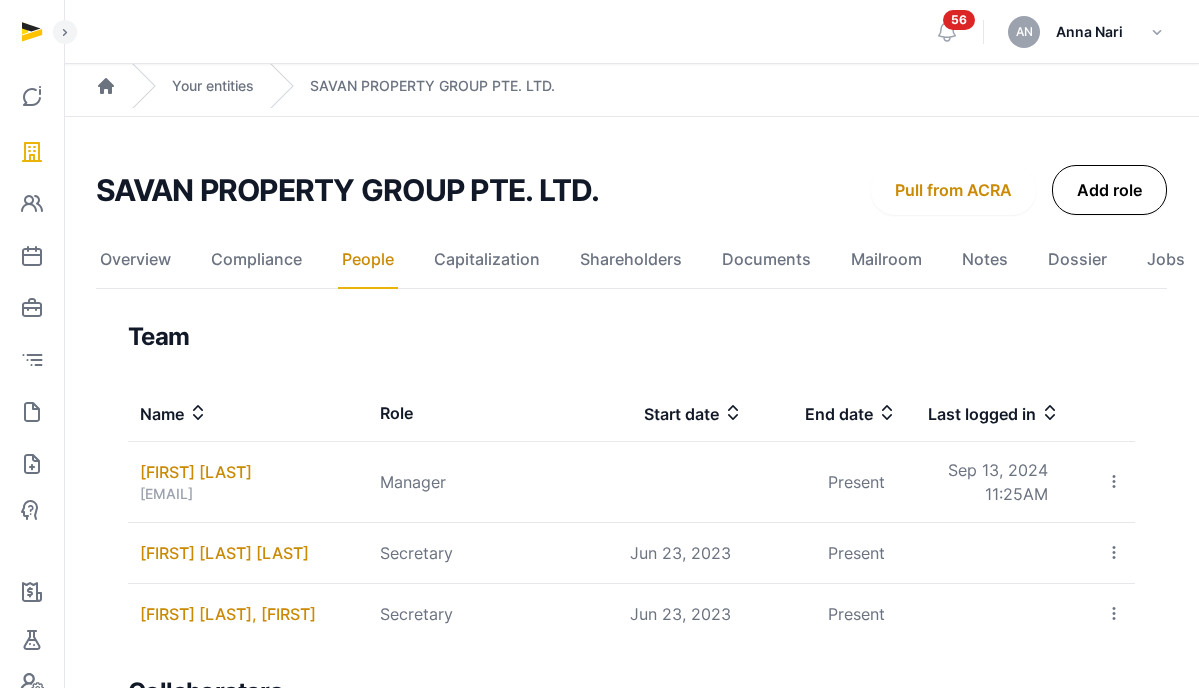 click on "Add role" at bounding box center [1109, 190] 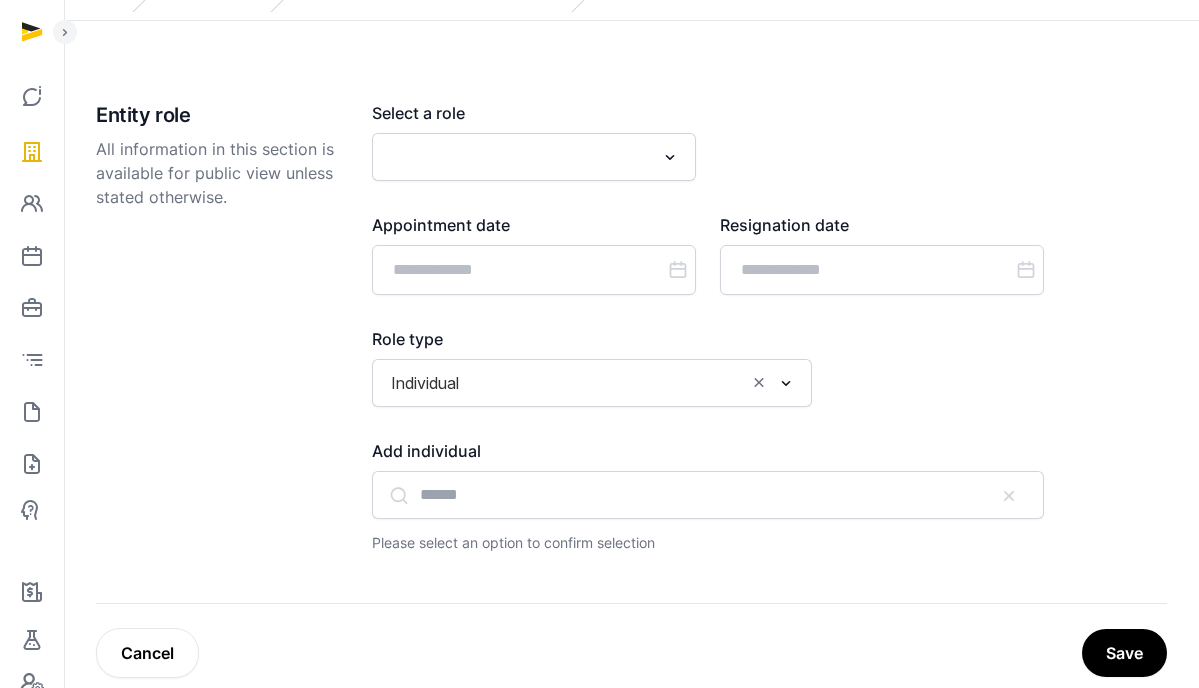 scroll, scrollTop: 126, scrollLeft: 0, axis: vertical 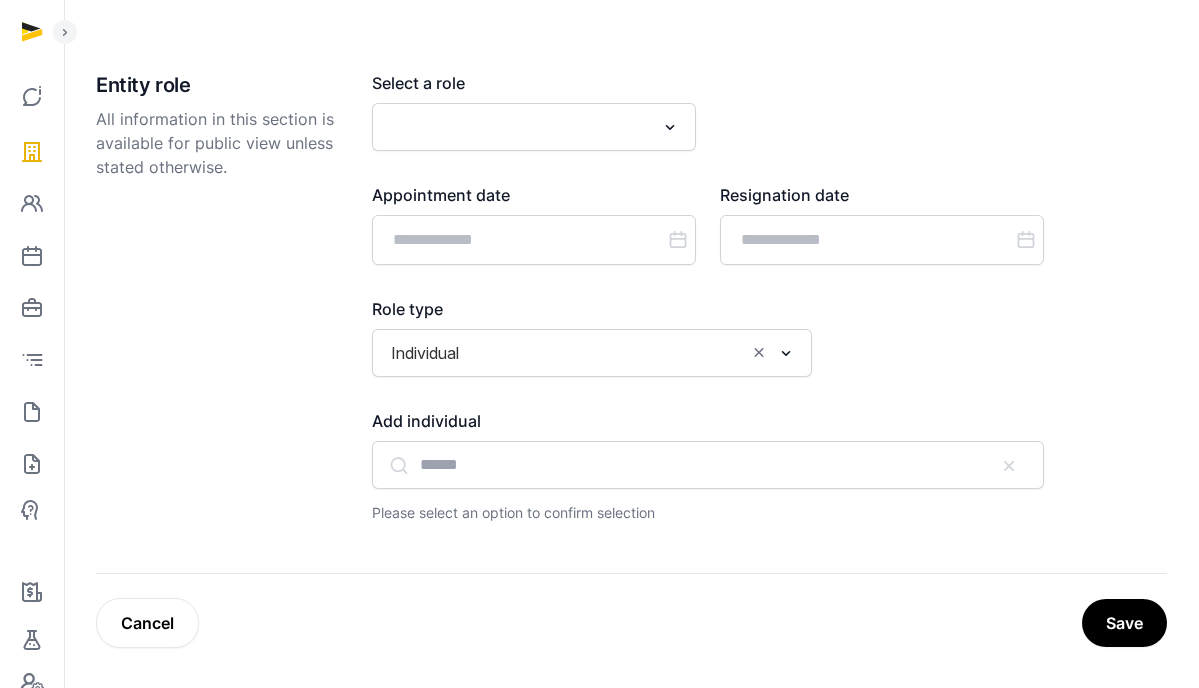 click 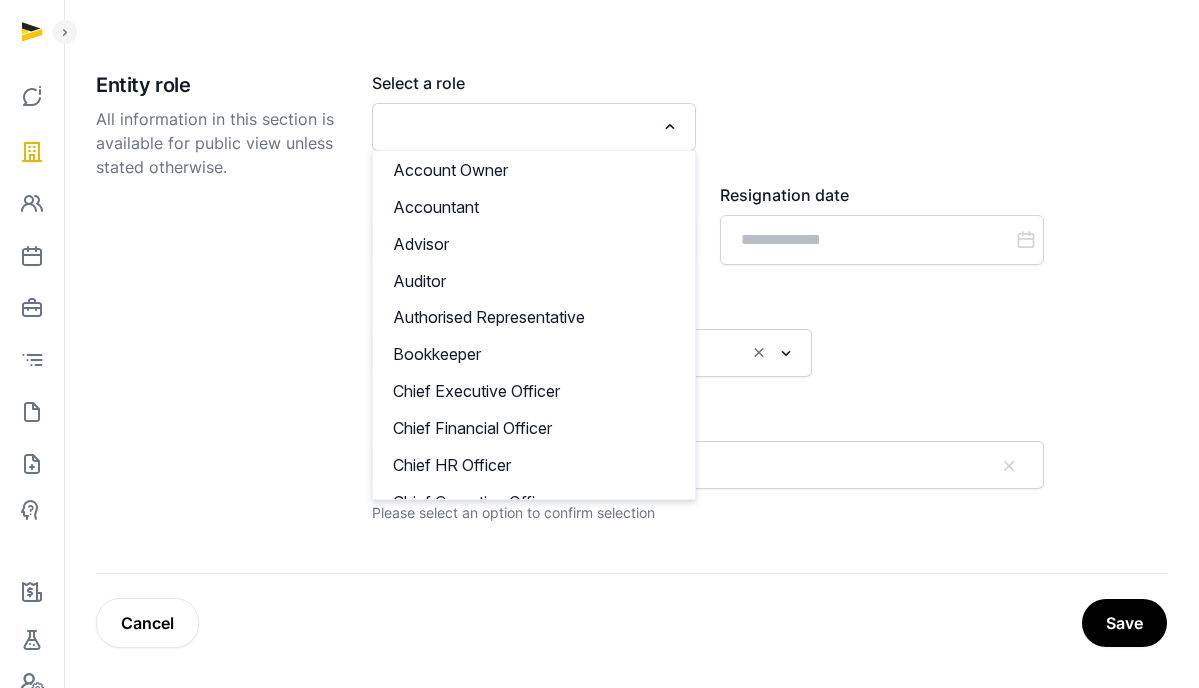 type on "*" 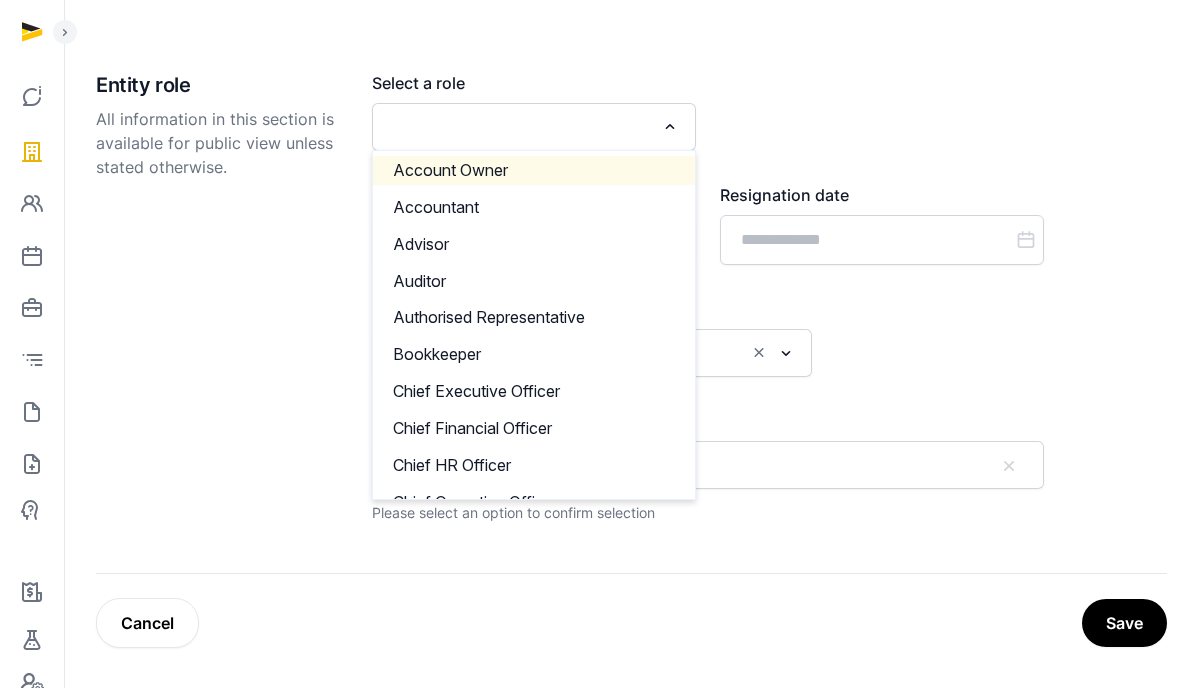 type on "*" 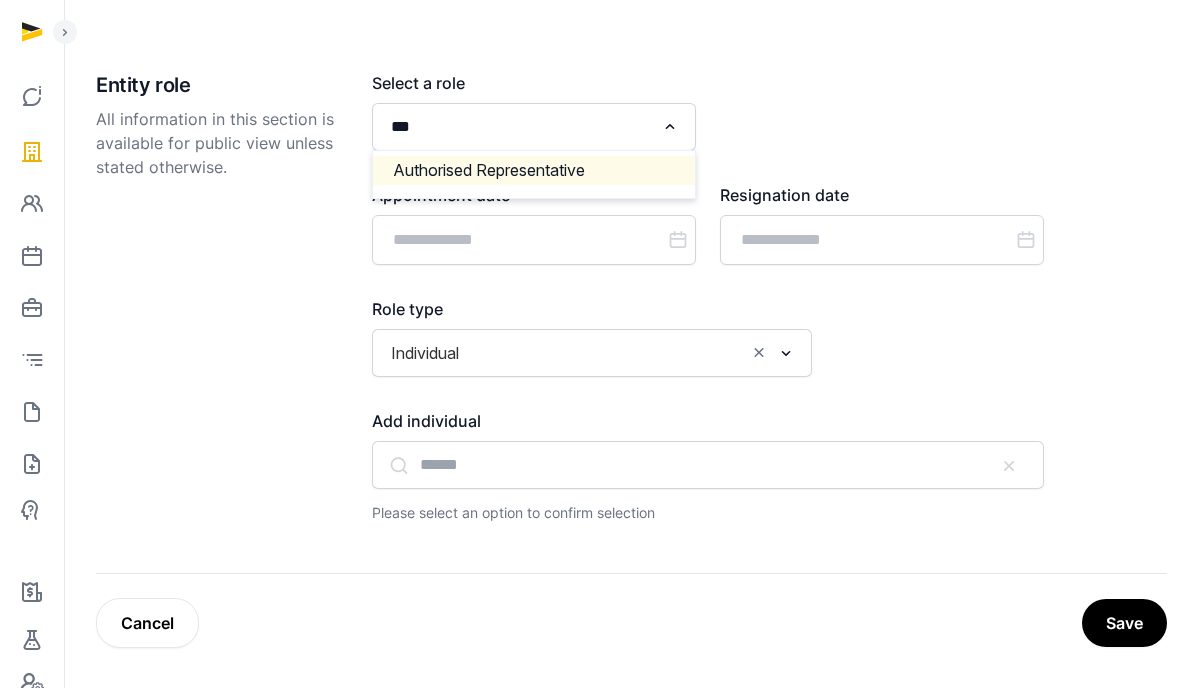 click on "Authorised Representative" 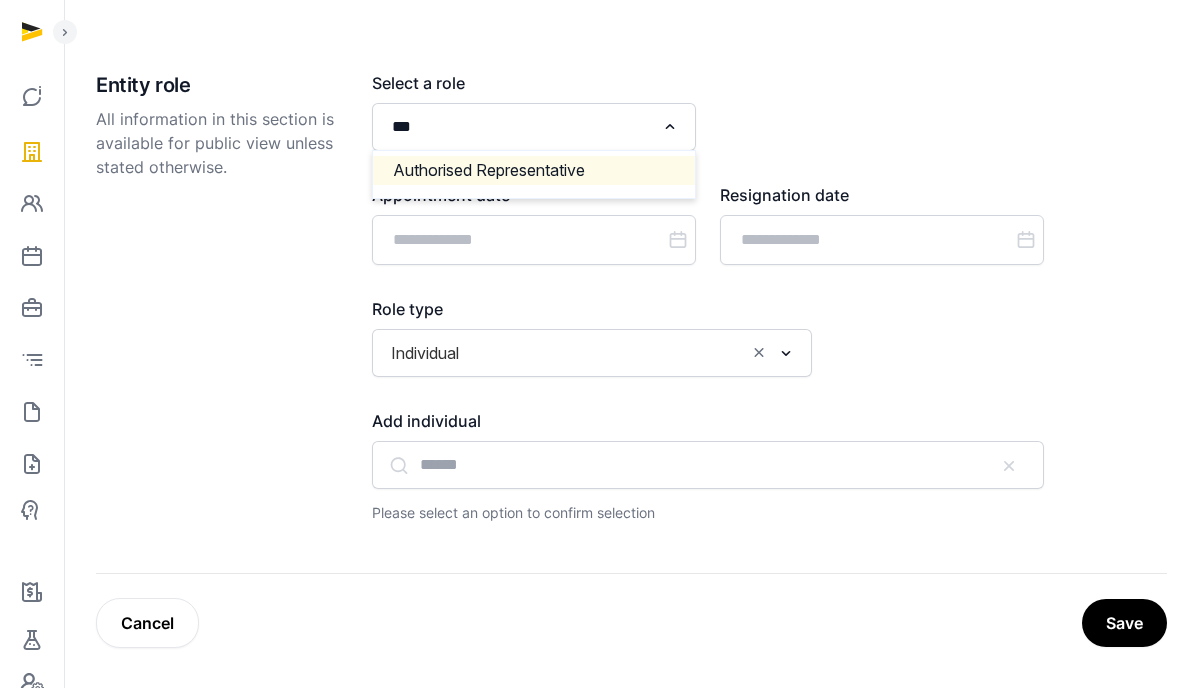 type 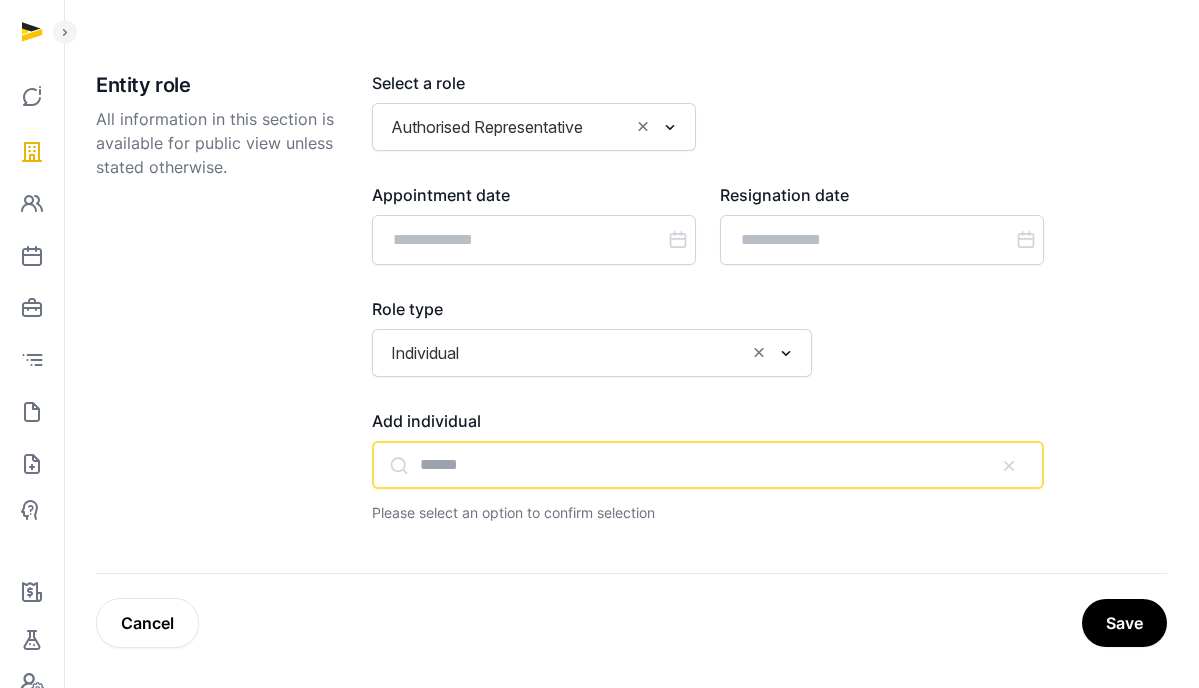 click at bounding box center (708, 465) 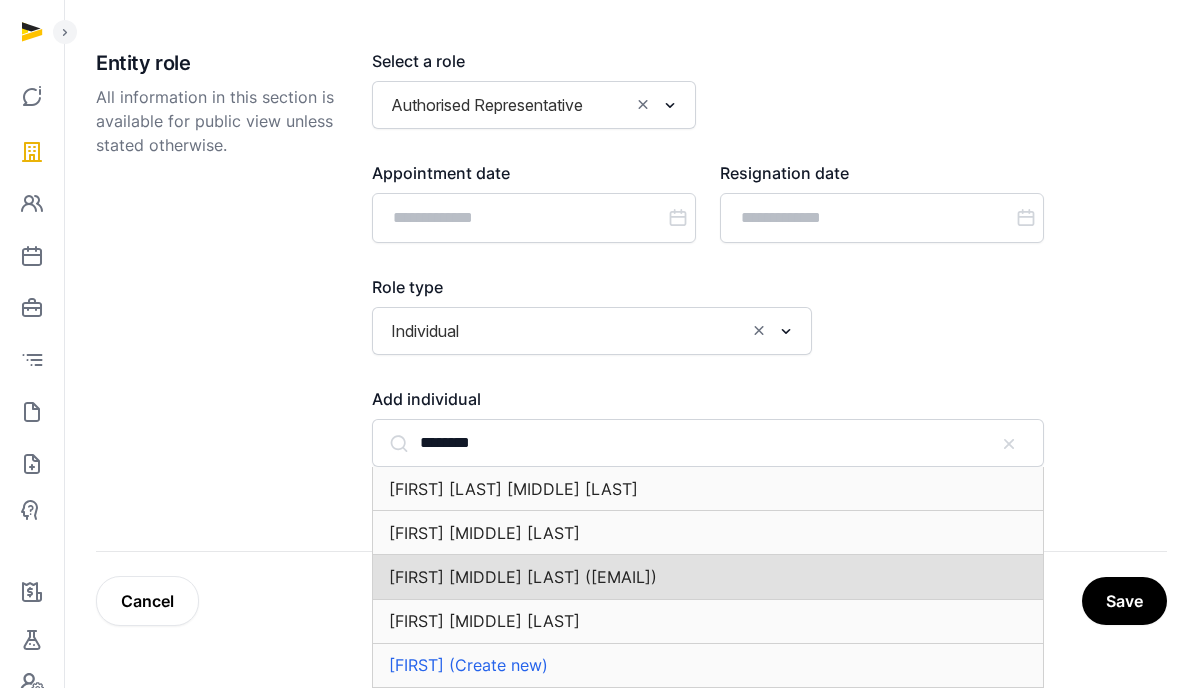 scroll, scrollTop: 126, scrollLeft: 0, axis: vertical 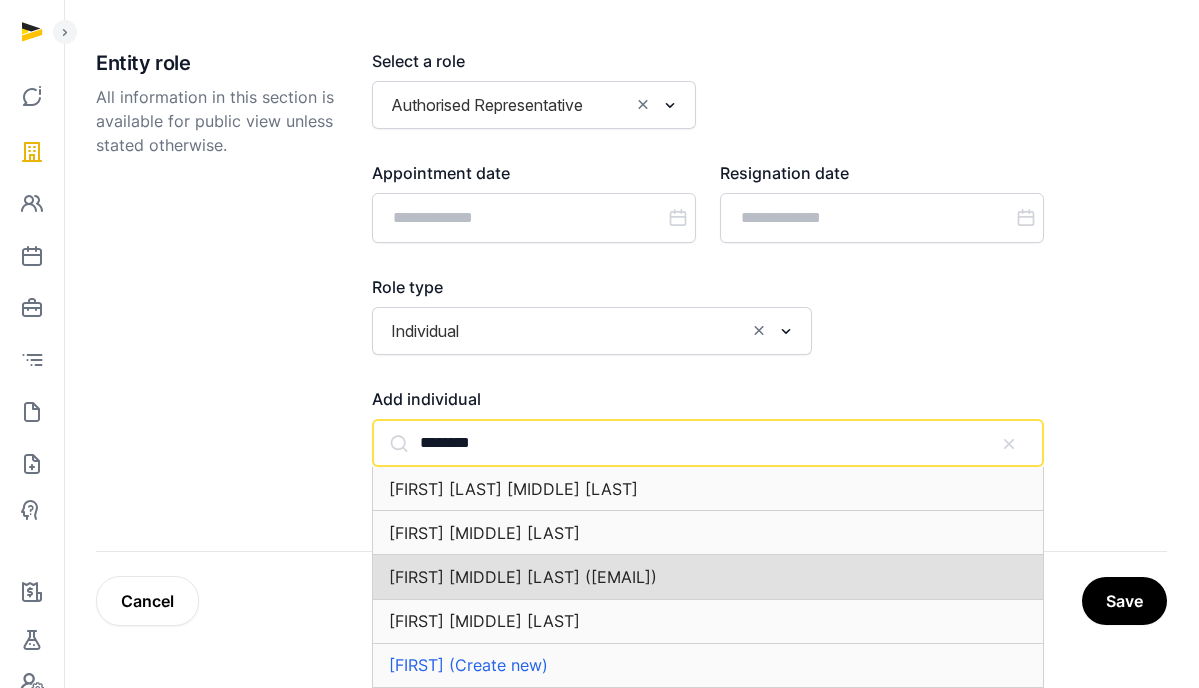paste on "**********" 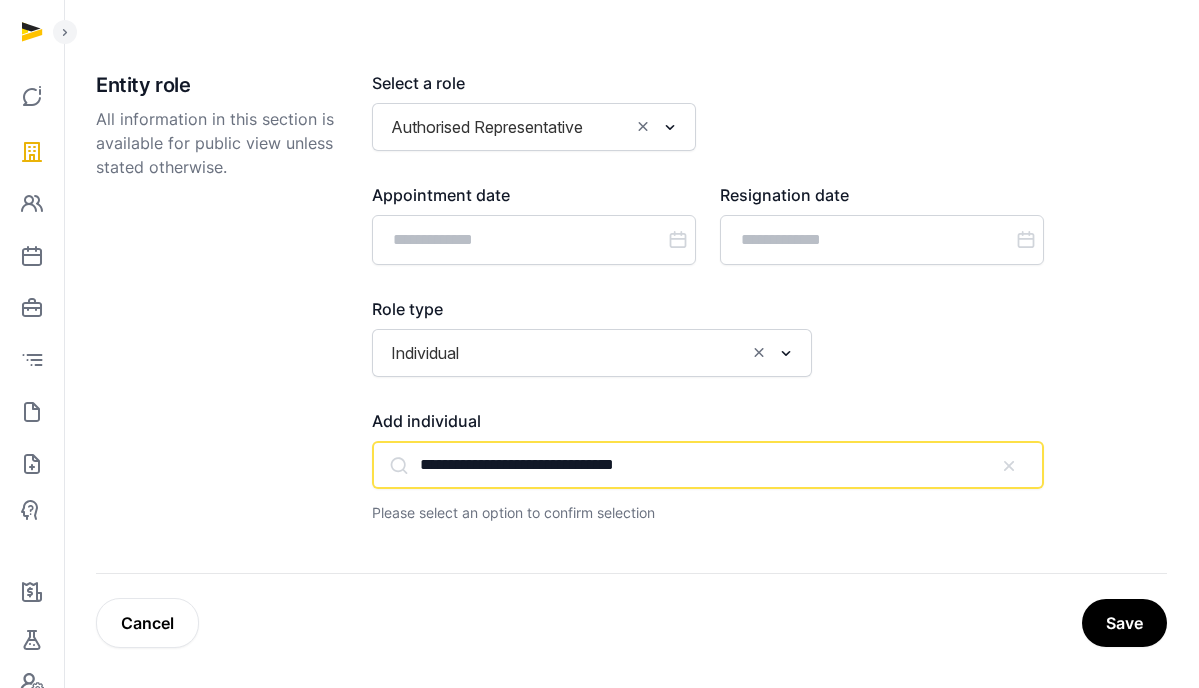 scroll, scrollTop: 126, scrollLeft: 0, axis: vertical 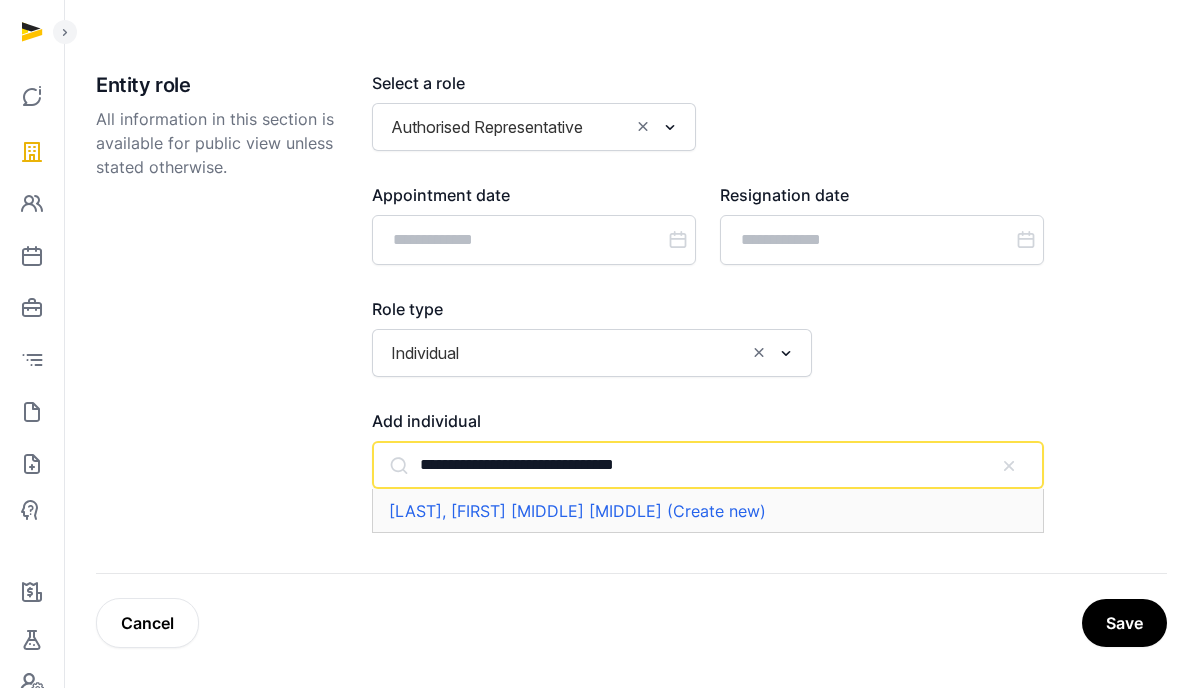 click on "**********" at bounding box center (708, 465) 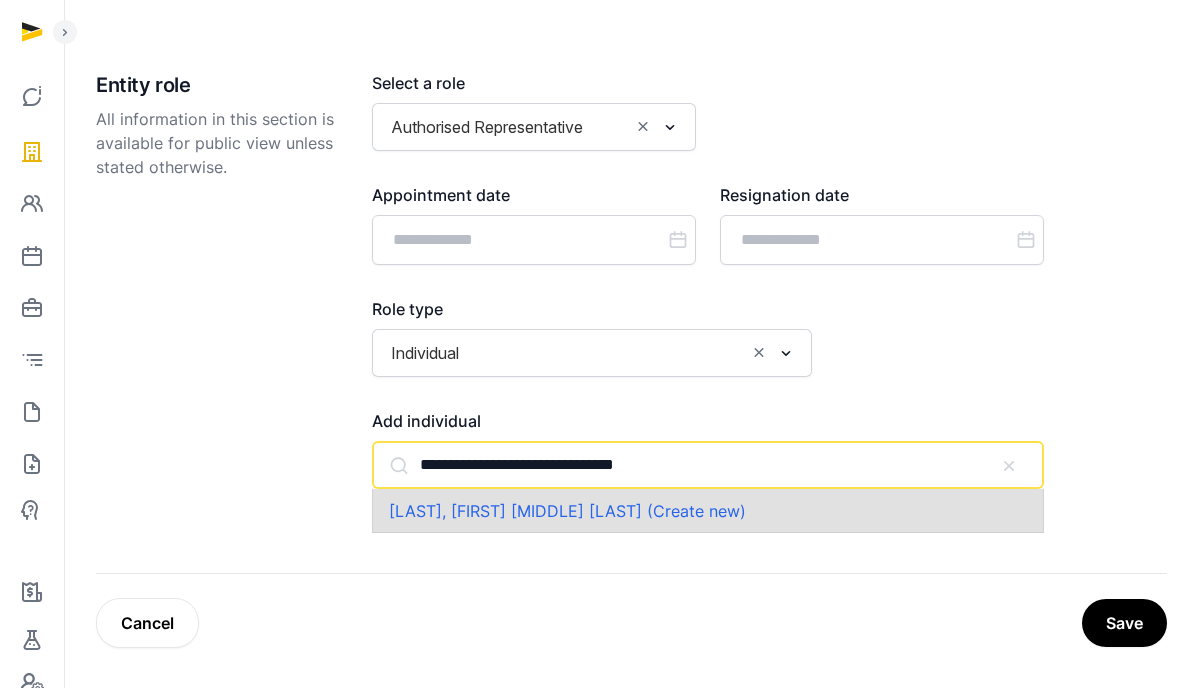click on "[LAST], [FIRST] [MIDDLE] [LAST] (Create new)" 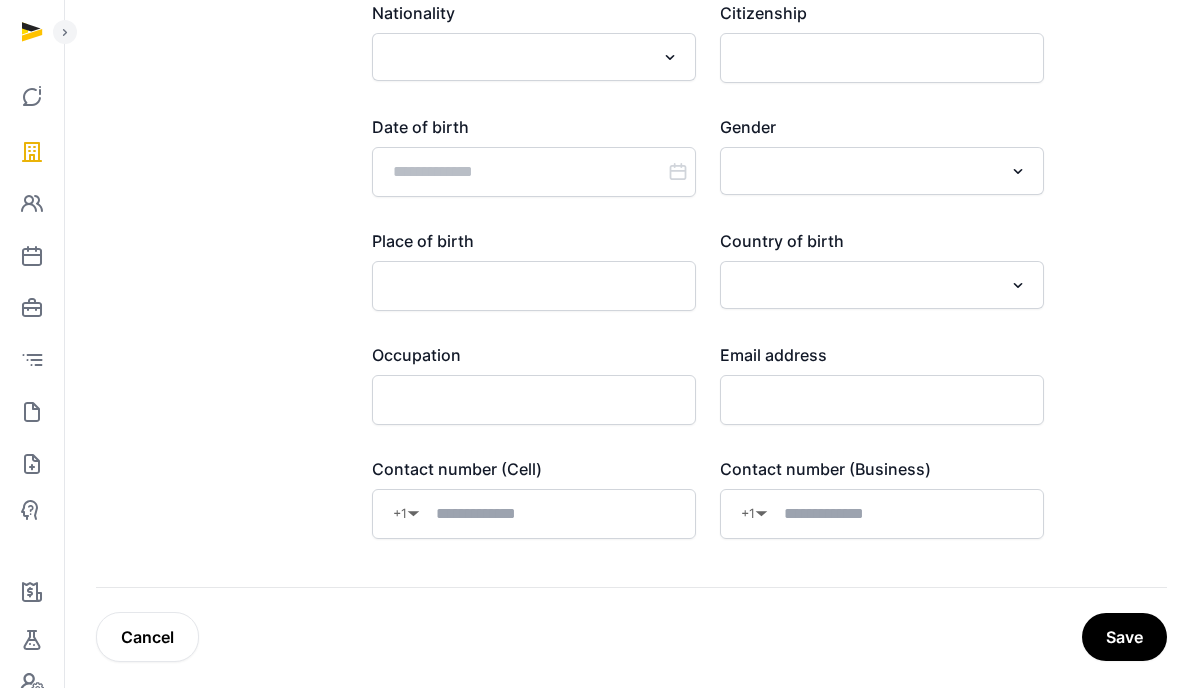 scroll, scrollTop: 1204, scrollLeft: 0, axis: vertical 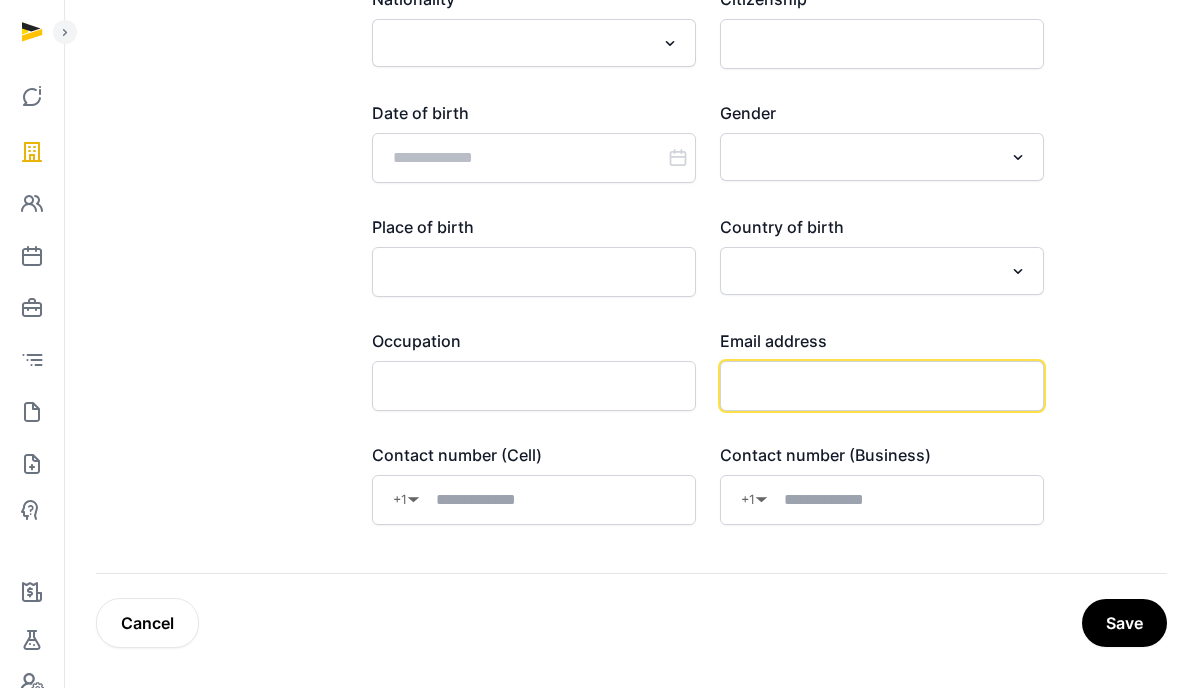 click 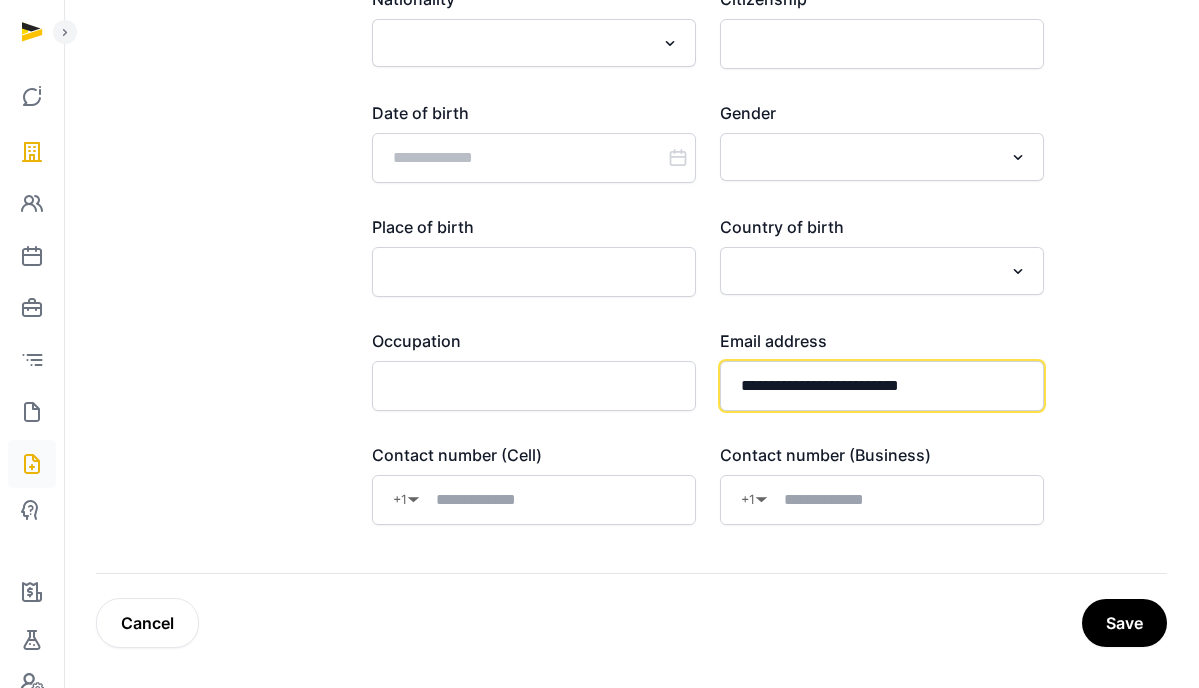 type on "**********" 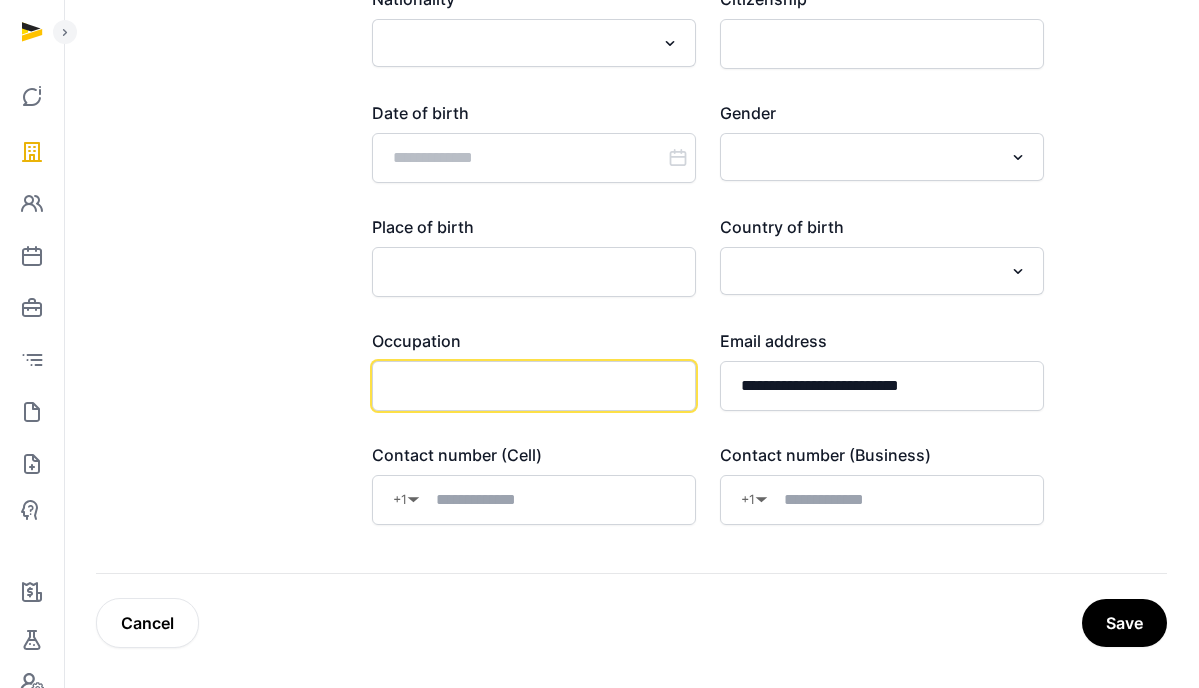 click 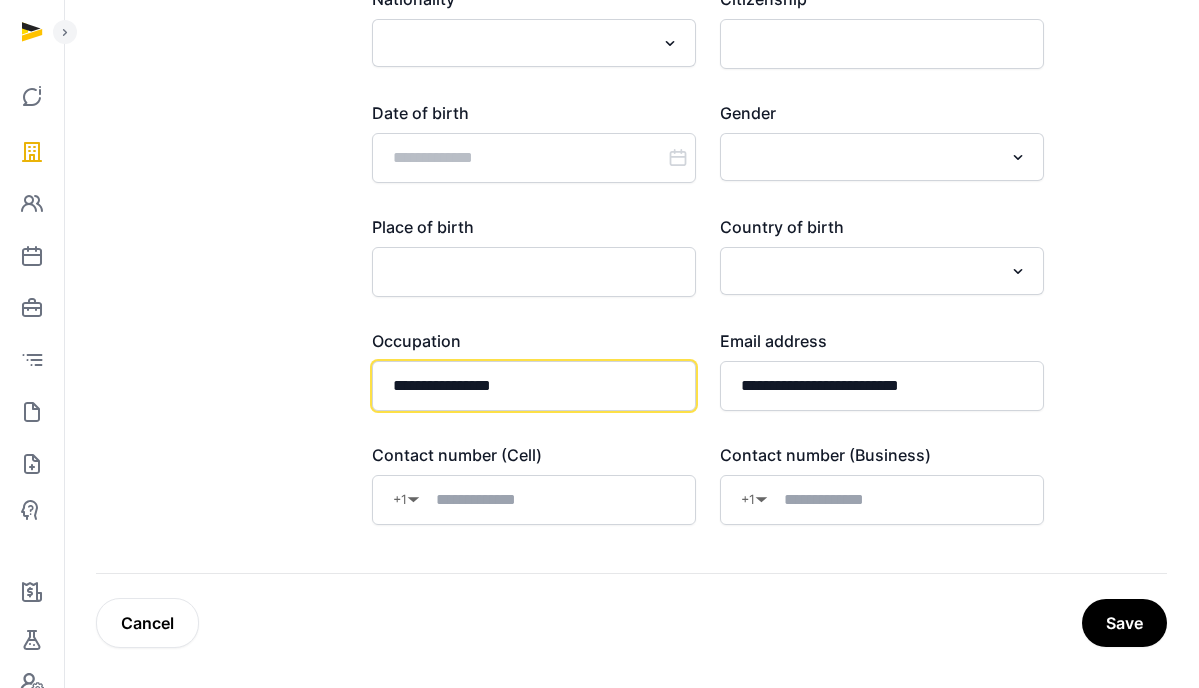 click on "**********" 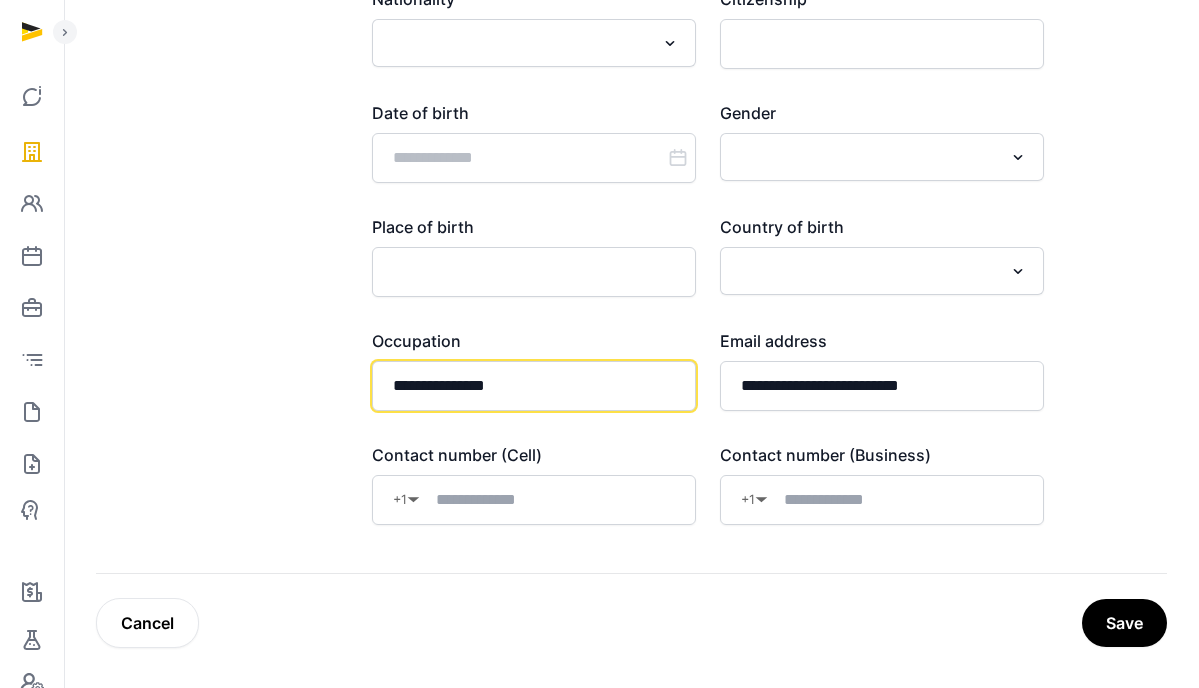 drag, startPoint x: 519, startPoint y: 385, endPoint x: 426, endPoint y: 380, distance: 93.13431 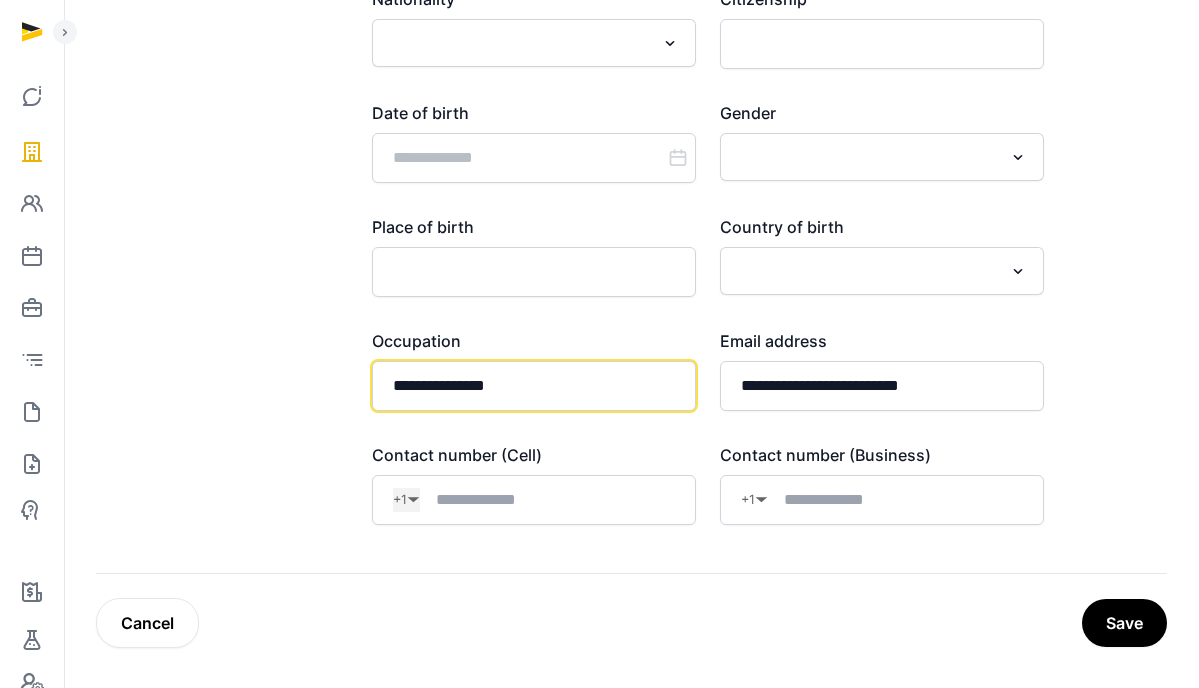 type on "**********" 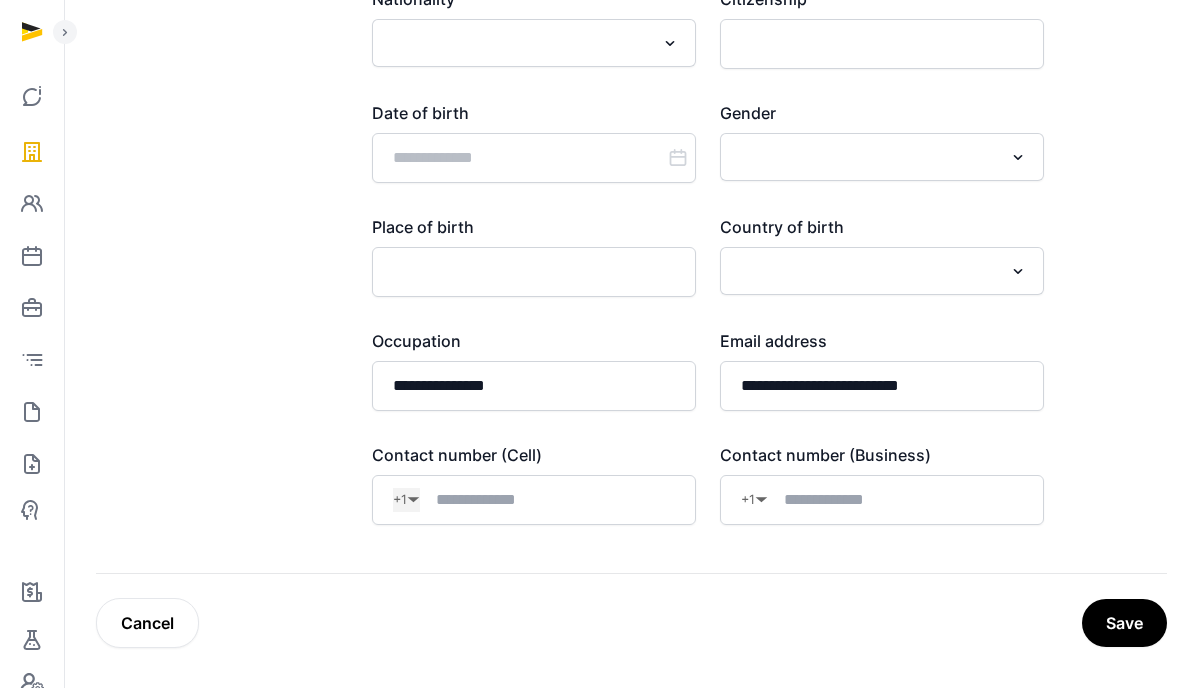 click on "+1" at bounding box center [400, 500] 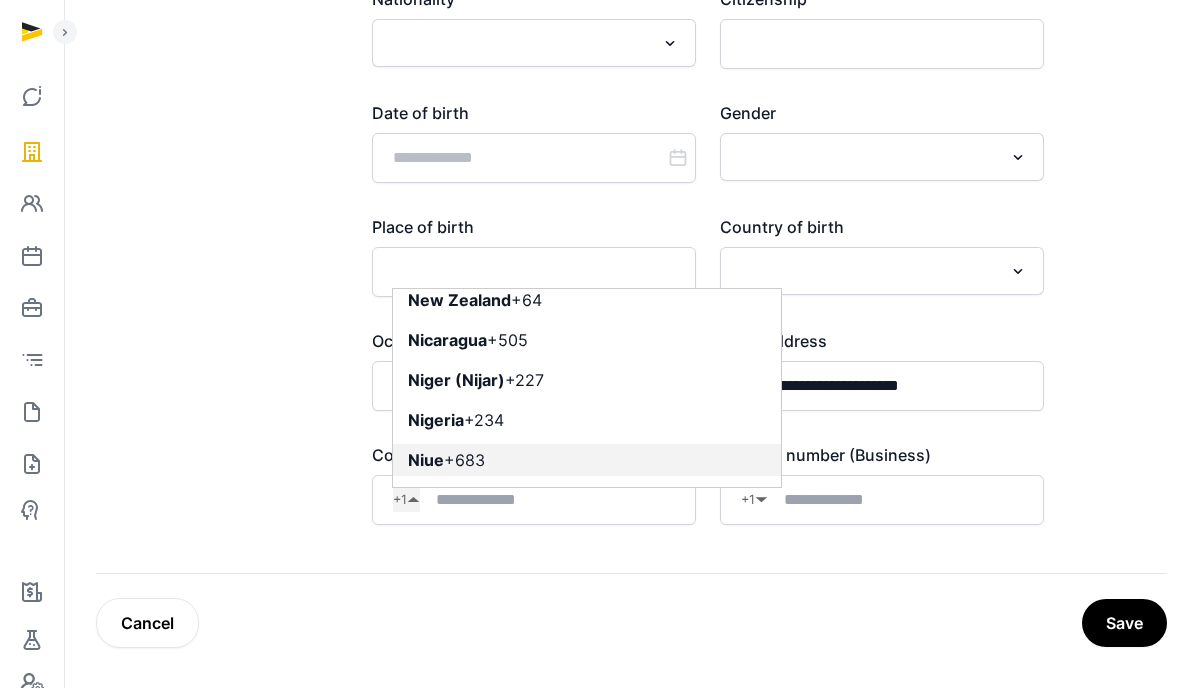 scroll, scrollTop: 6105, scrollLeft: 0, axis: vertical 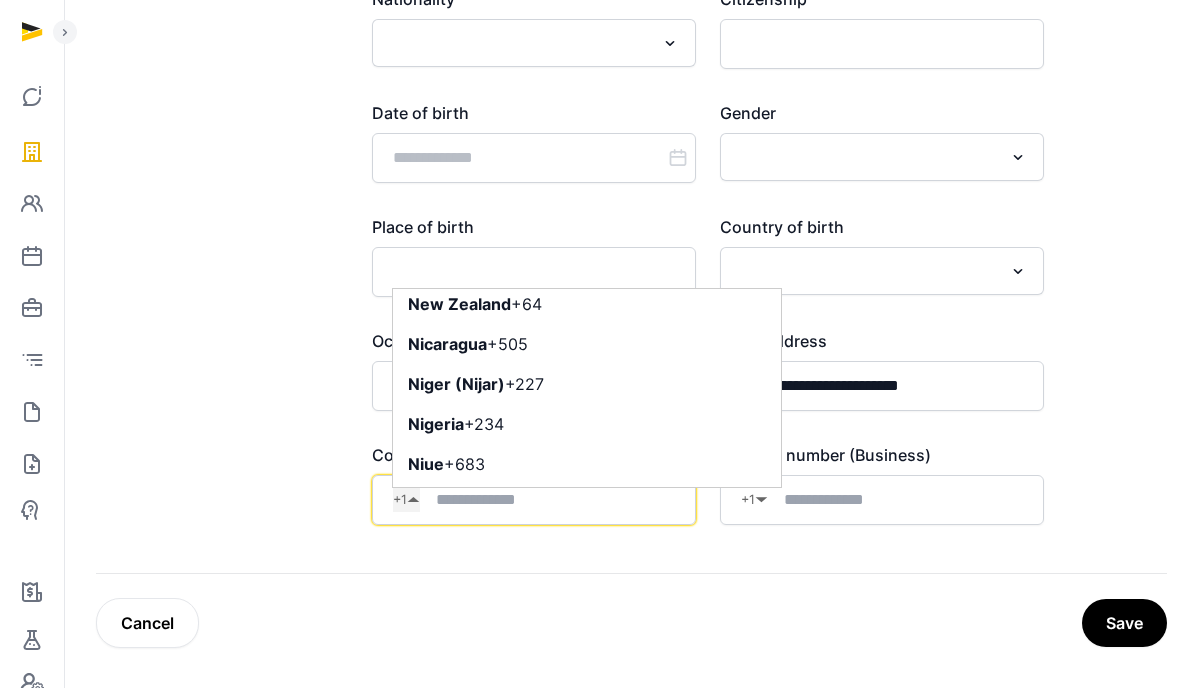 click on "Netherlands (Nederland)" at bounding box center [506, 224] 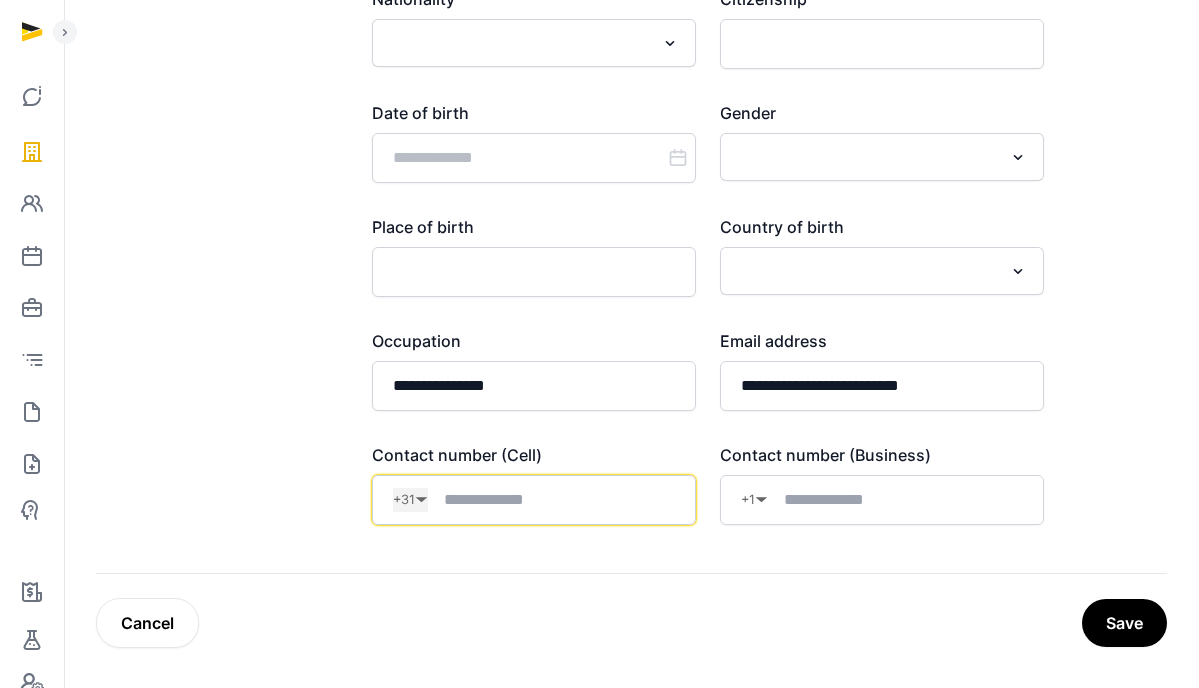 click at bounding box center [551, 500] 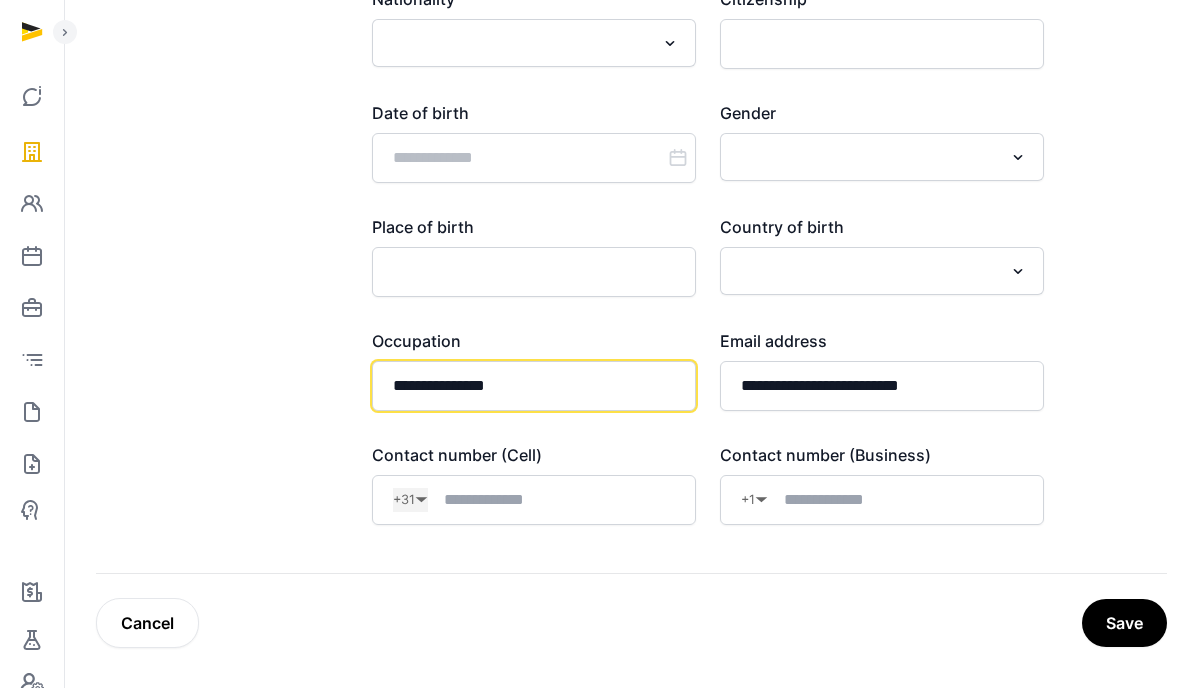 drag, startPoint x: 427, startPoint y: 386, endPoint x: 510, endPoint y: 385, distance: 83.00603 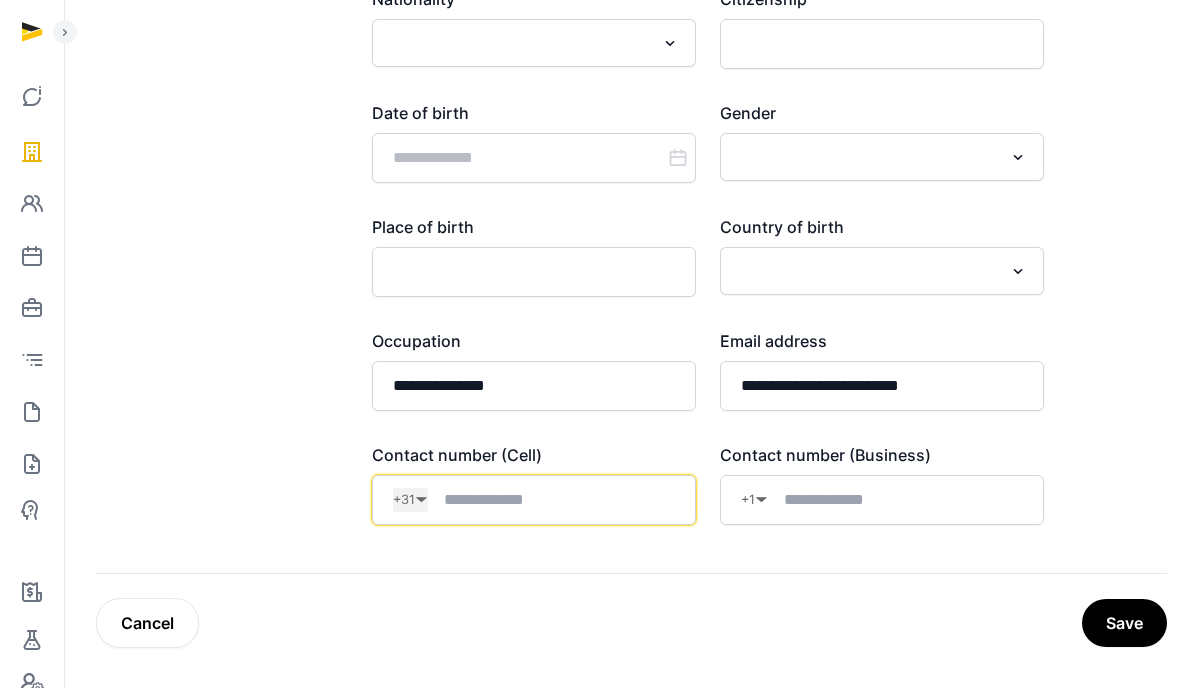 click at bounding box center [551, 500] 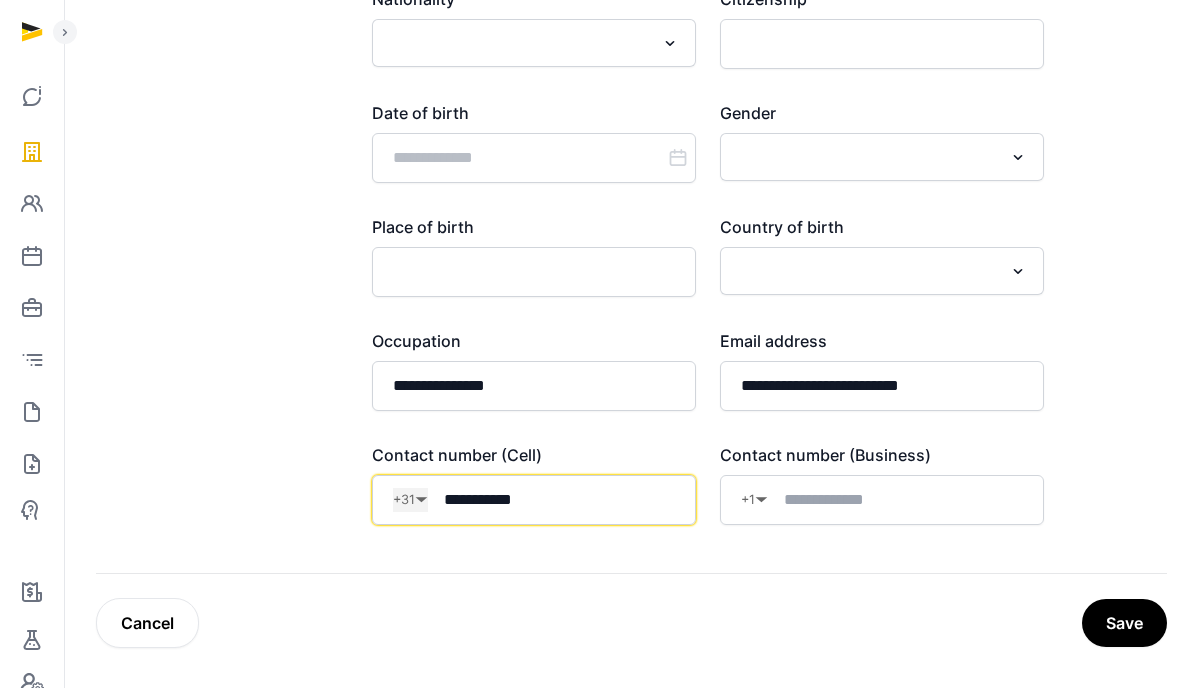 type on "**********" 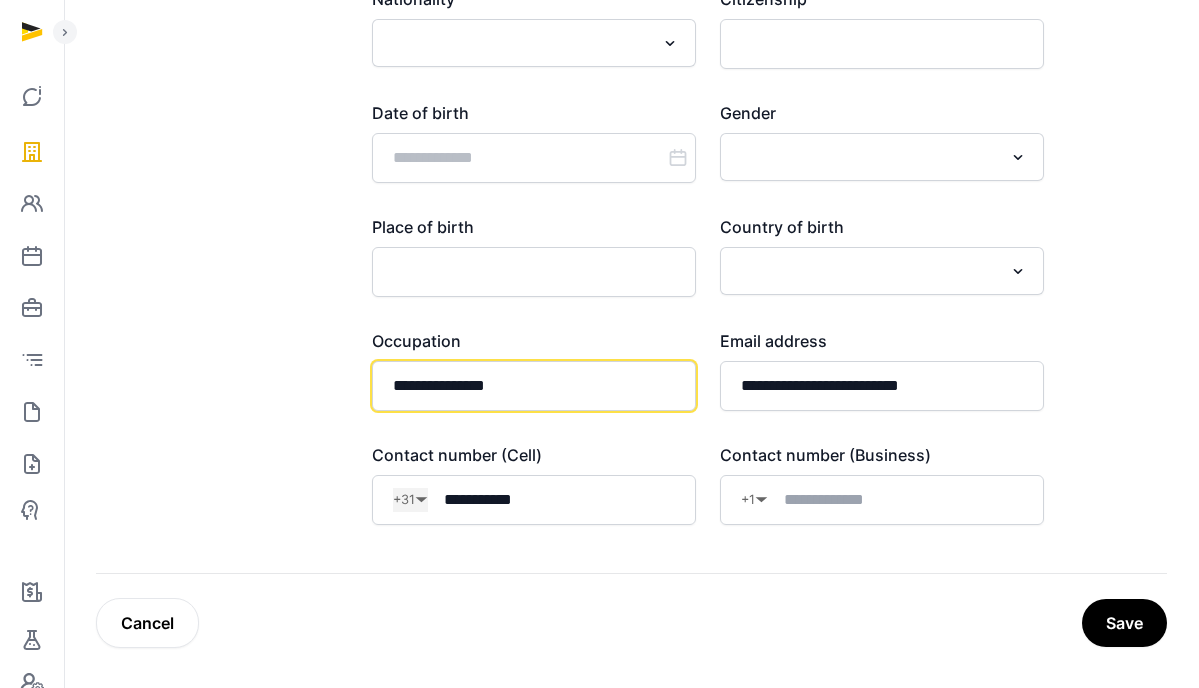 click on "**********" 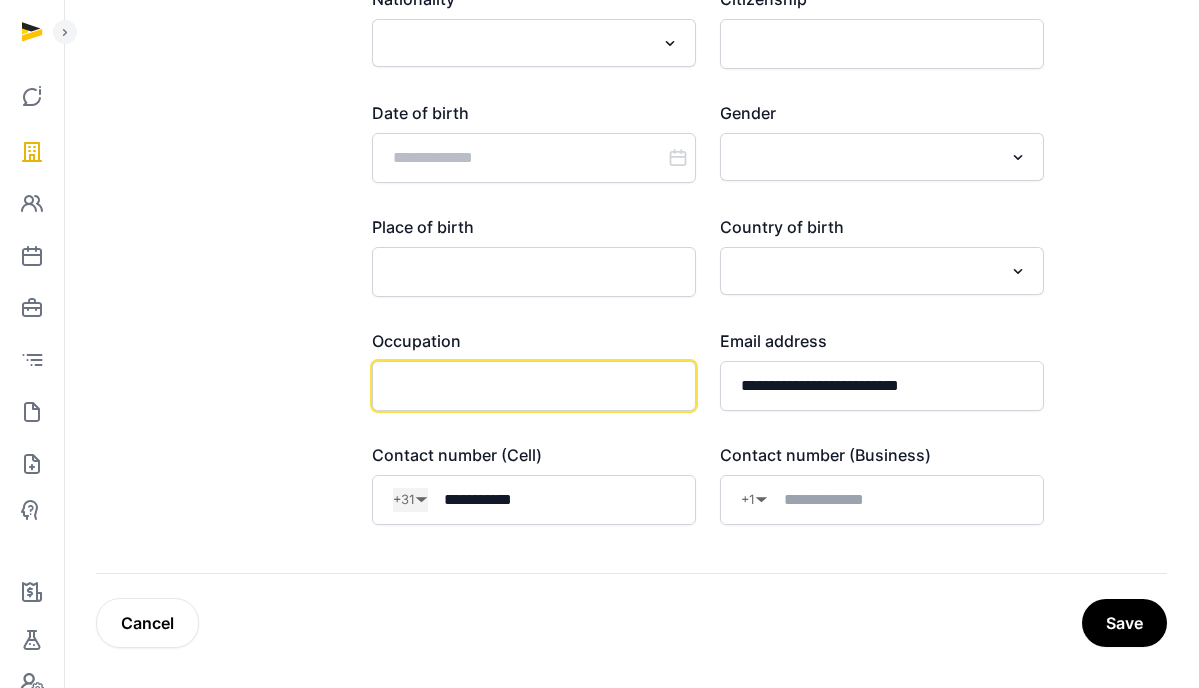 type on "*" 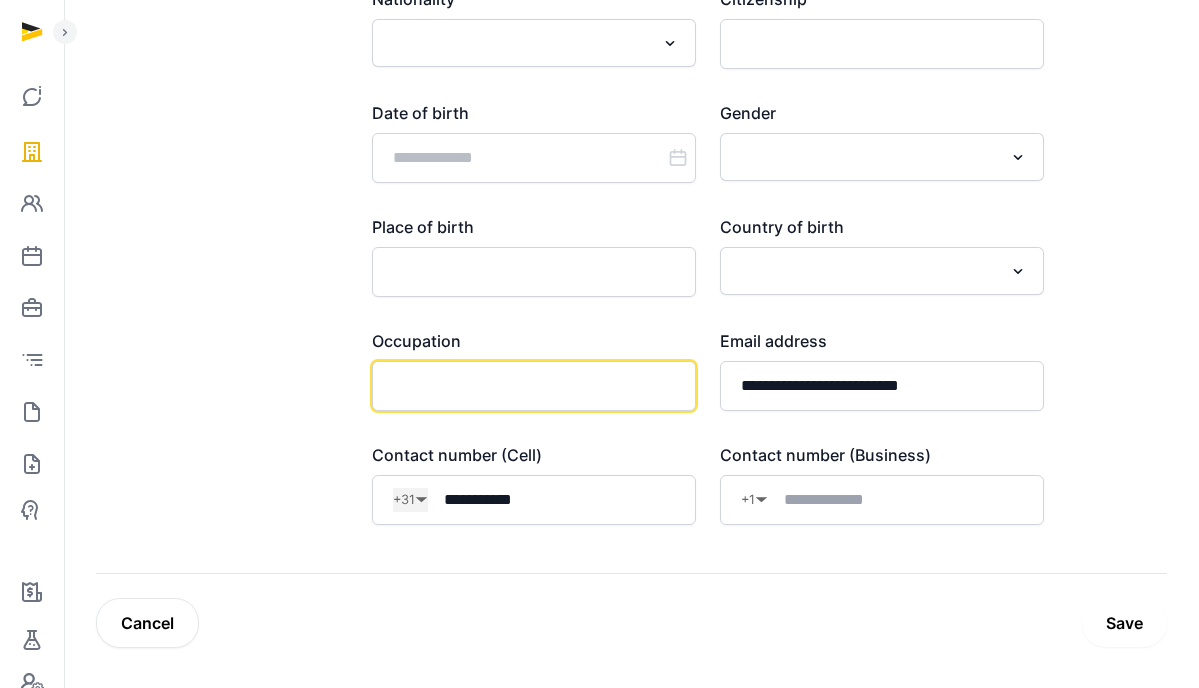 type 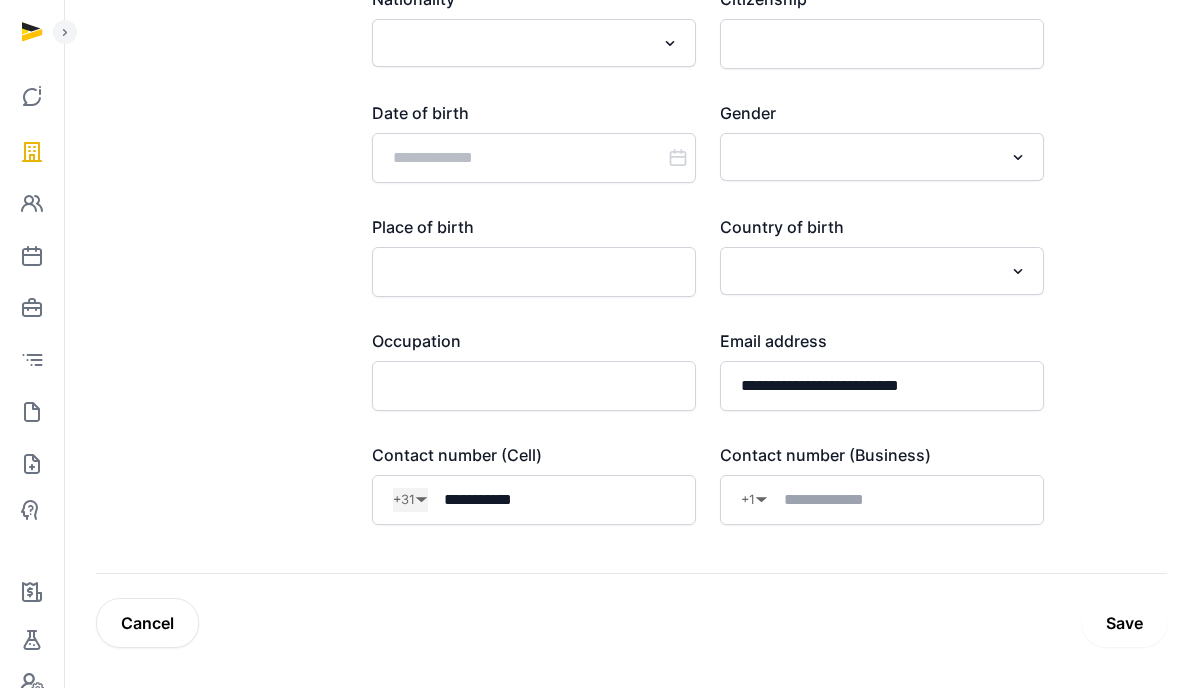 click on "Save" at bounding box center [1124, 623] 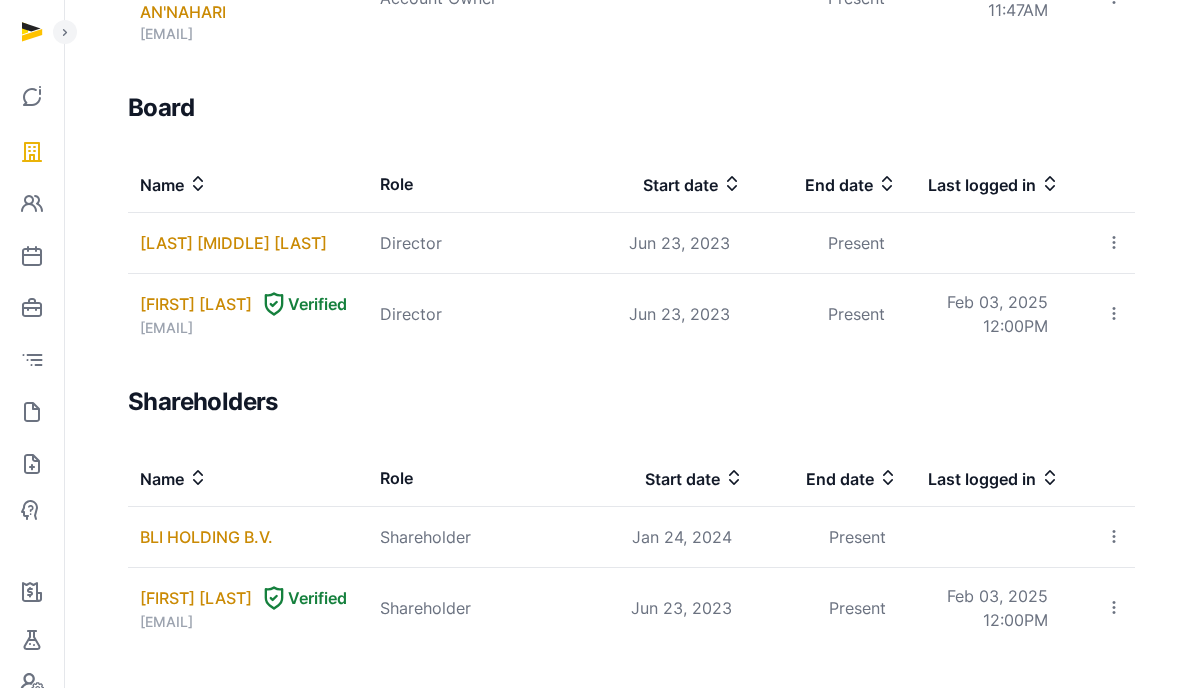 scroll, scrollTop: 980, scrollLeft: 0, axis: vertical 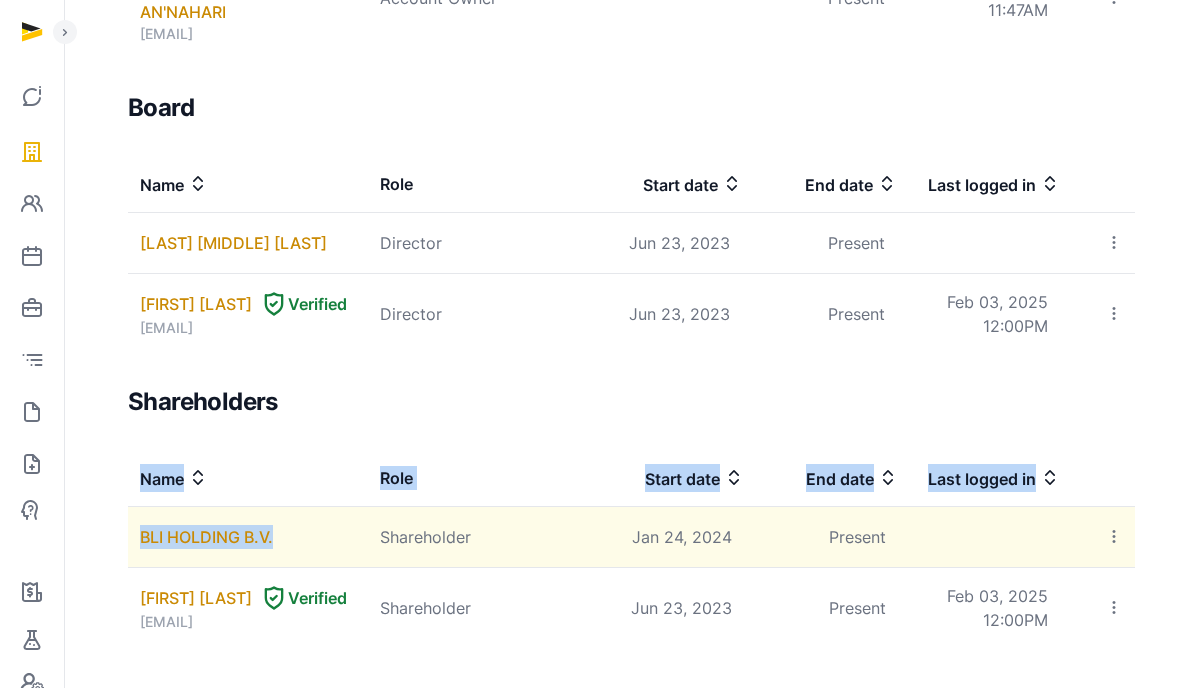 drag, startPoint x: 125, startPoint y: 539, endPoint x: 308, endPoint y: 542, distance: 183.02458 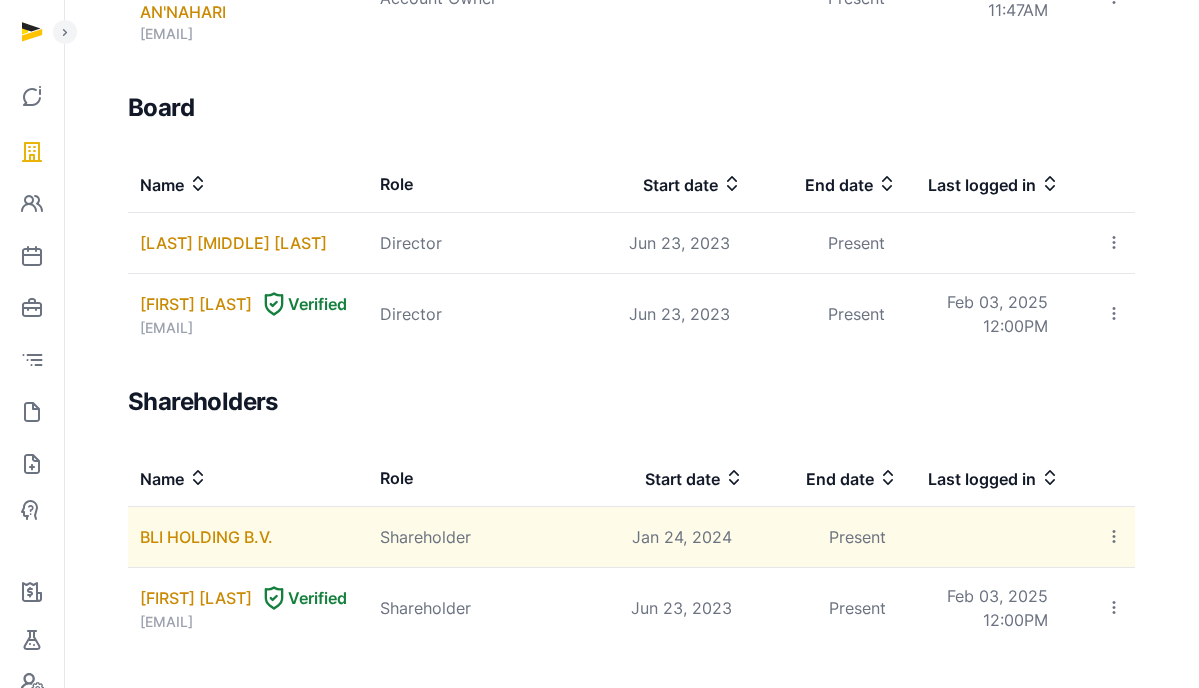 click on "BLI HOLDING B.V." at bounding box center [254, 537] 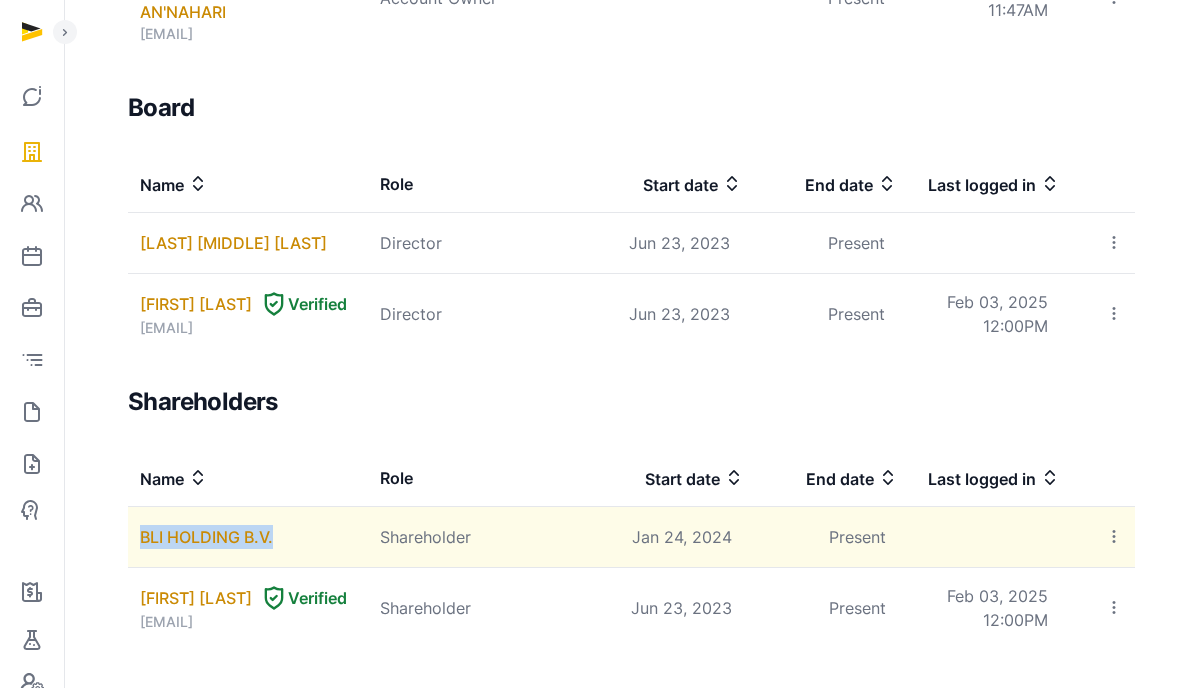 drag, startPoint x: 307, startPoint y: 540, endPoint x: 136, endPoint y: 545, distance: 171.07309 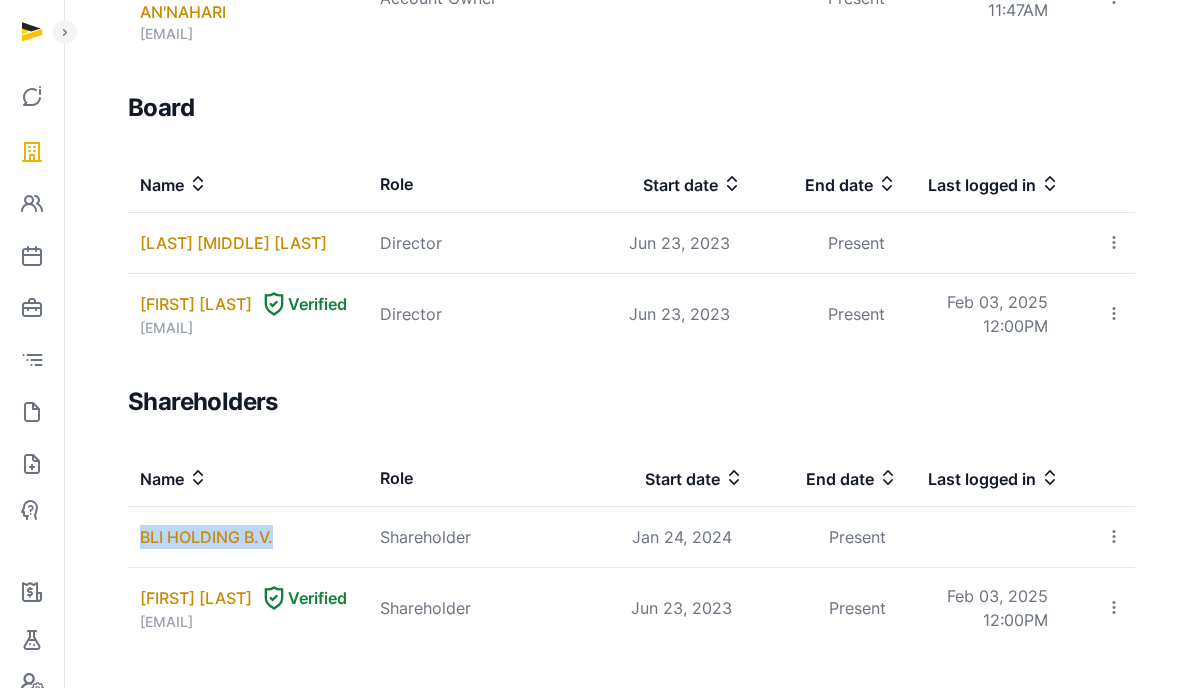 copy on "BLI HOLDING B.V." 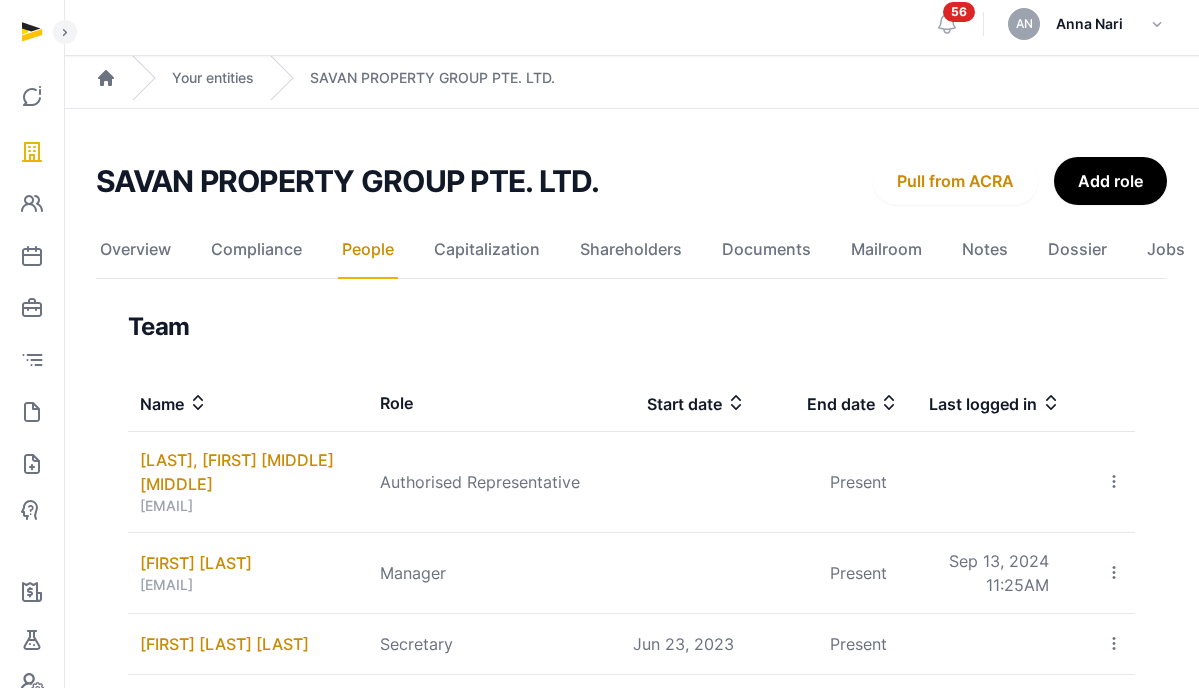 scroll, scrollTop: 0, scrollLeft: 0, axis: both 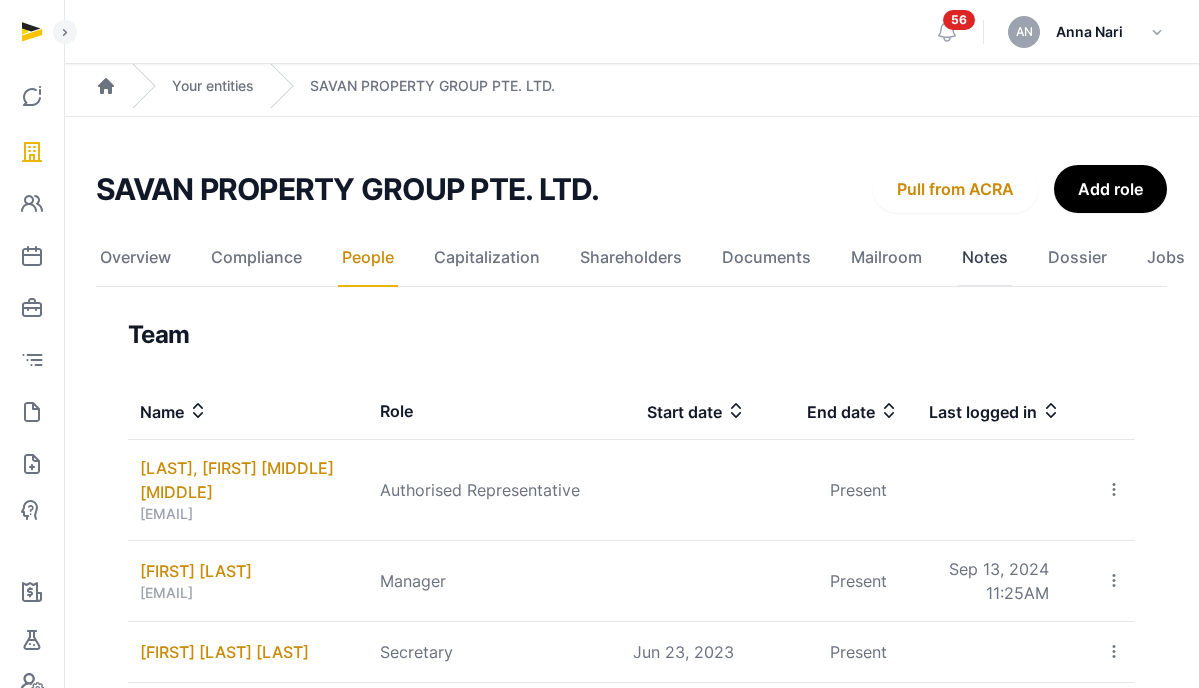 click on "Notes" 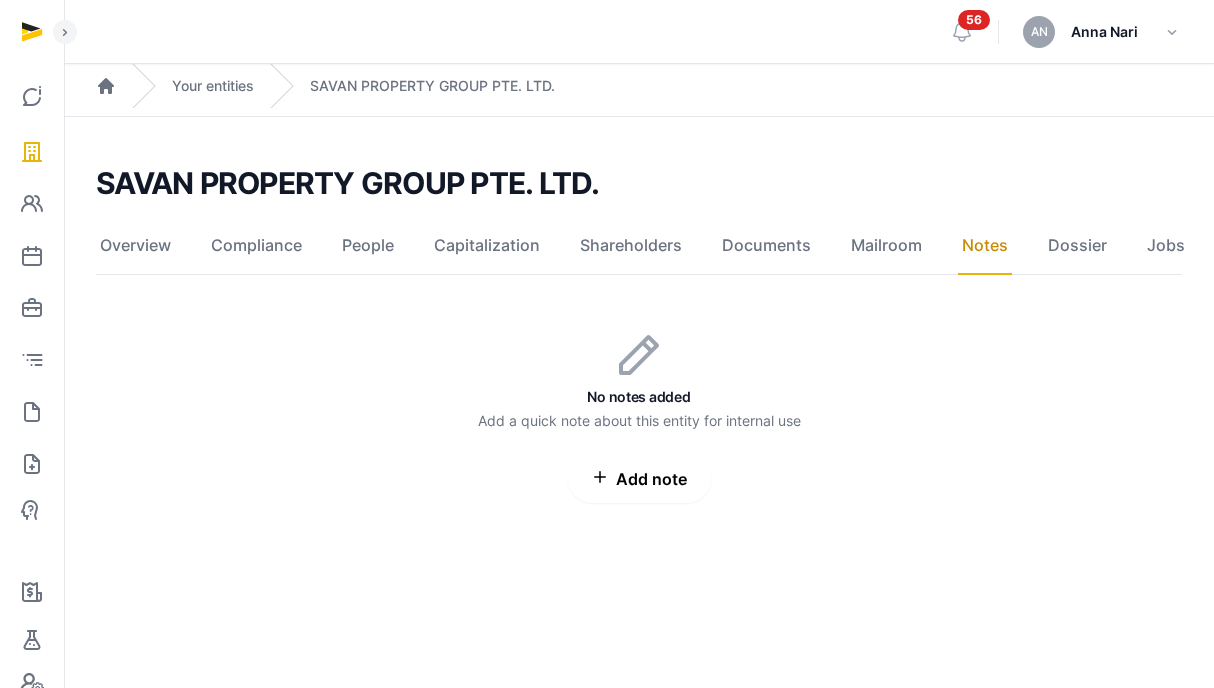 click on "Add note" at bounding box center [639, 479] 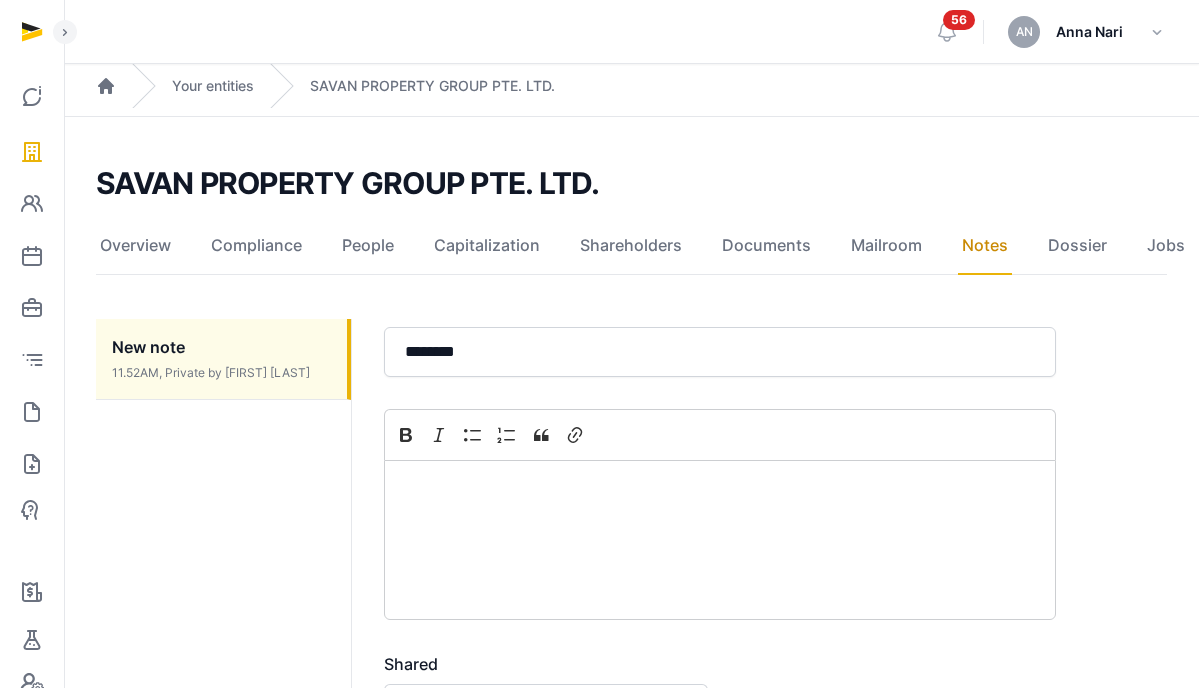 click on "Back ******** Rich Text Editor Bold Italic Bulleted List Numbered List Block quote Link Shared Private Loading..." at bounding box center (720, 525) 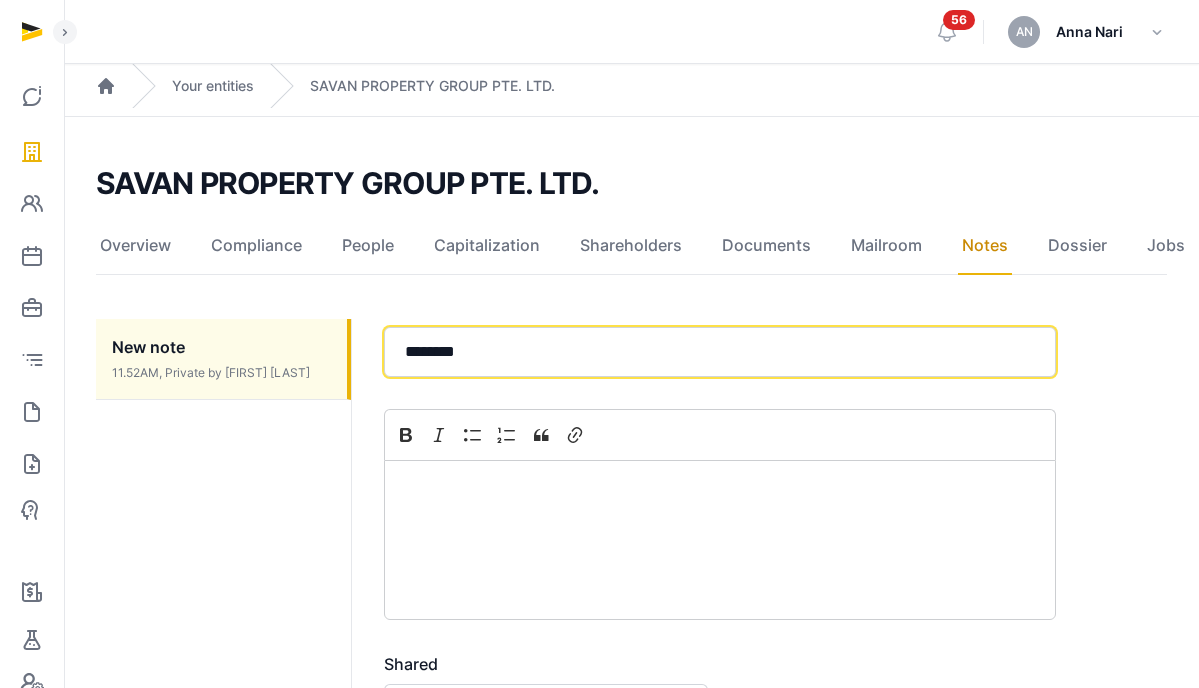 click on "********" 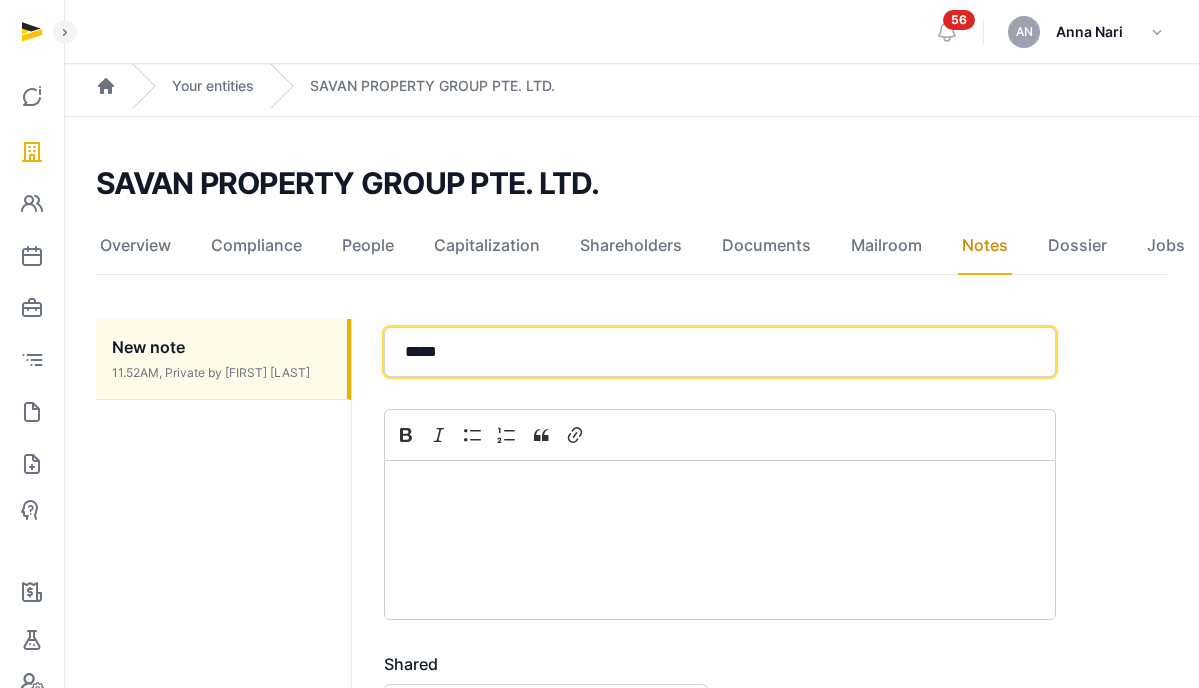 type on "**********" 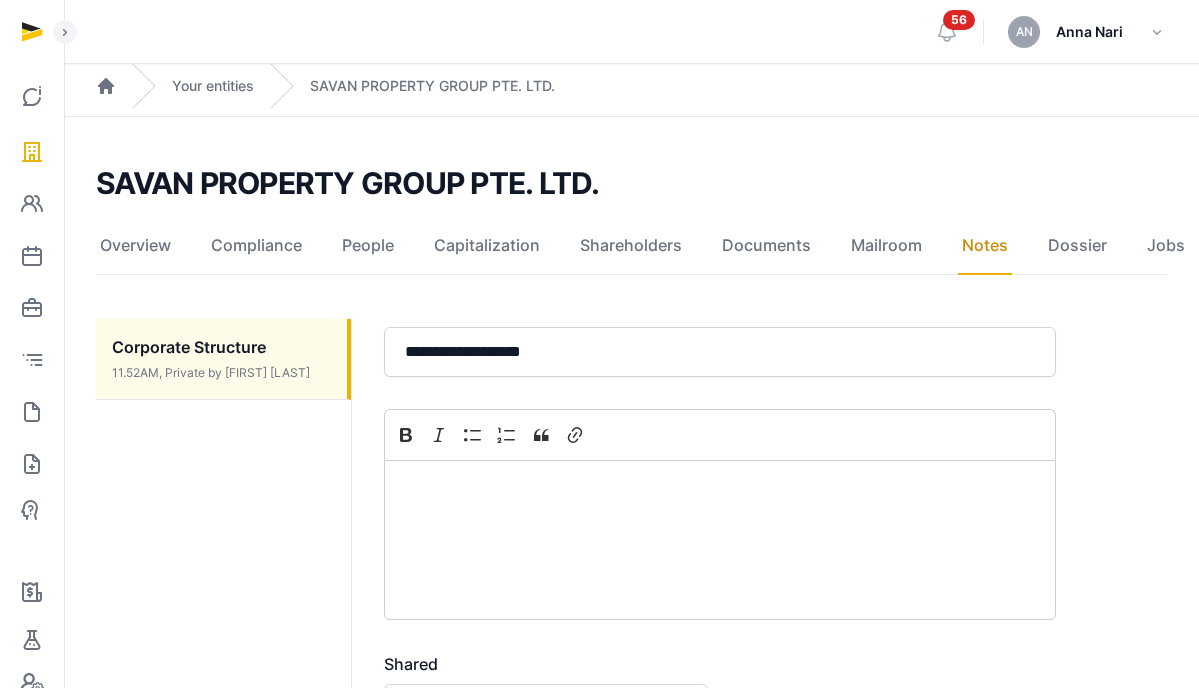 click at bounding box center [720, 540] 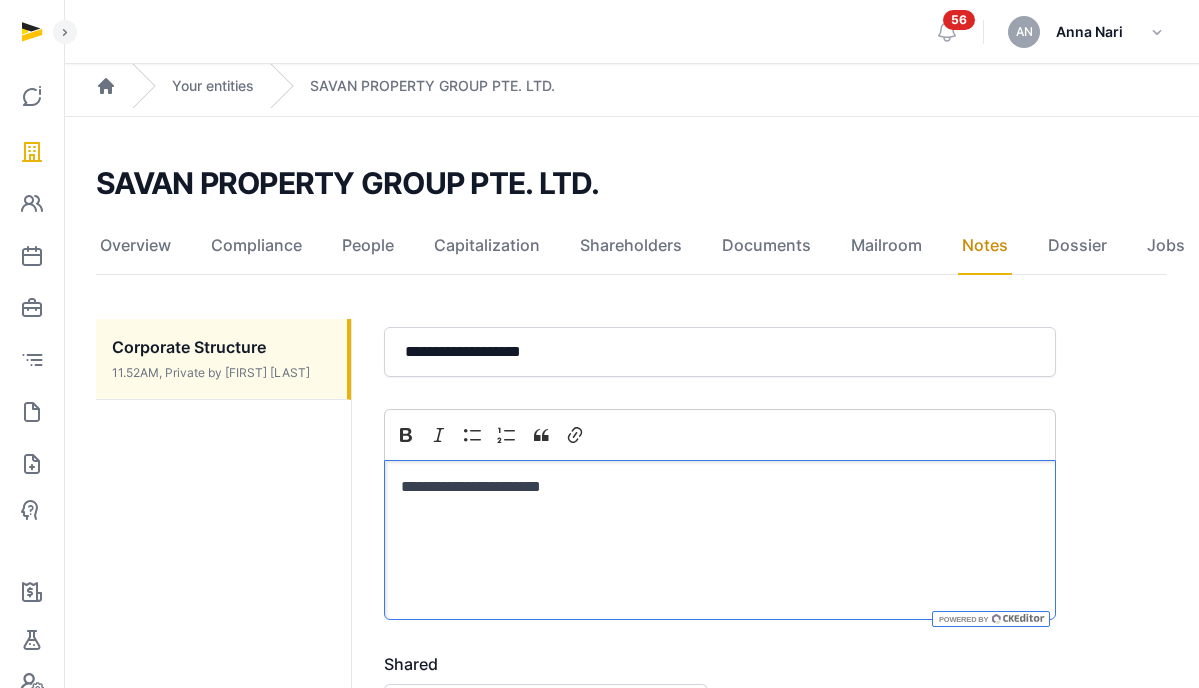 click on "SAVAN PROPERTY GROUP PTE. LTD." at bounding box center [348, 183] 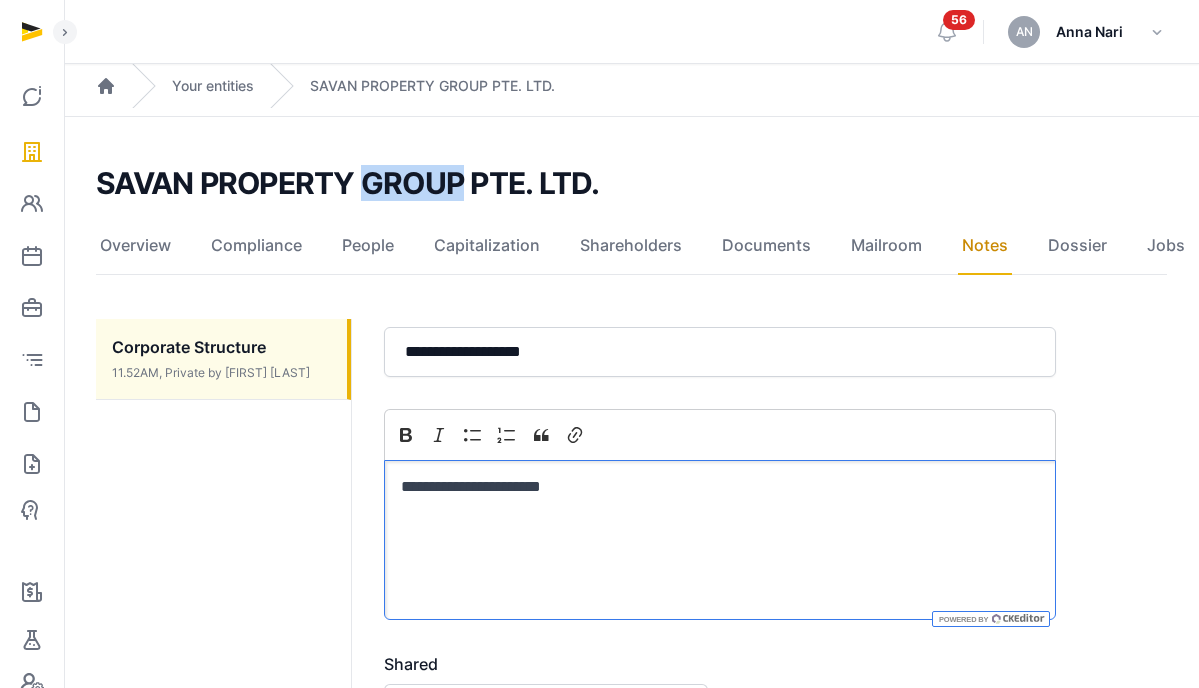 click on "SAVAN PROPERTY GROUP PTE. LTD." at bounding box center (348, 183) 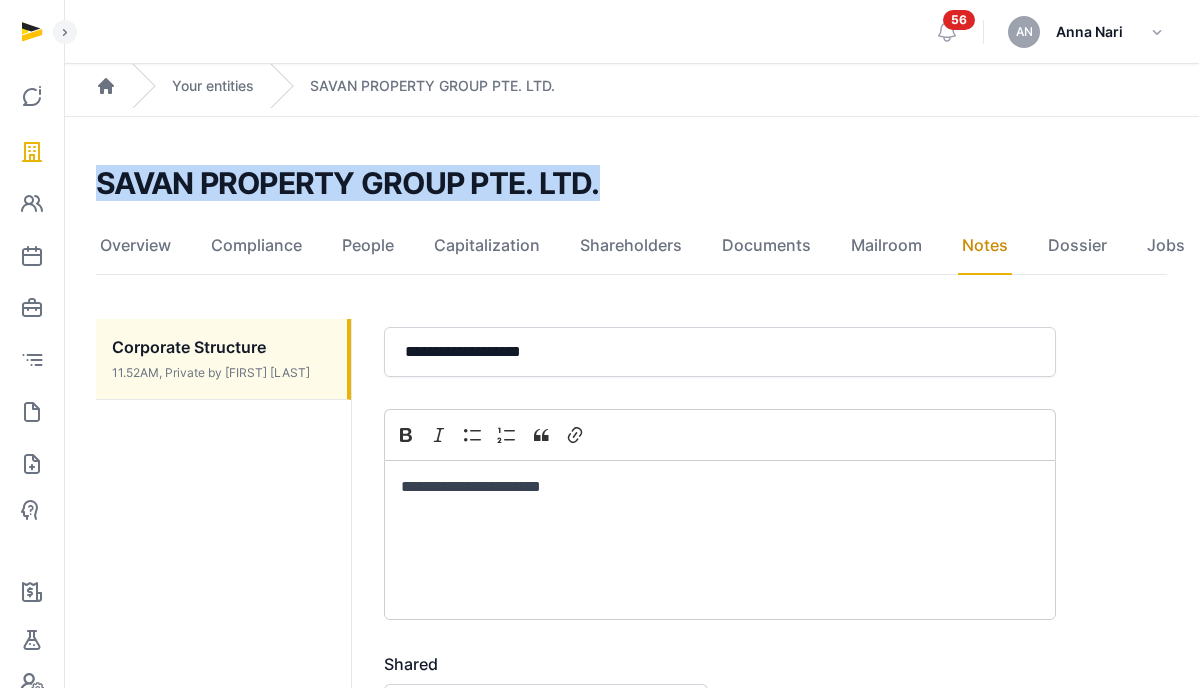 click on "SAVAN PROPERTY GROUP PTE. LTD." at bounding box center [348, 183] 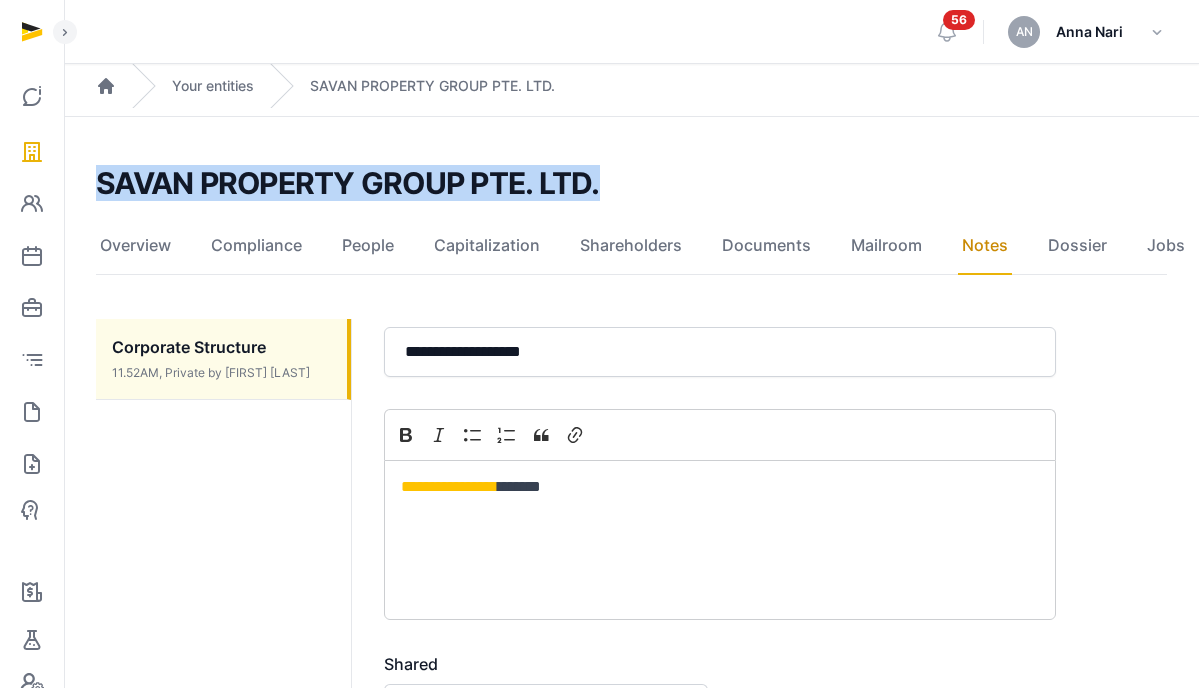 click on "**********" at bounding box center (720, 487) 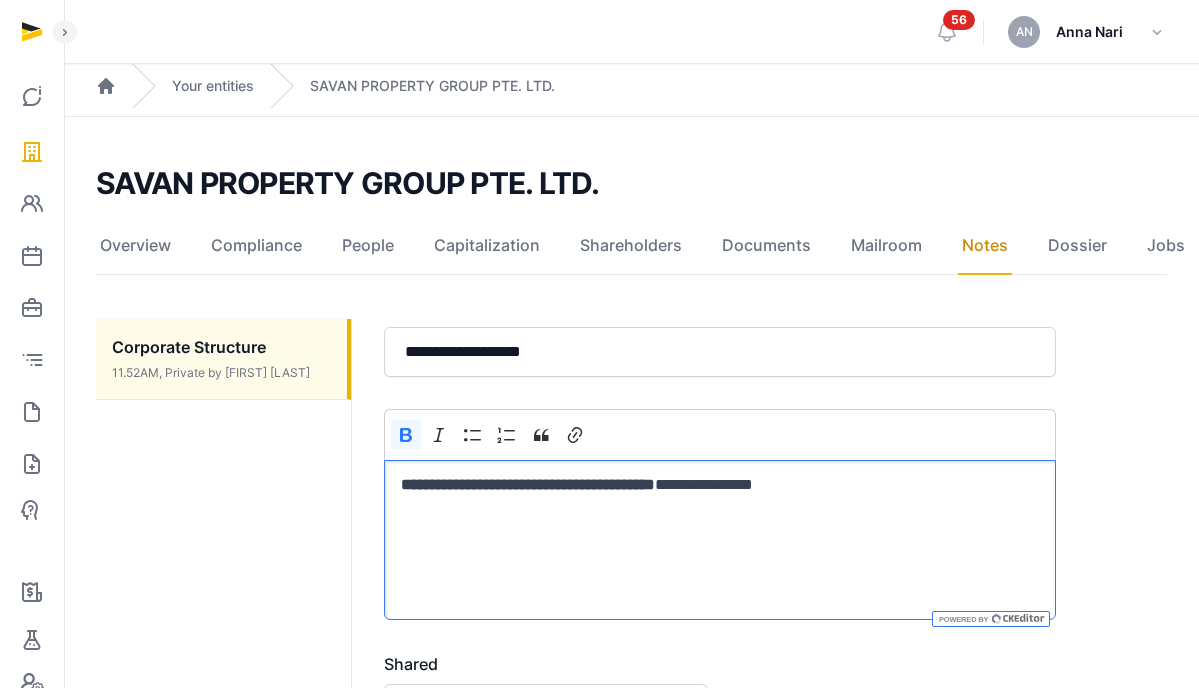 click on "**********" at bounding box center [720, 484] 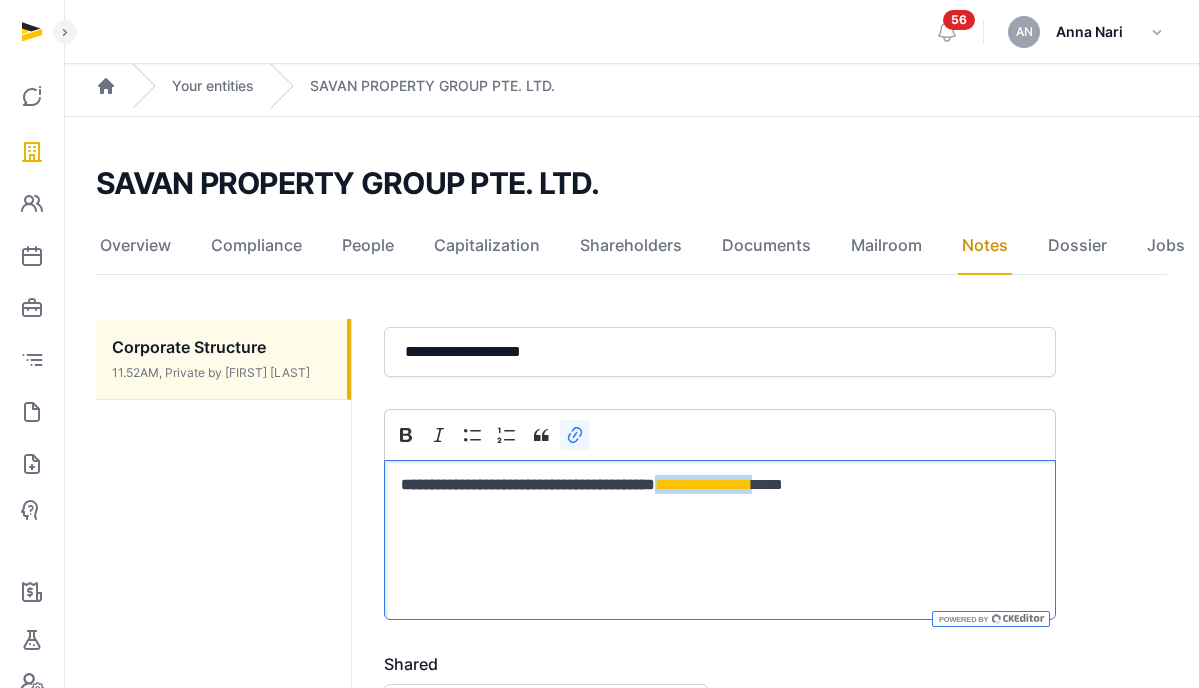 drag, startPoint x: 881, startPoint y: 489, endPoint x: 751, endPoint y: 483, distance: 130.13838 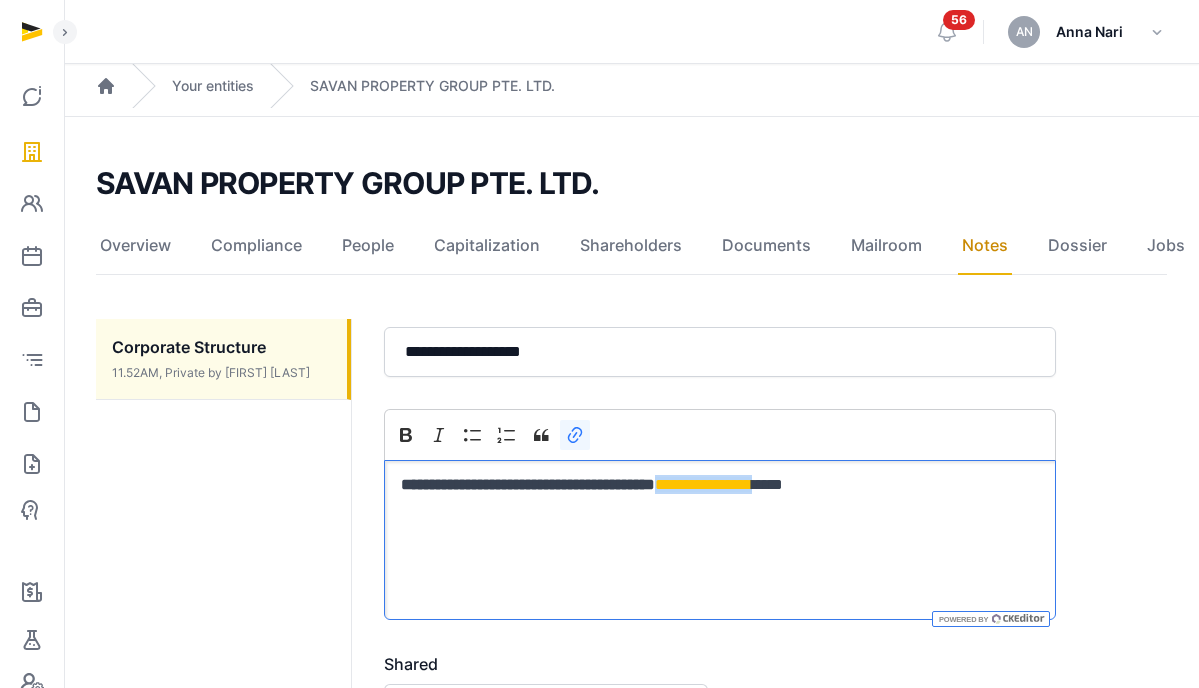 click on "**********" at bounding box center (720, 494) 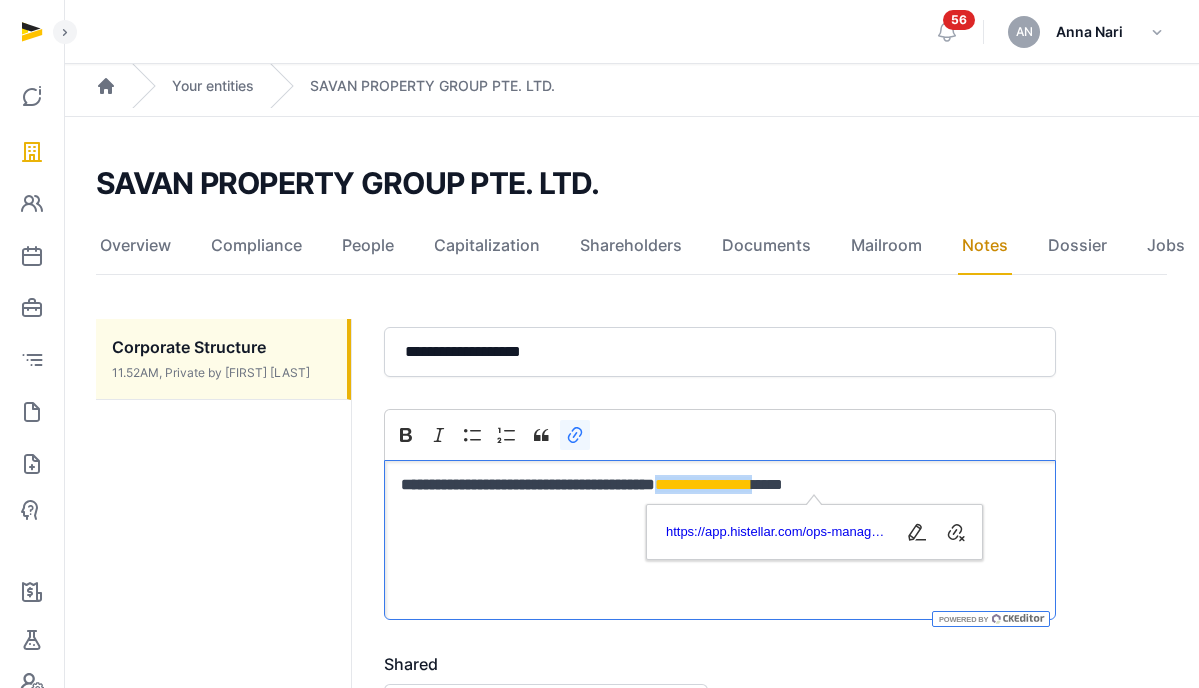 copy on "**********" 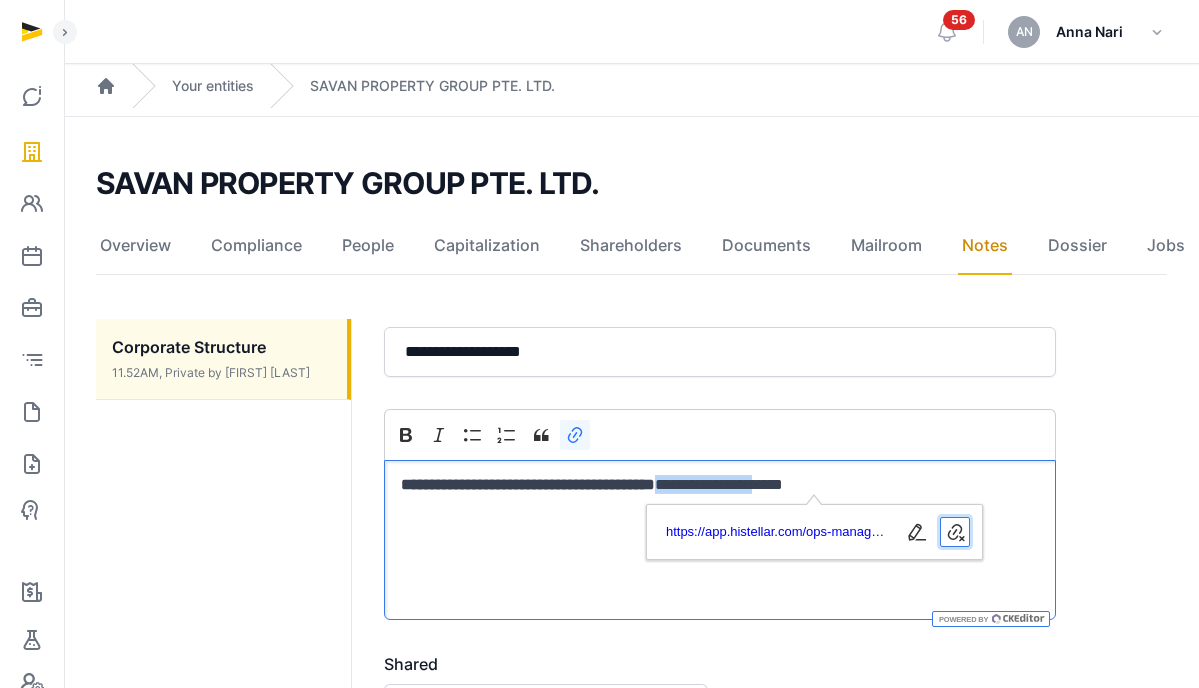 click 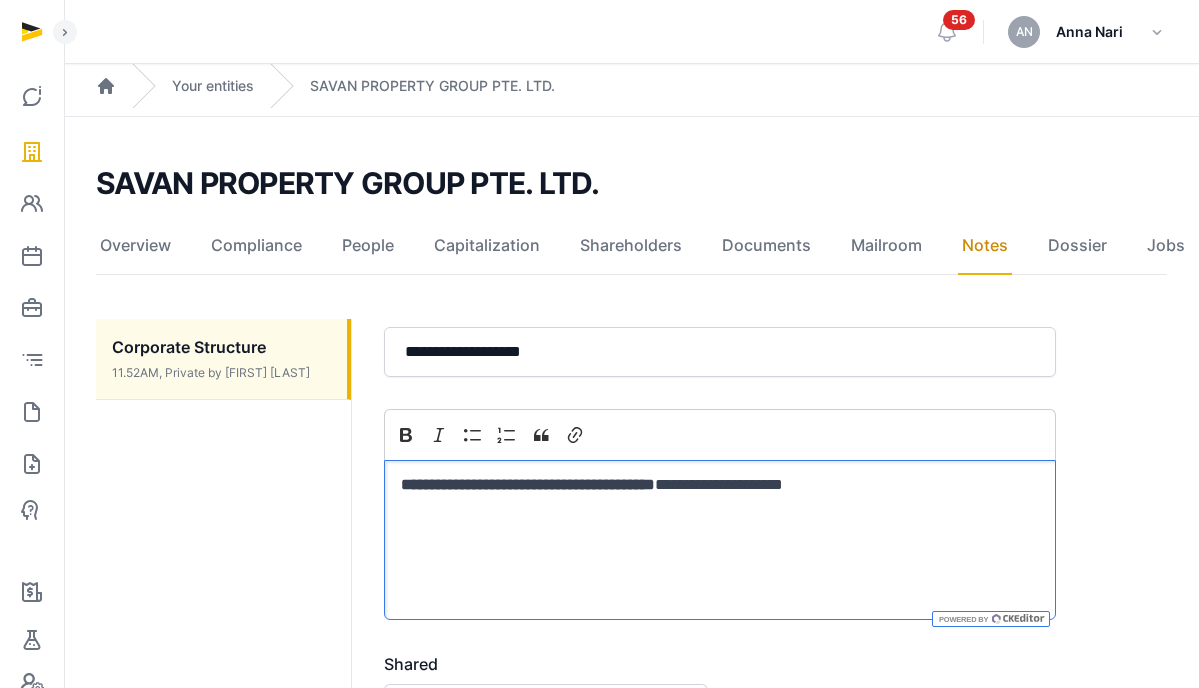click on "**********" at bounding box center (720, 540) 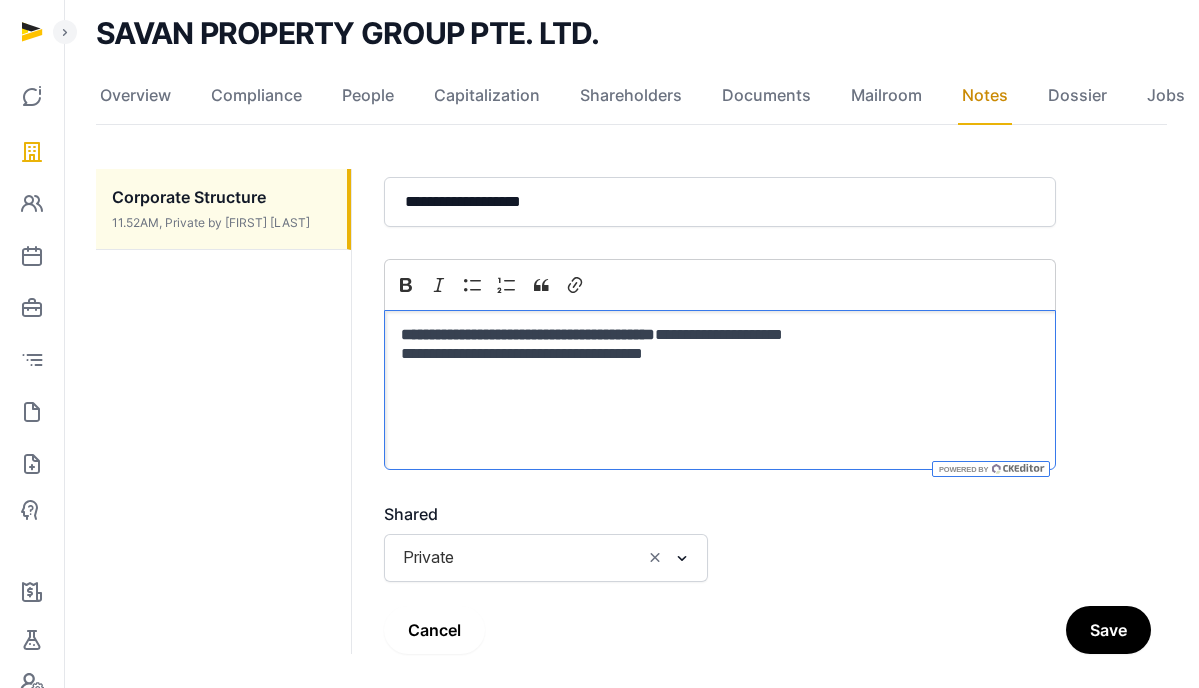 scroll, scrollTop: 179, scrollLeft: 0, axis: vertical 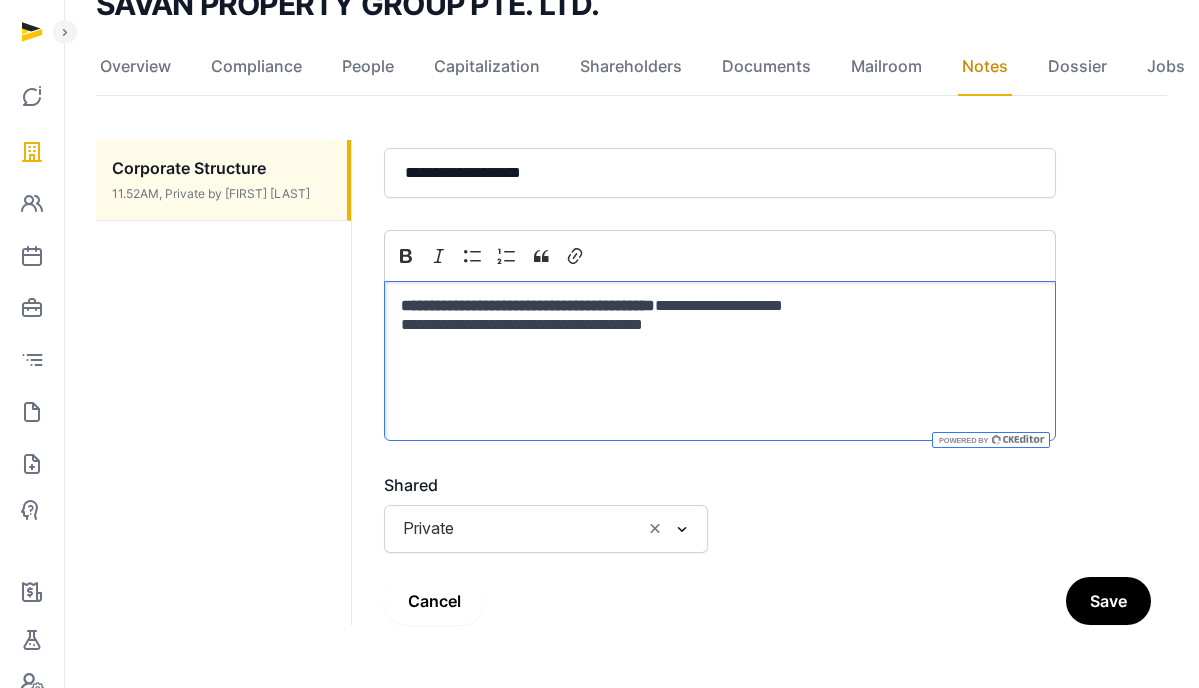 click on "Private Loading..." 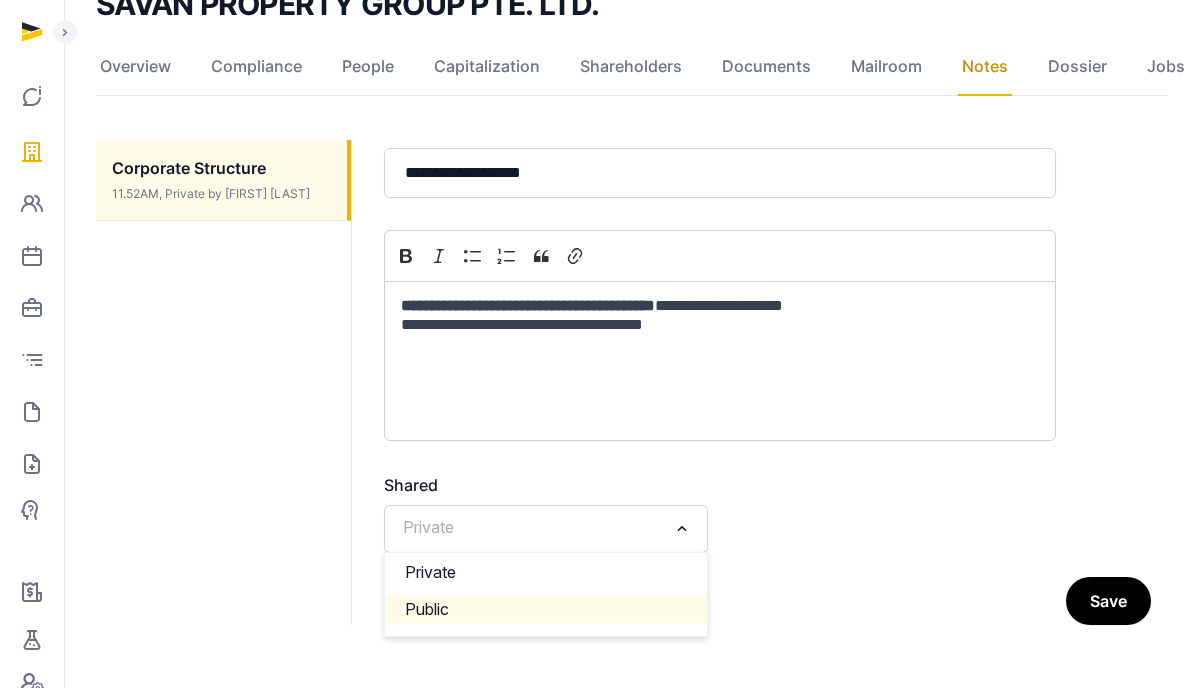 click on "Public" 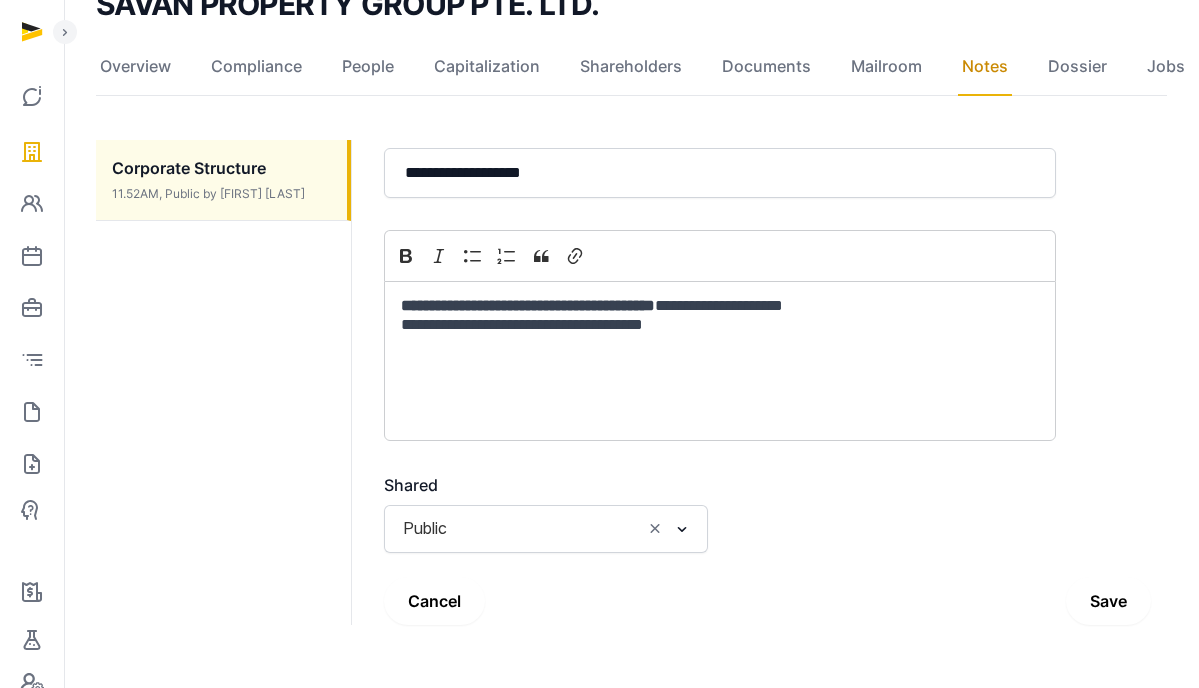 click on "Save" at bounding box center [1108, 601] 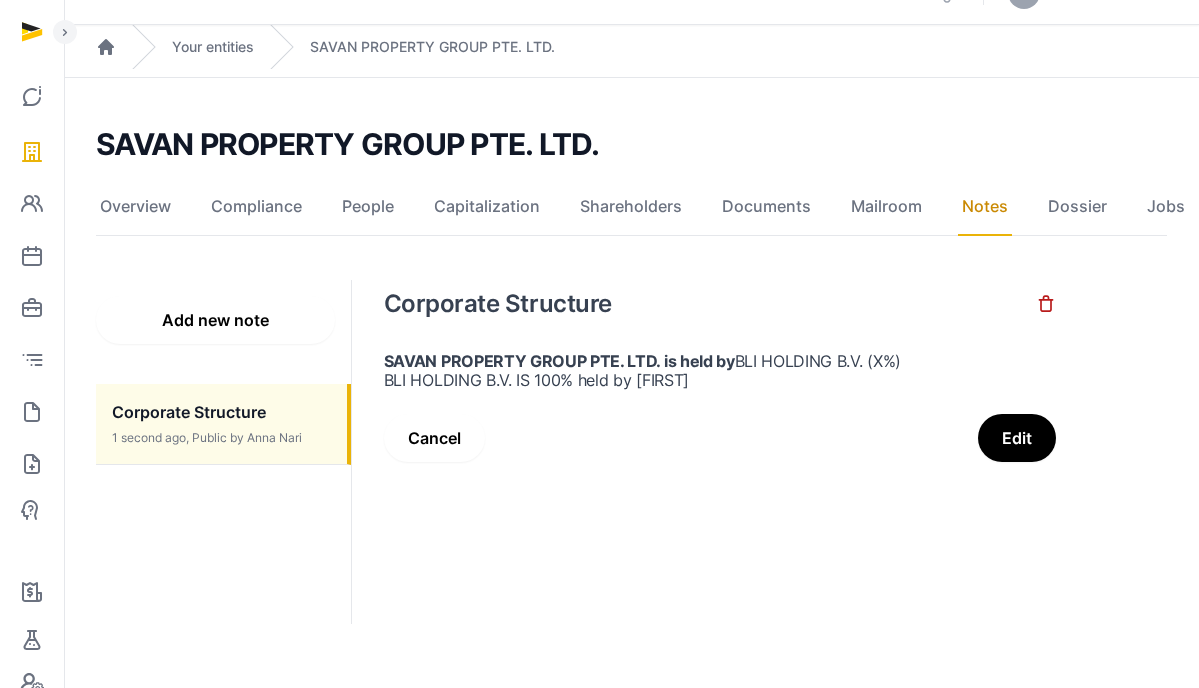 scroll, scrollTop: 39, scrollLeft: 0, axis: vertical 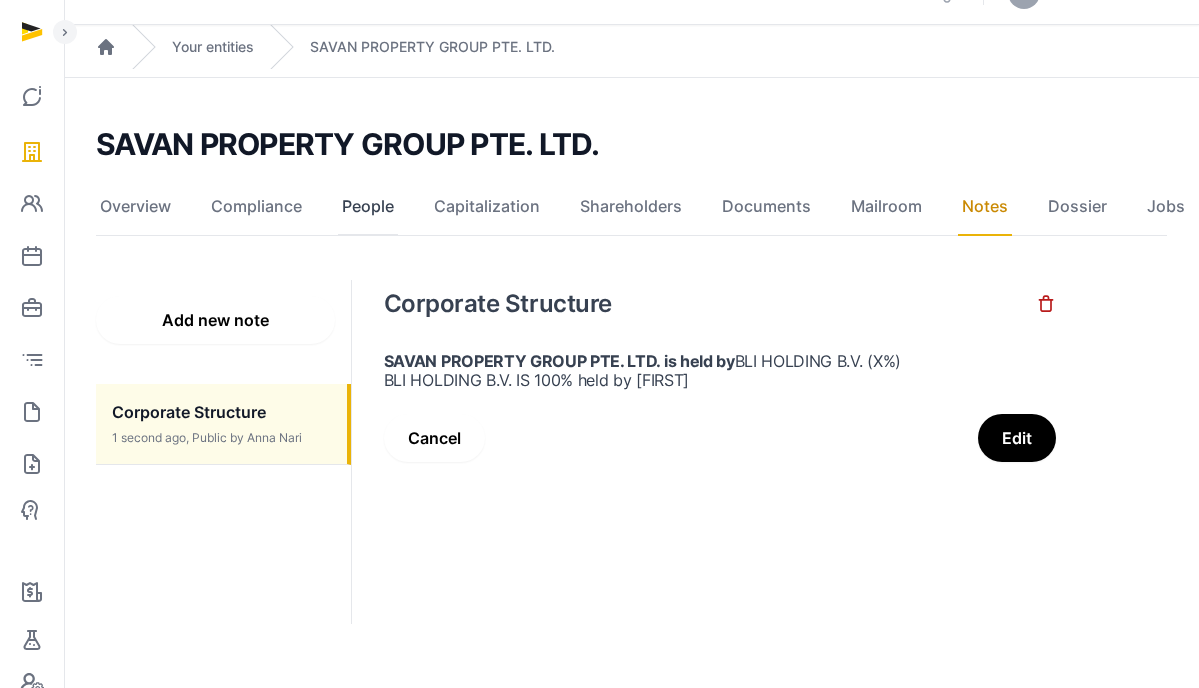 click on "People" 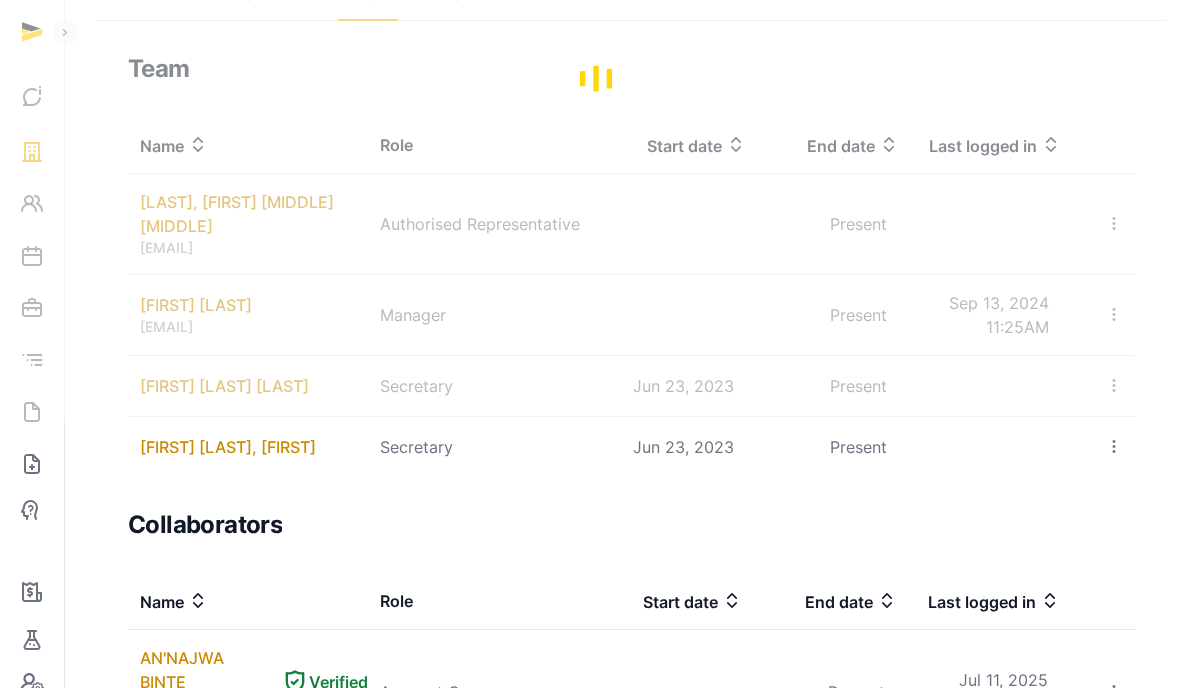 scroll, scrollTop: 365, scrollLeft: 0, axis: vertical 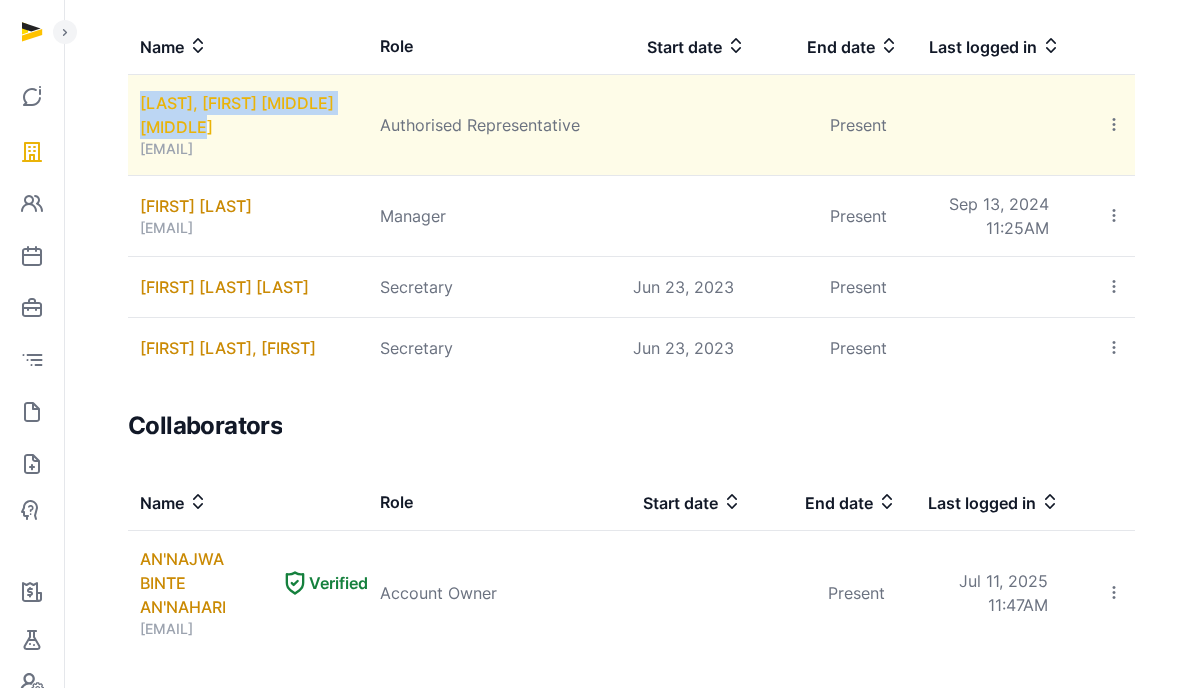 drag, startPoint x: 143, startPoint y: 104, endPoint x: 212, endPoint y: 122, distance: 71.30919 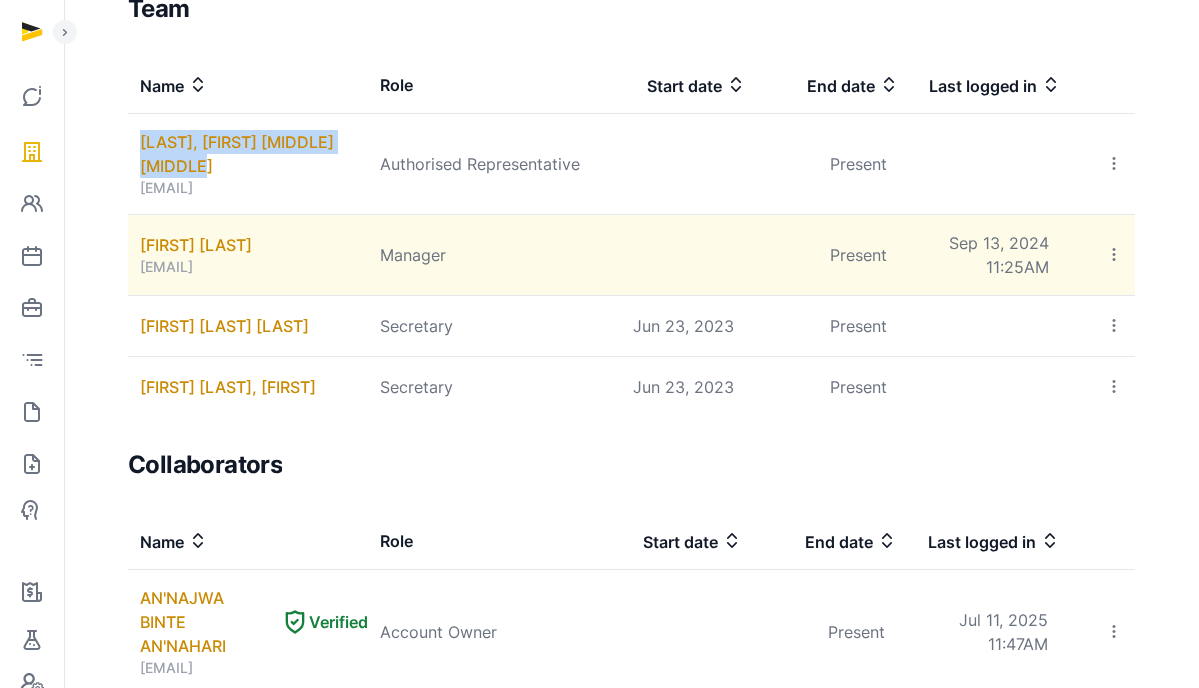 copy on "[LAST], [FIRST] [MIDDLE] [MIDDLE]" 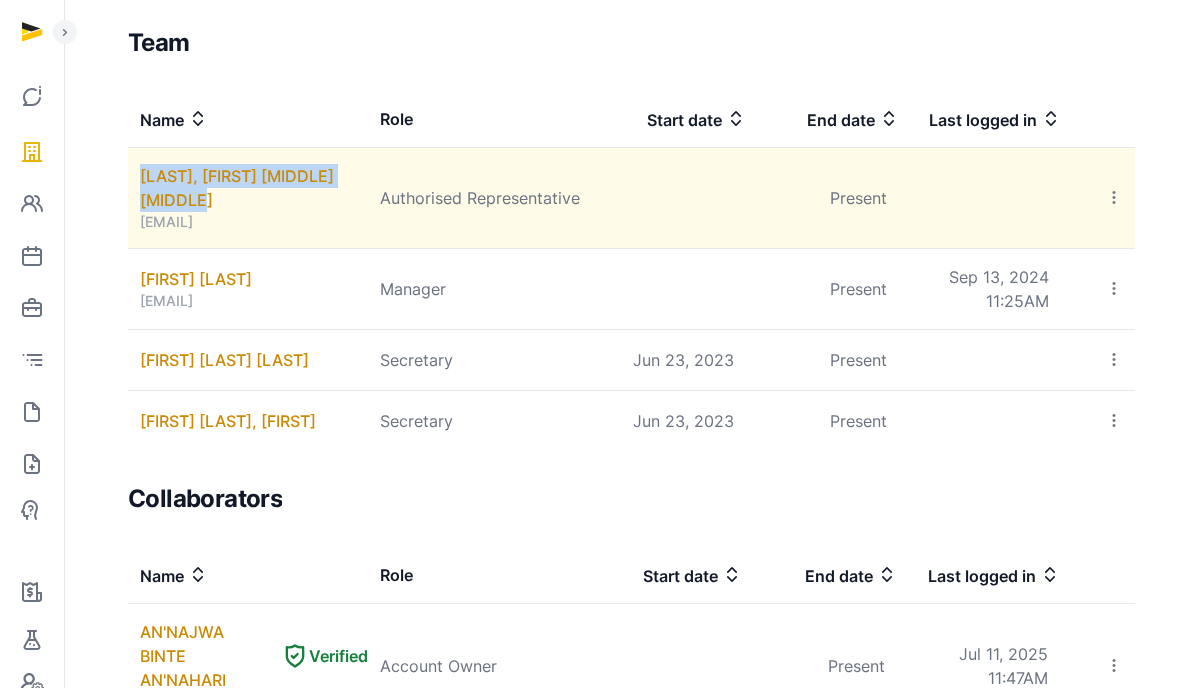 scroll, scrollTop: 0, scrollLeft: 0, axis: both 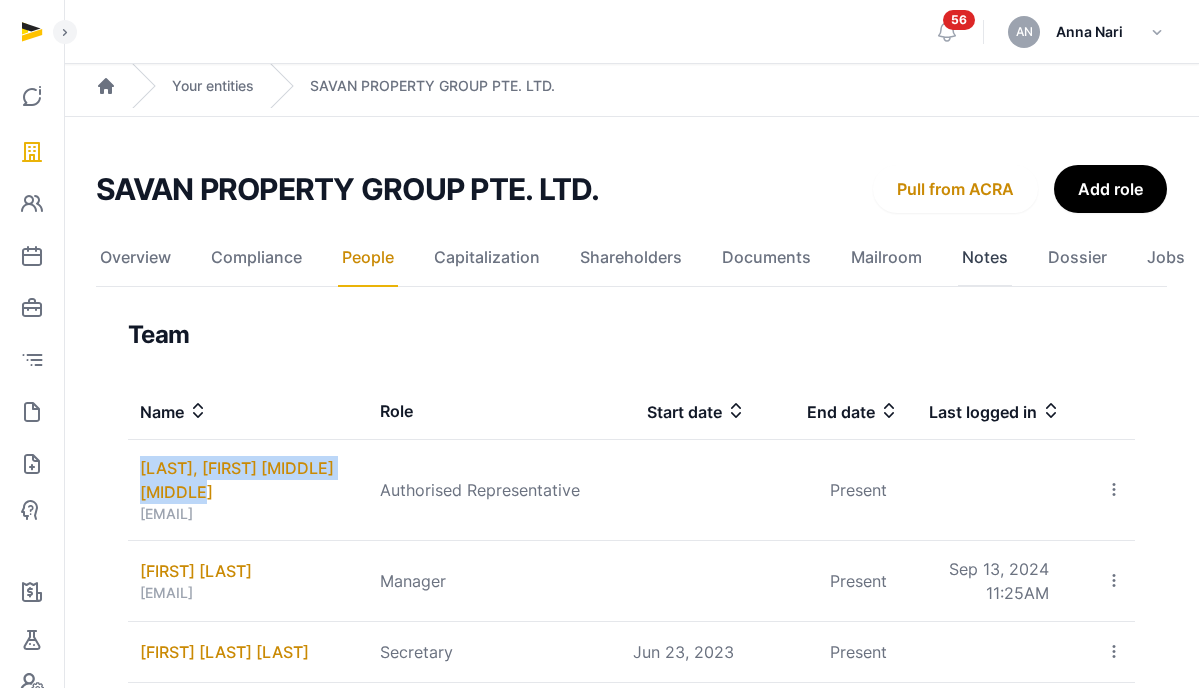 click on "Notes" 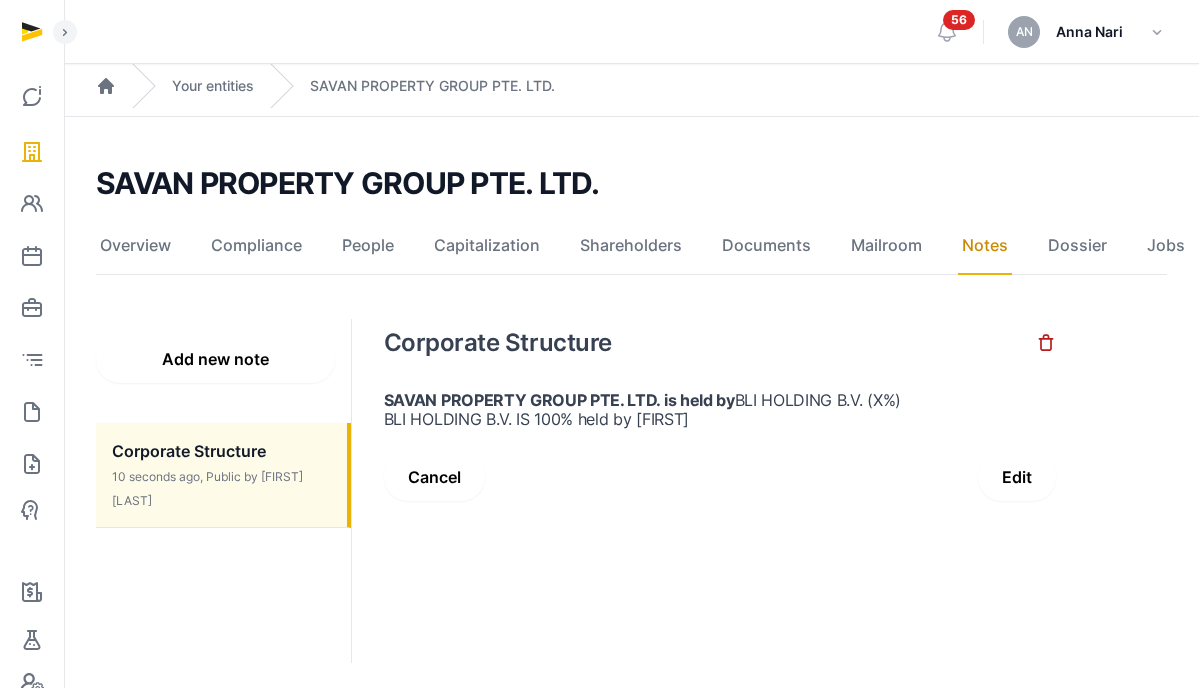 click on "Edit" at bounding box center (1017, 477) 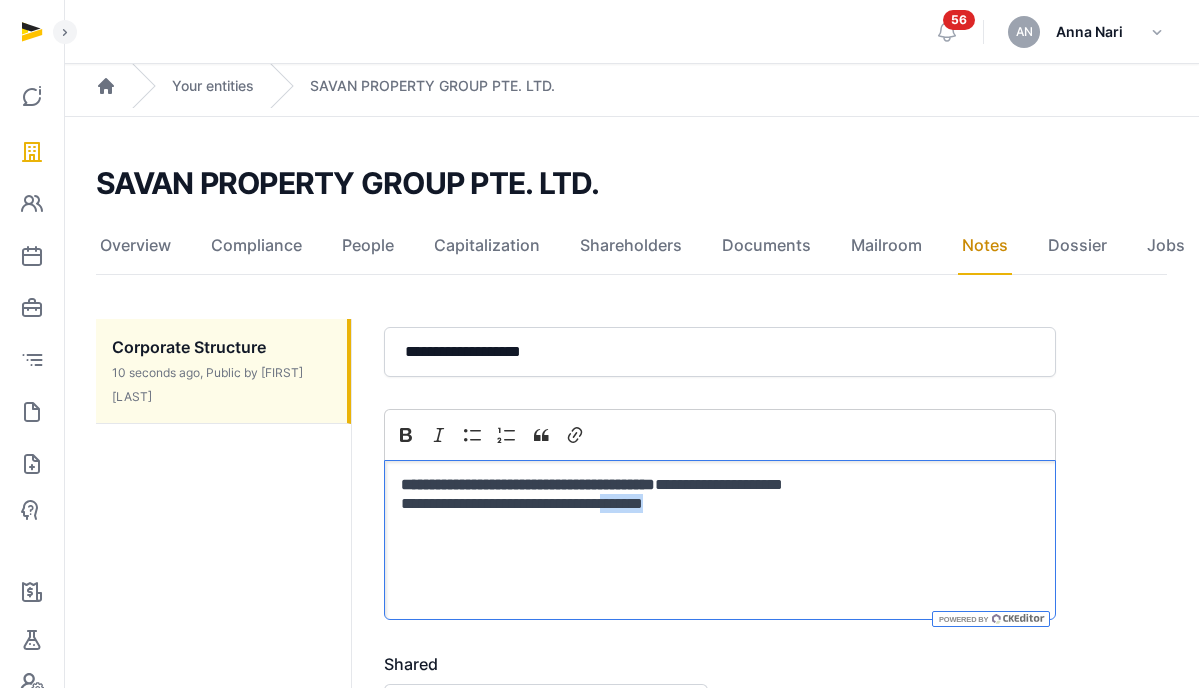 drag, startPoint x: 718, startPoint y: 512, endPoint x: 656, endPoint y: 507, distance: 62.201286 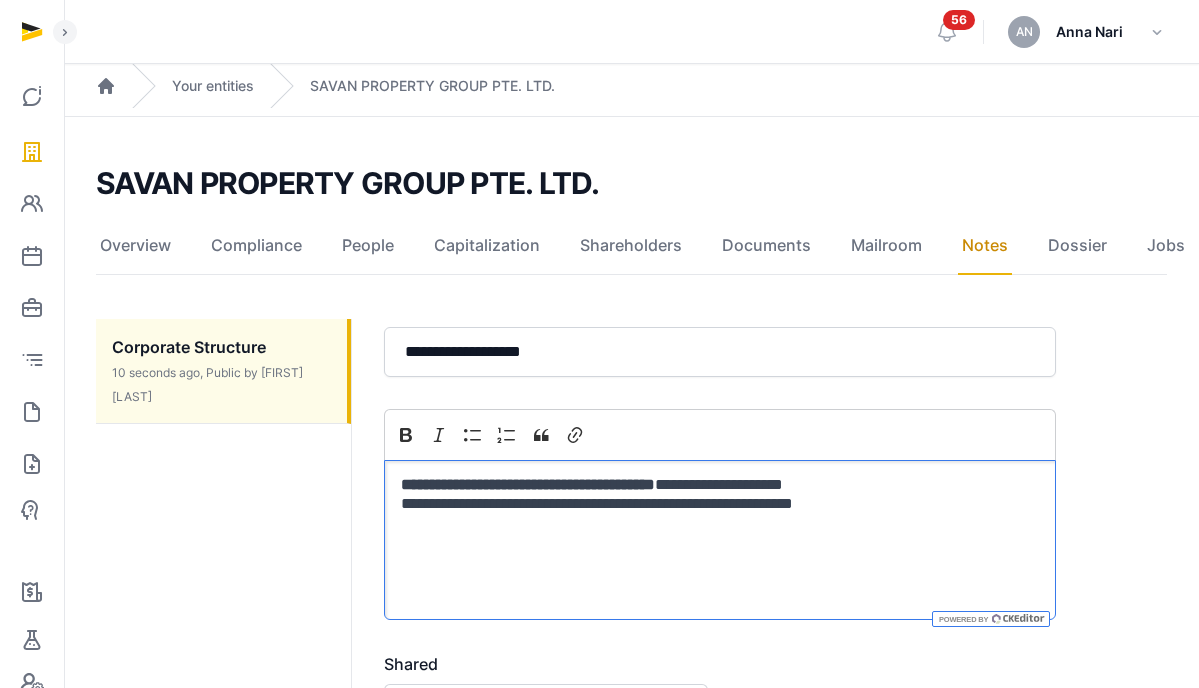 click on "**********" at bounding box center [720, 540] 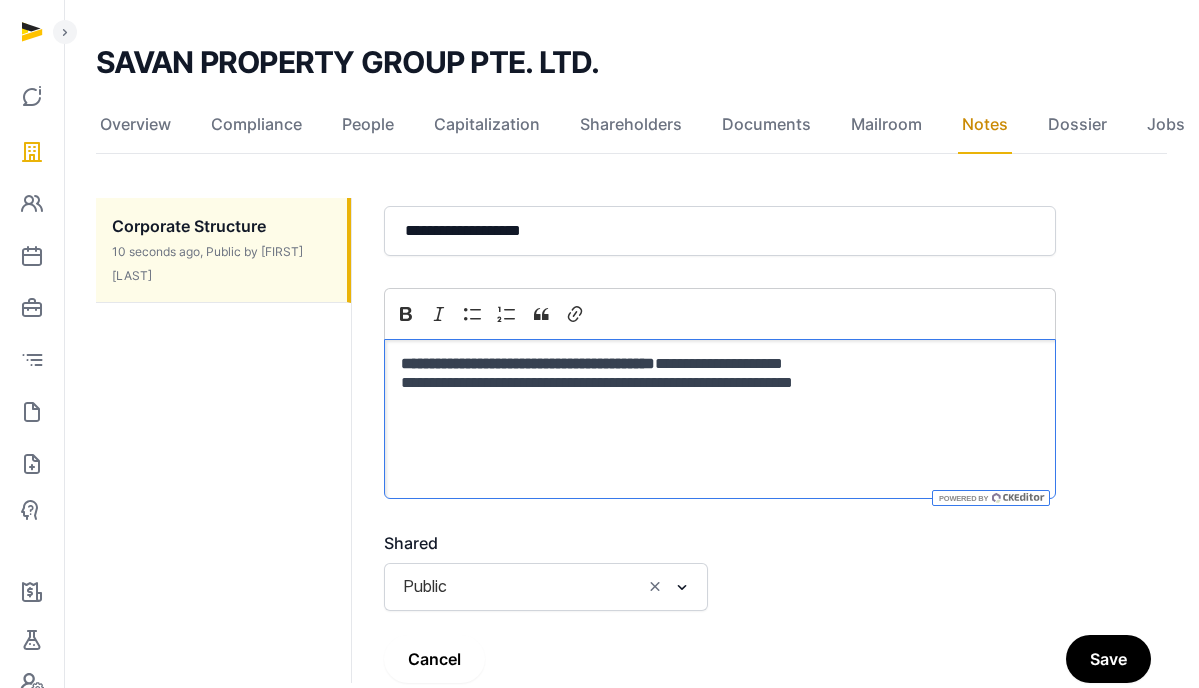 scroll, scrollTop: 179, scrollLeft: 0, axis: vertical 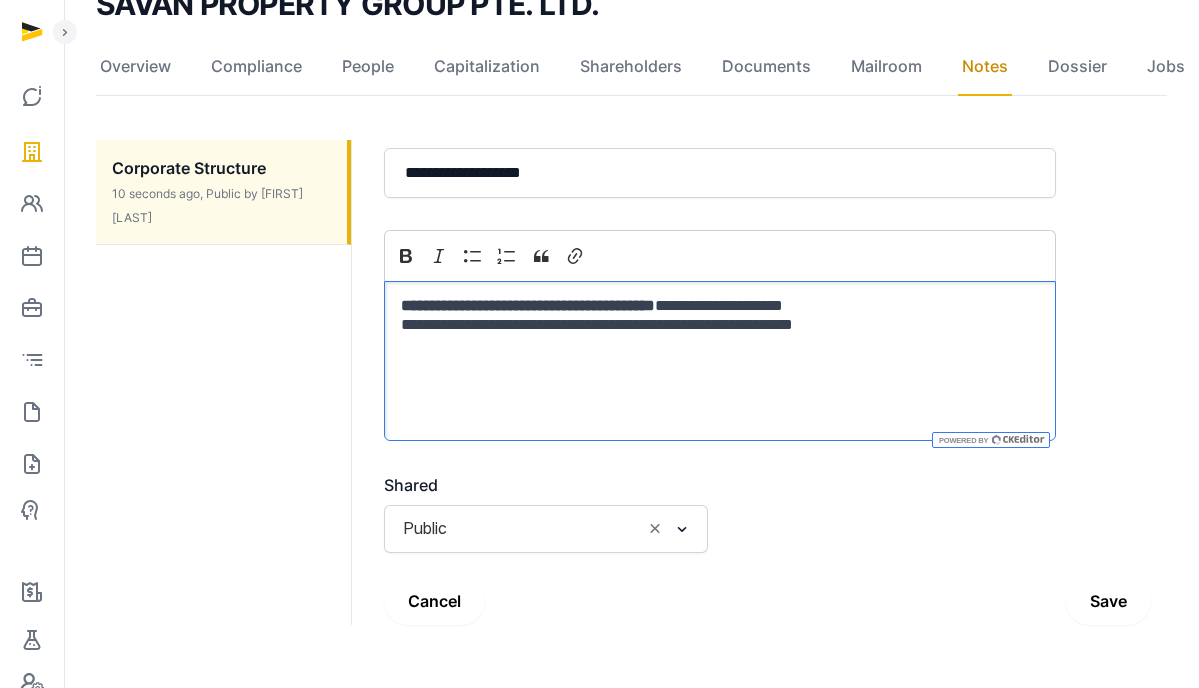 click on "Save" at bounding box center (1108, 601) 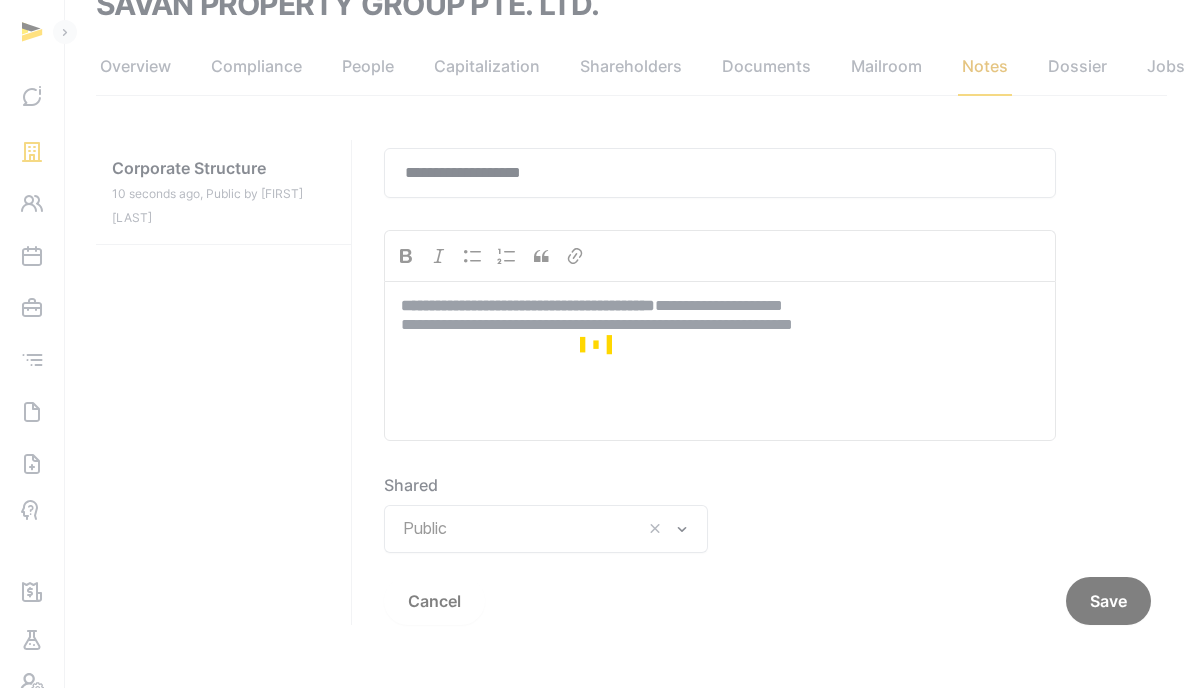scroll, scrollTop: 39, scrollLeft: 0, axis: vertical 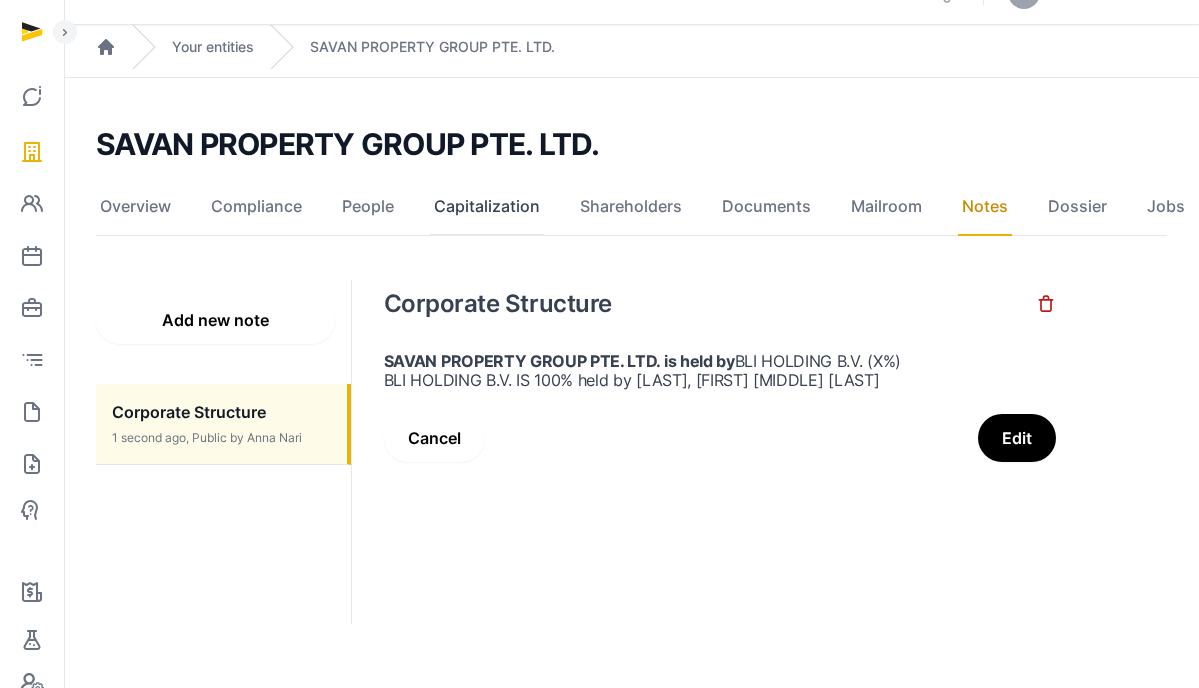 click on "Capitalization" 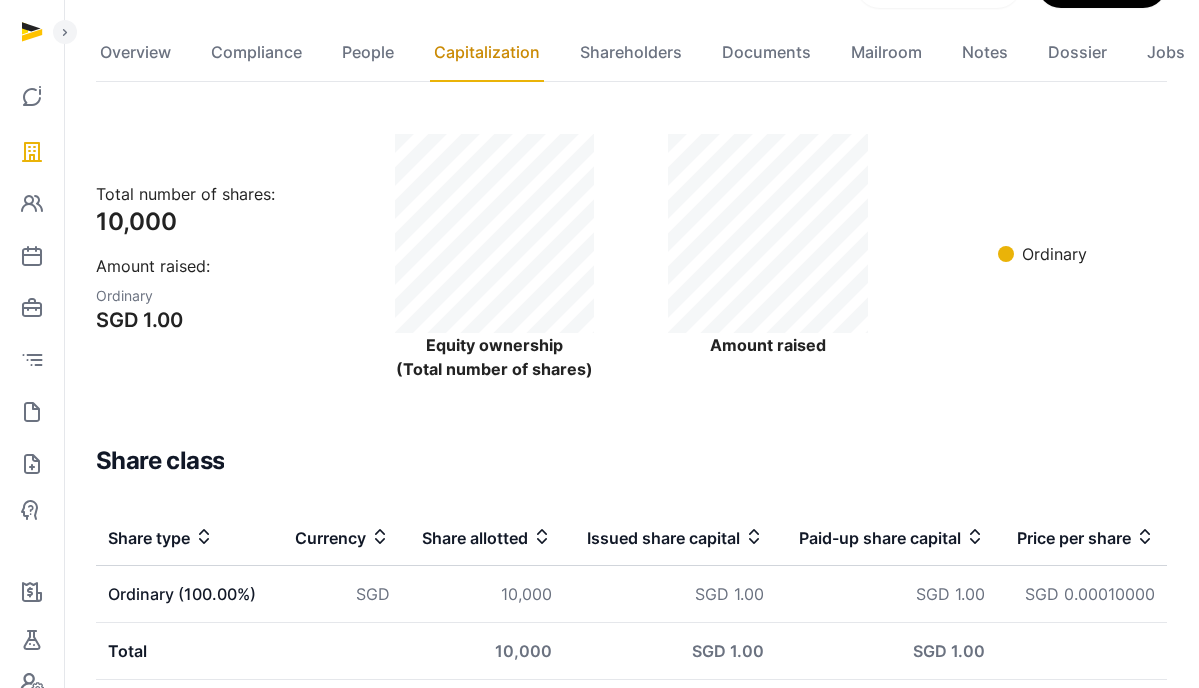 scroll, scrollTop: 157, scrollLeft: 0, axis: vertical 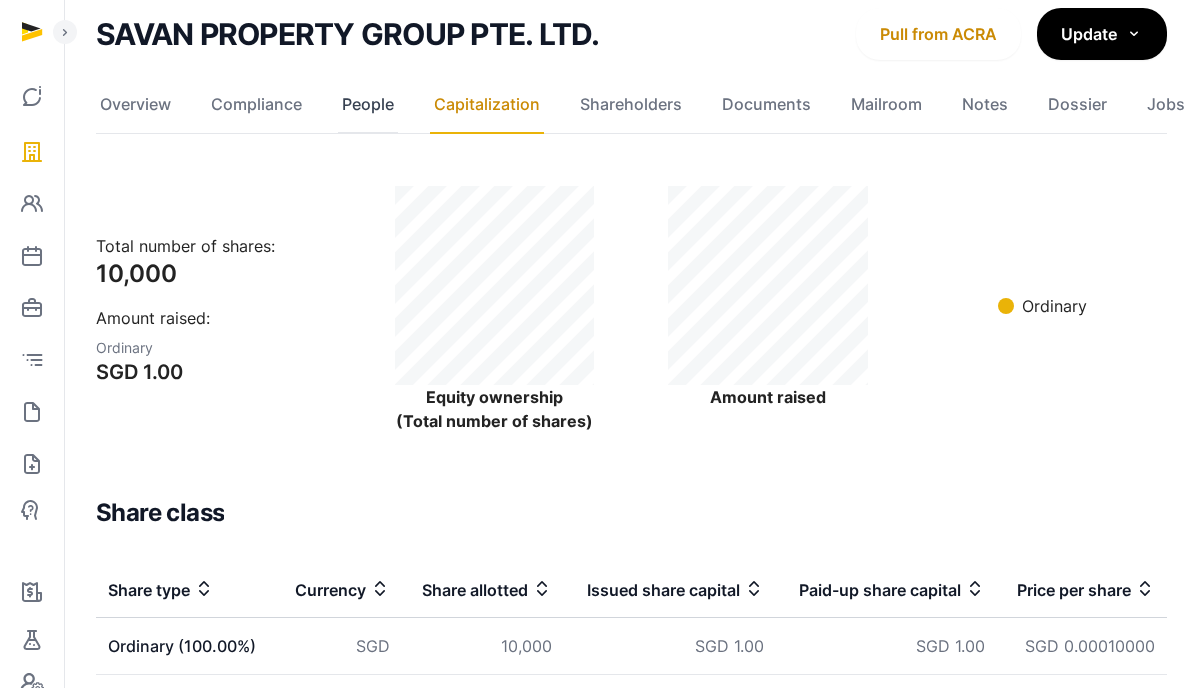 click on "People" 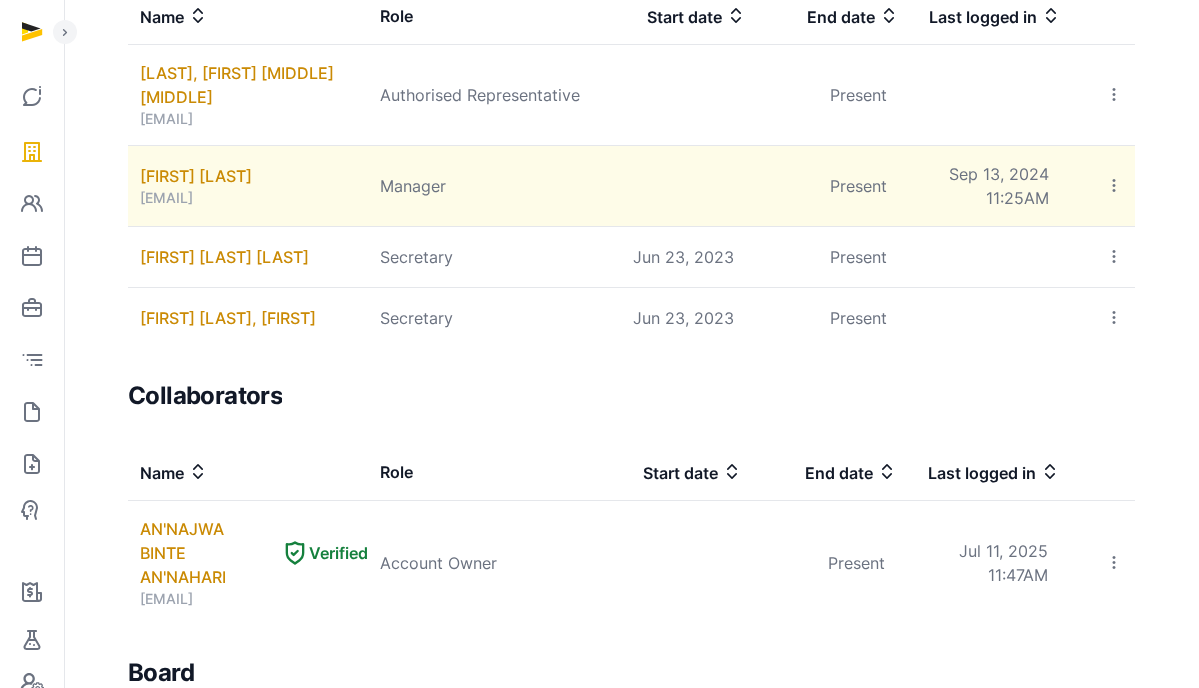 scroll, scrollTop: 155, scrollLeft: 0, axis: vertical 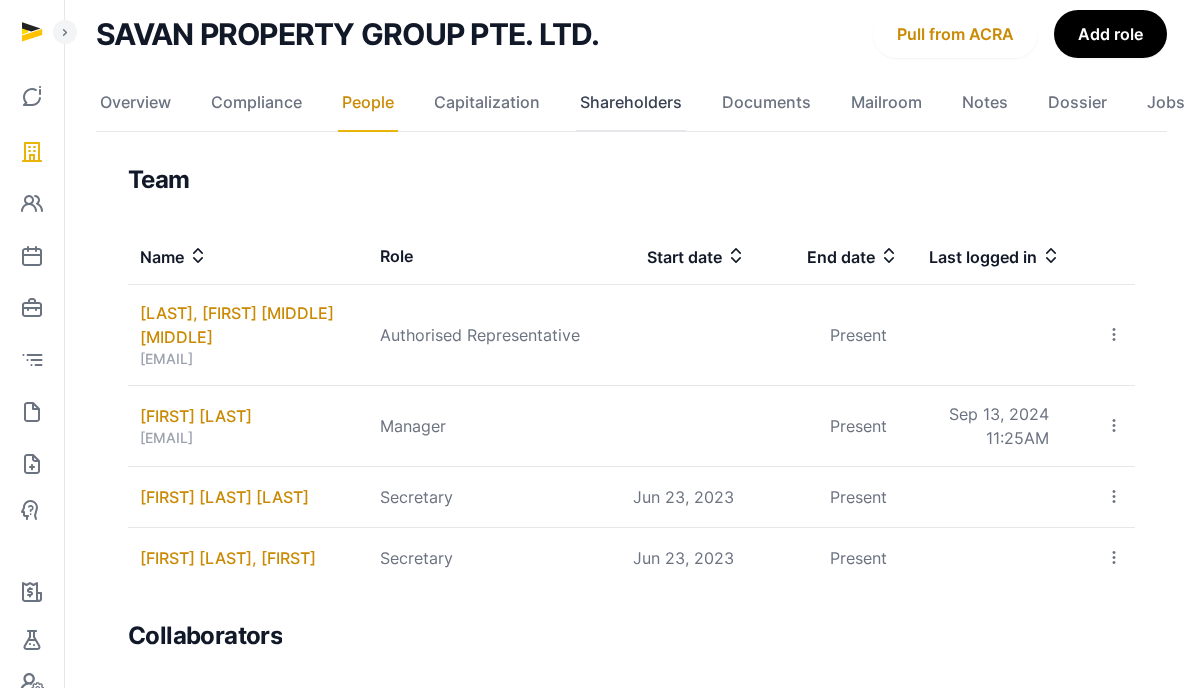 click on "Shareholders" 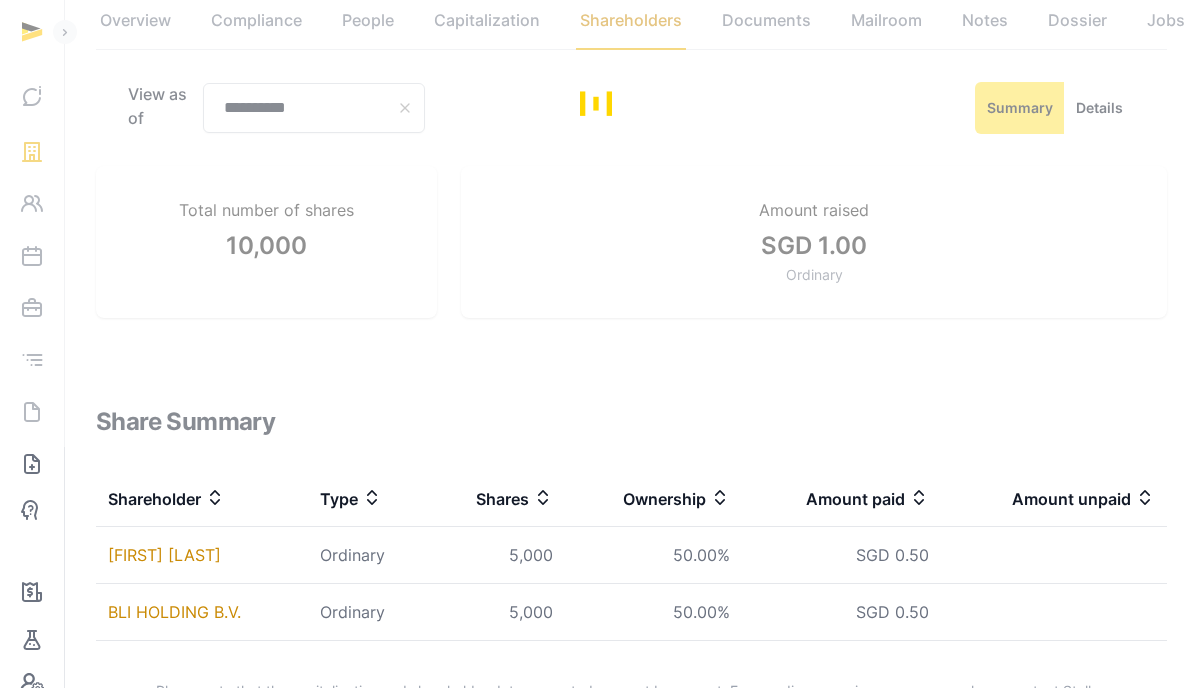 scroll, scrollTop: 294, scrollLeft: 0, axis: vertical 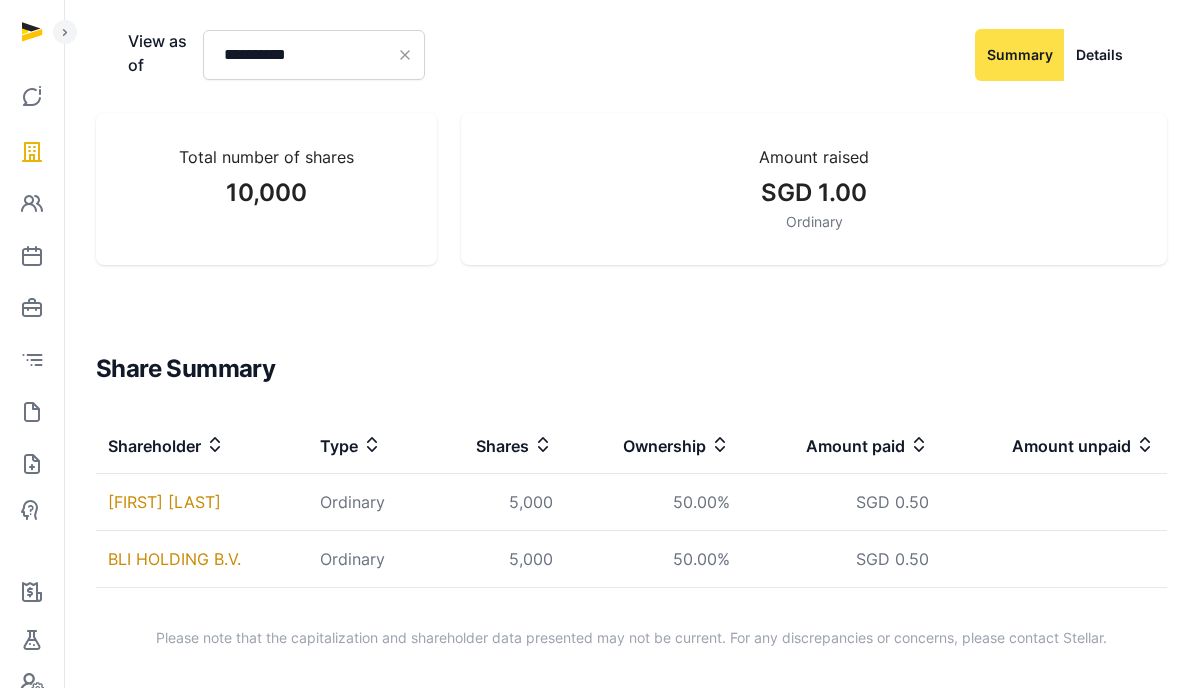 click on "50.00%" at bounding box center (653, 559) 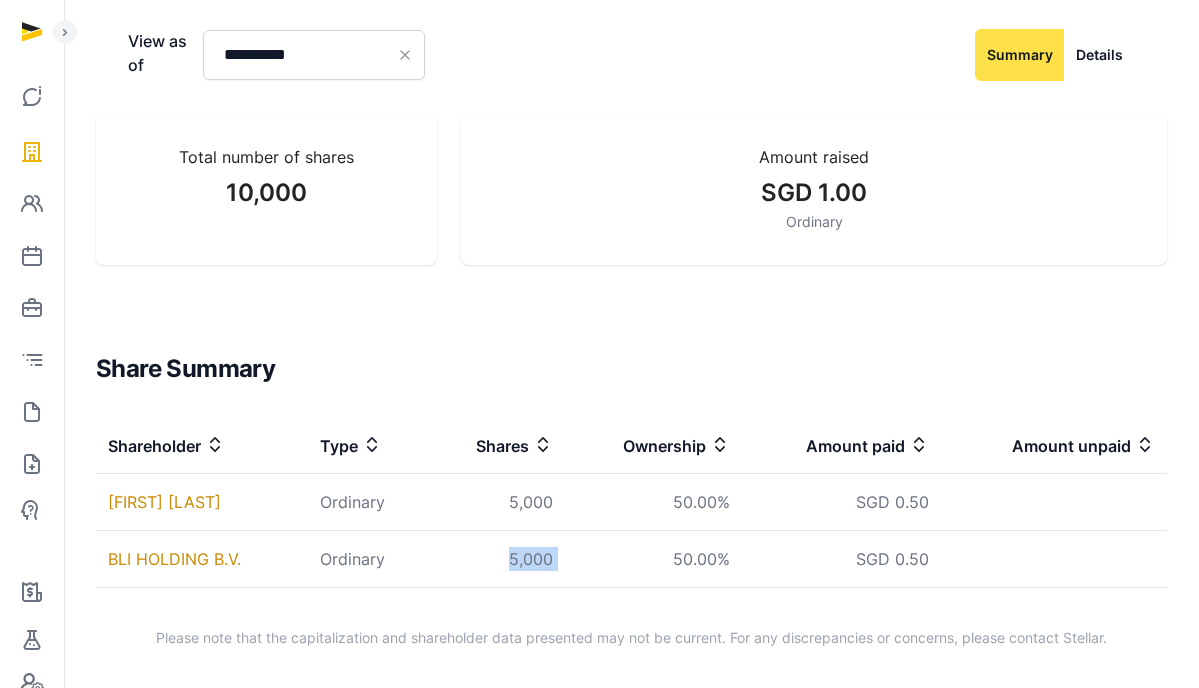 click on "5,000" at bounding box center (497, 559) 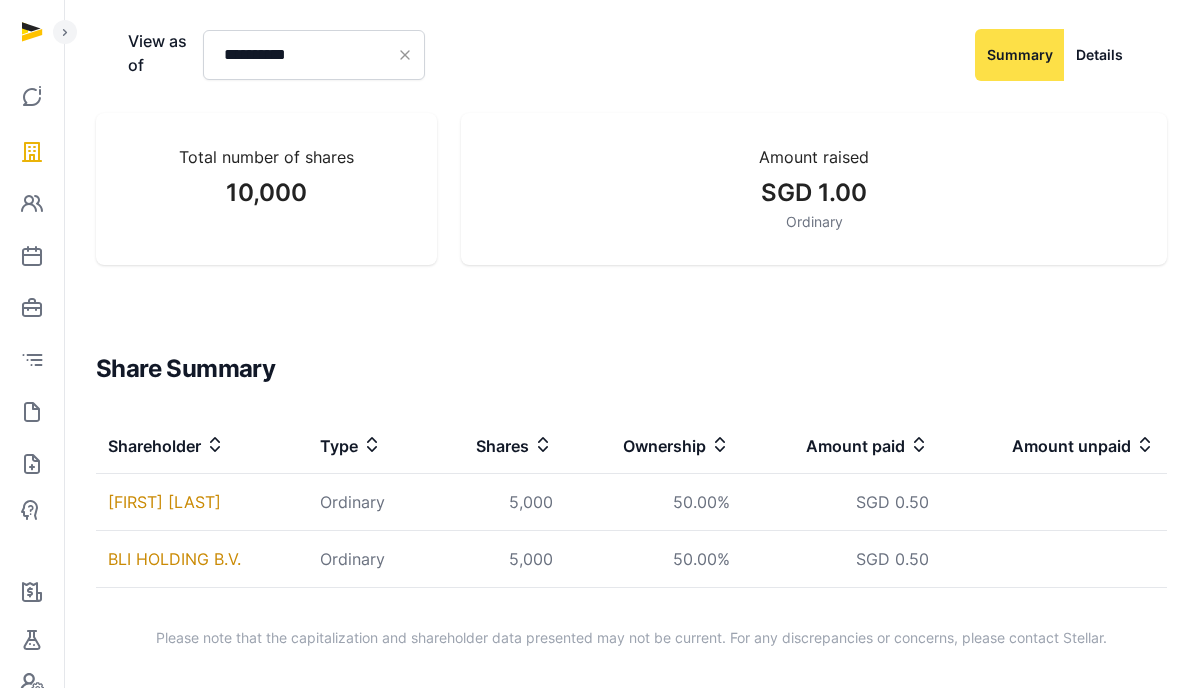 click on "50.00%" at bounding box center (653, 559) 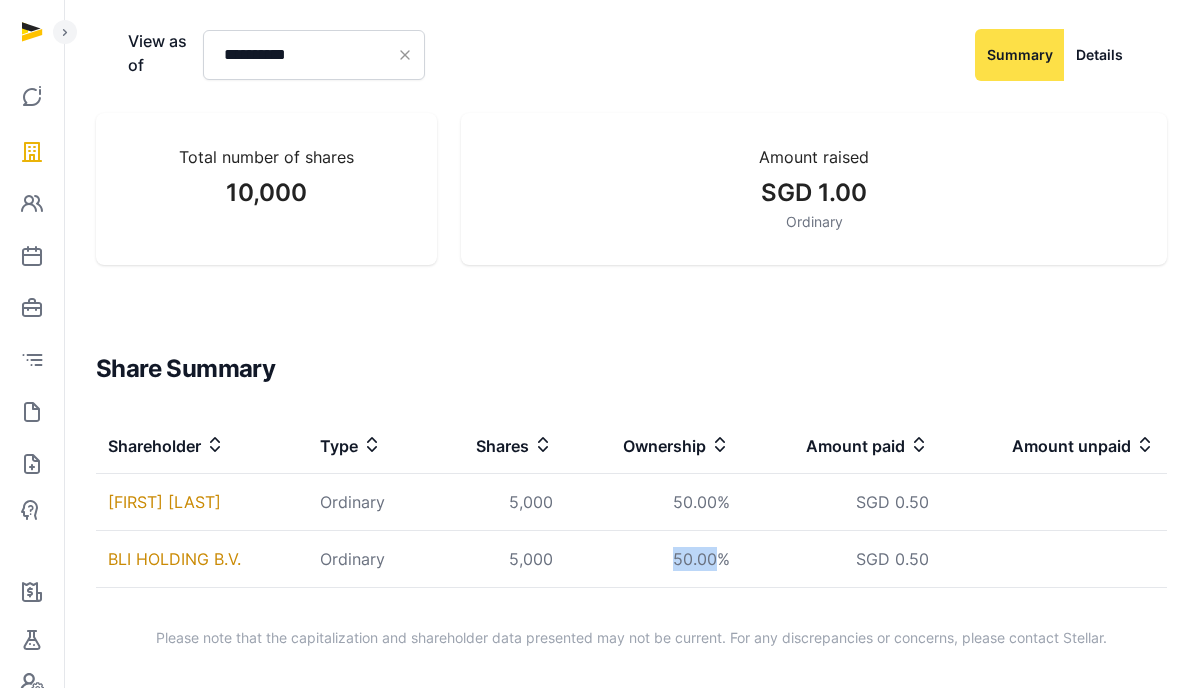 click on "50.00%" at bounding box center [653, 559] 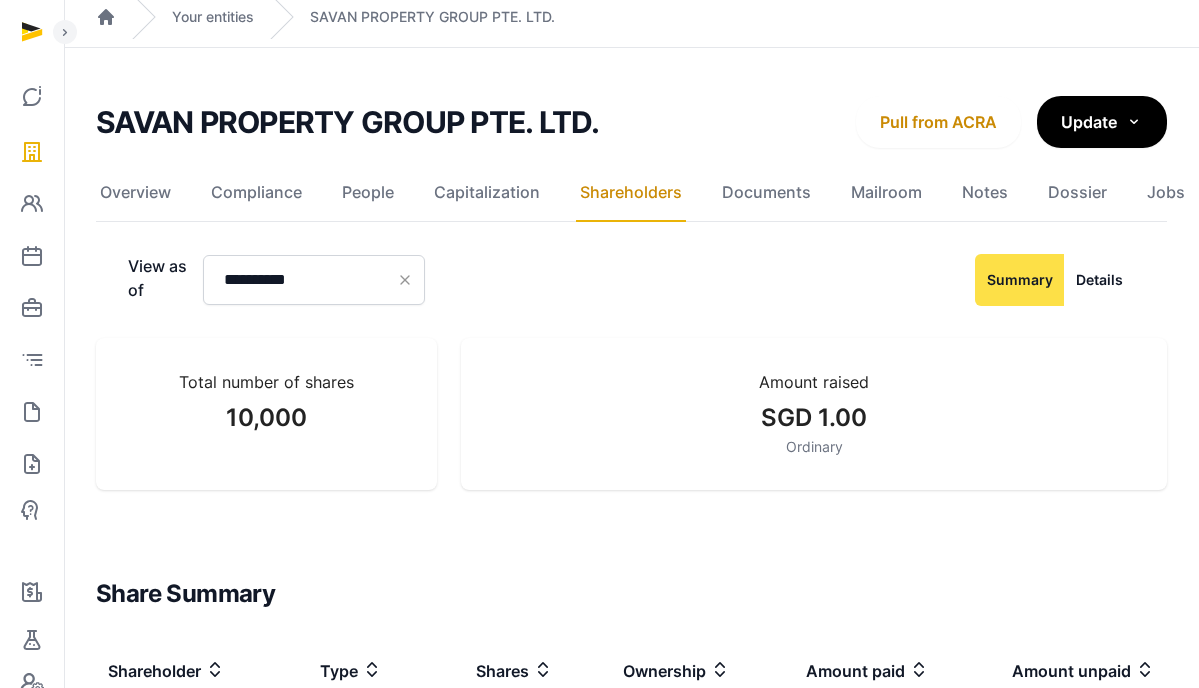 scroll, scrollTop: 0, scrollLeft: 0, axis: both 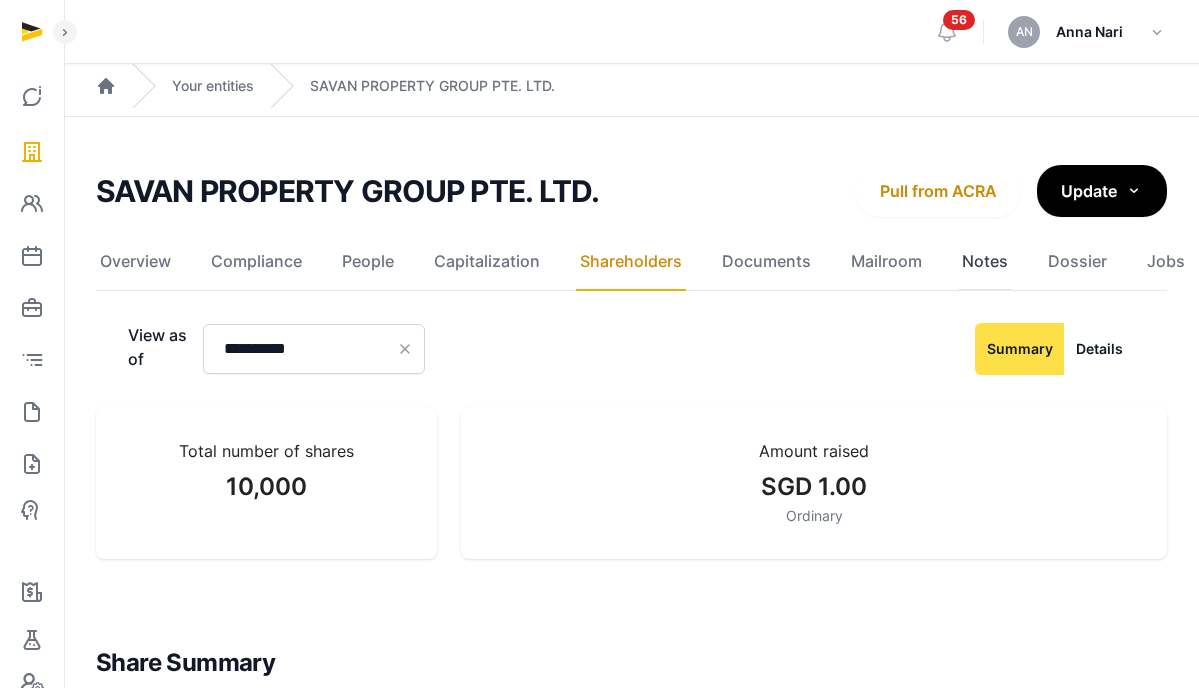 click on "Notes" 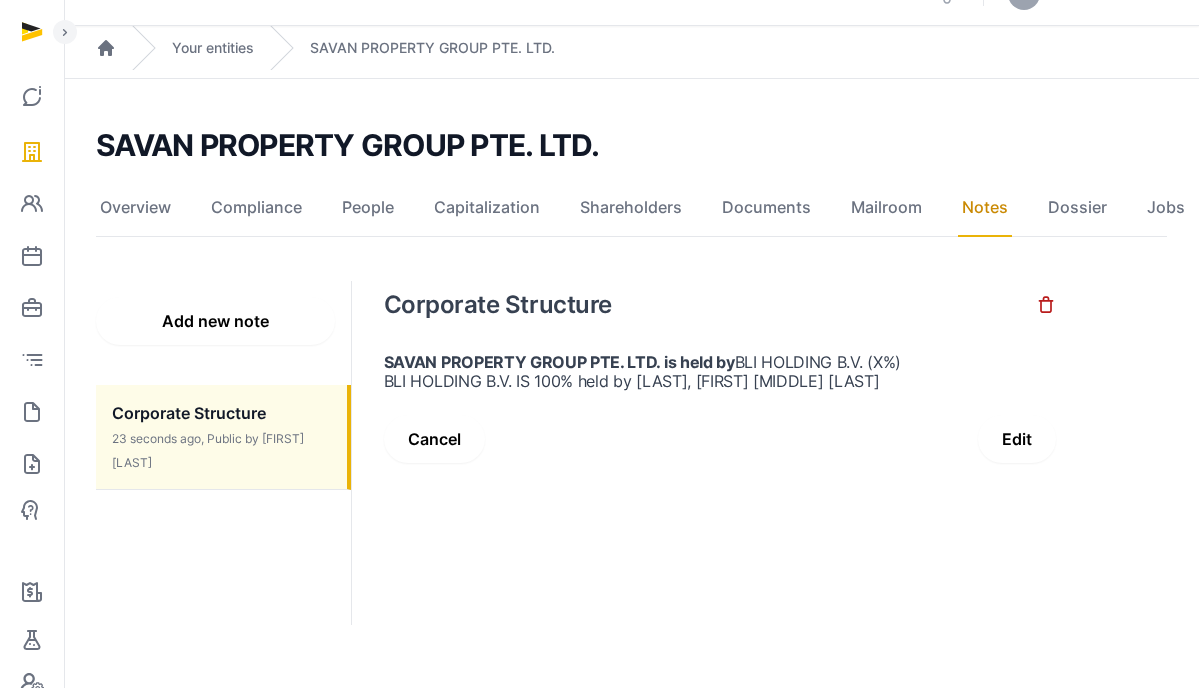scroll, scrollTop: 38, scrollLeft: 0, axis: vertical 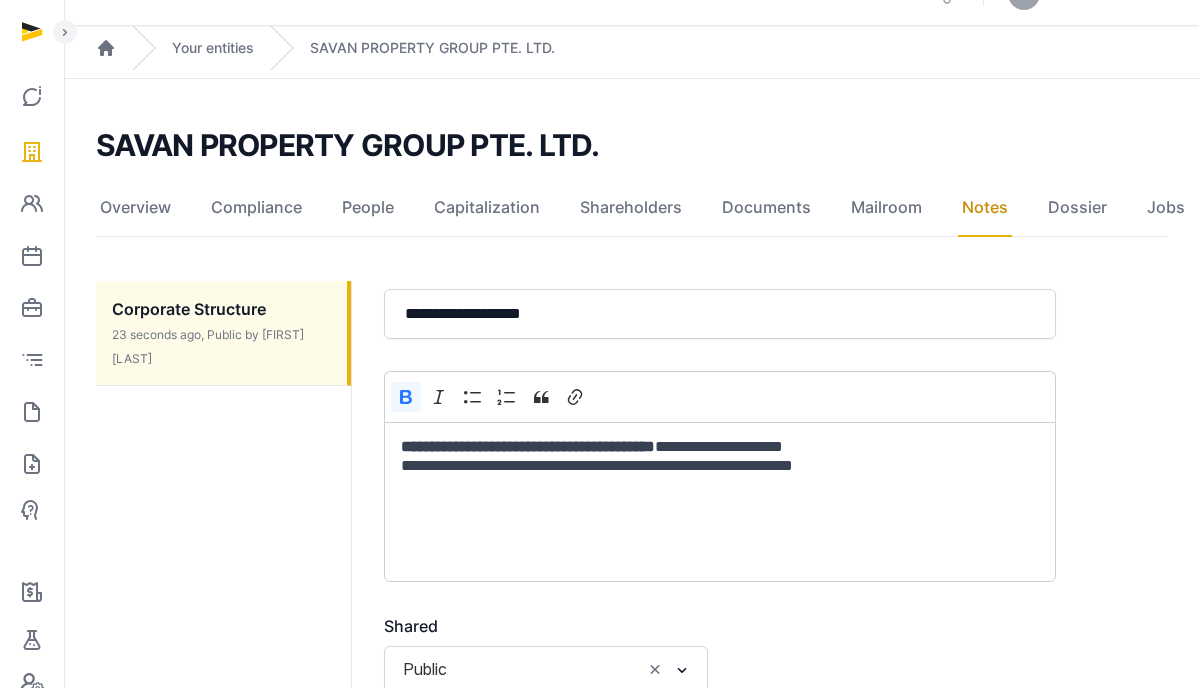click on "**********" at bounding box center (720, 456) 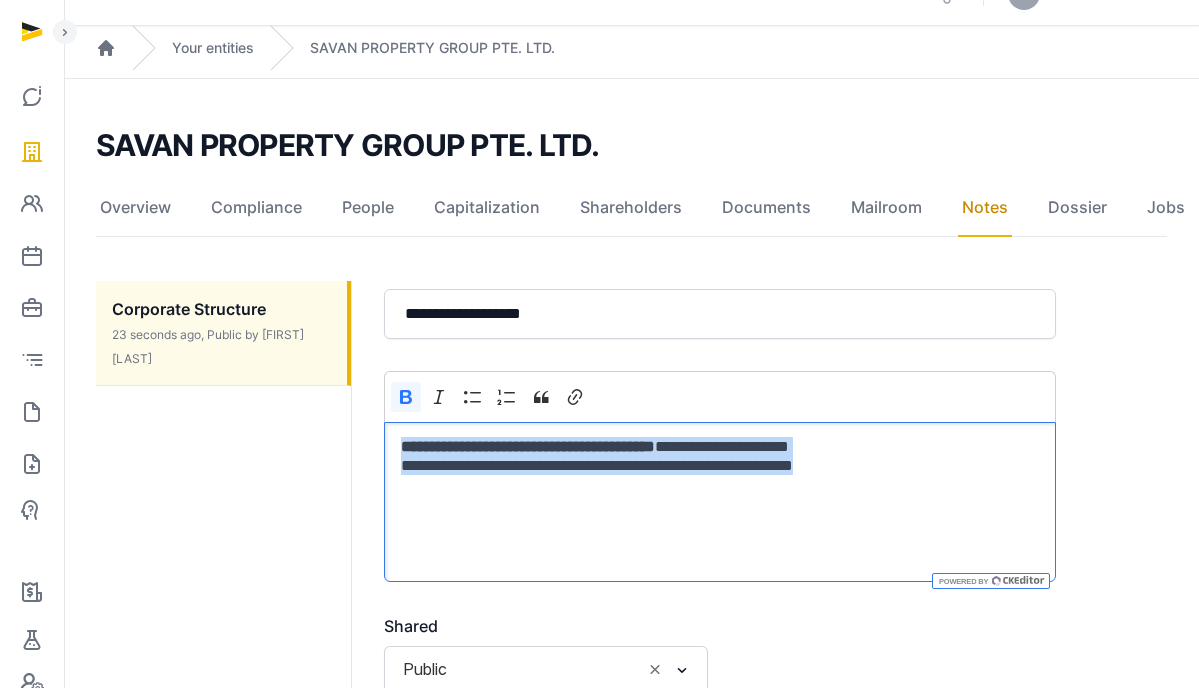 drag, startPoint x: 878, startPoint y: 472, endPoint x: 389, endPoint y: 430, distance: 490.80035 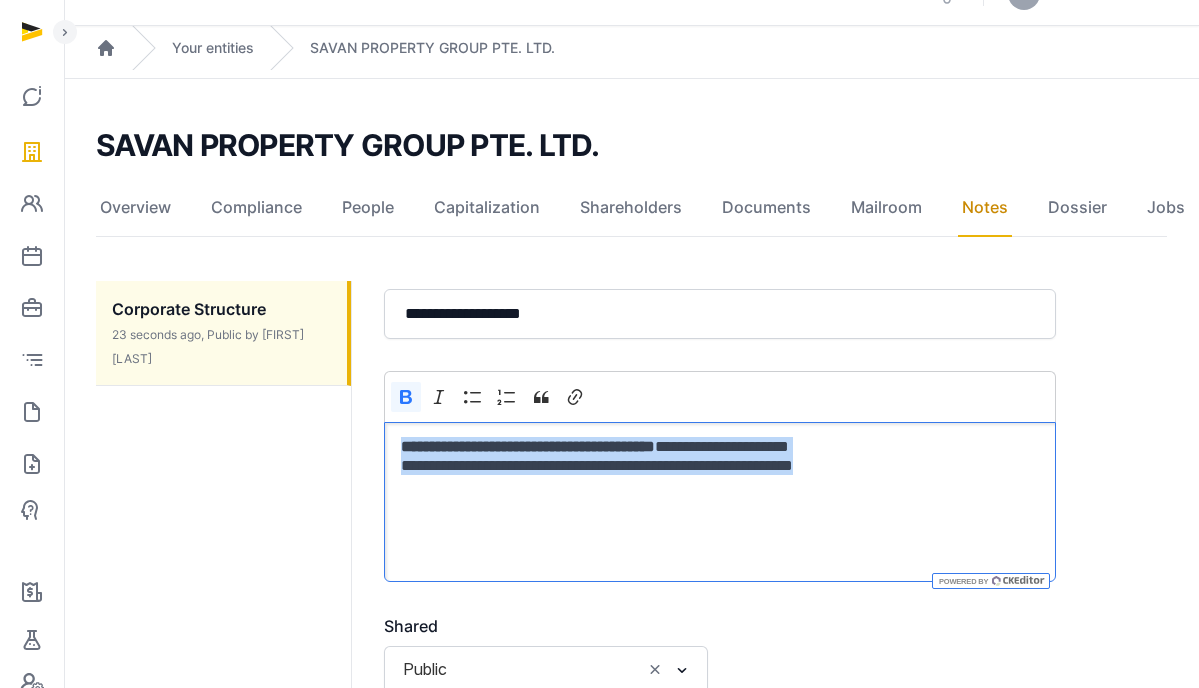 click on "**********" at bounding box center [720, 502] 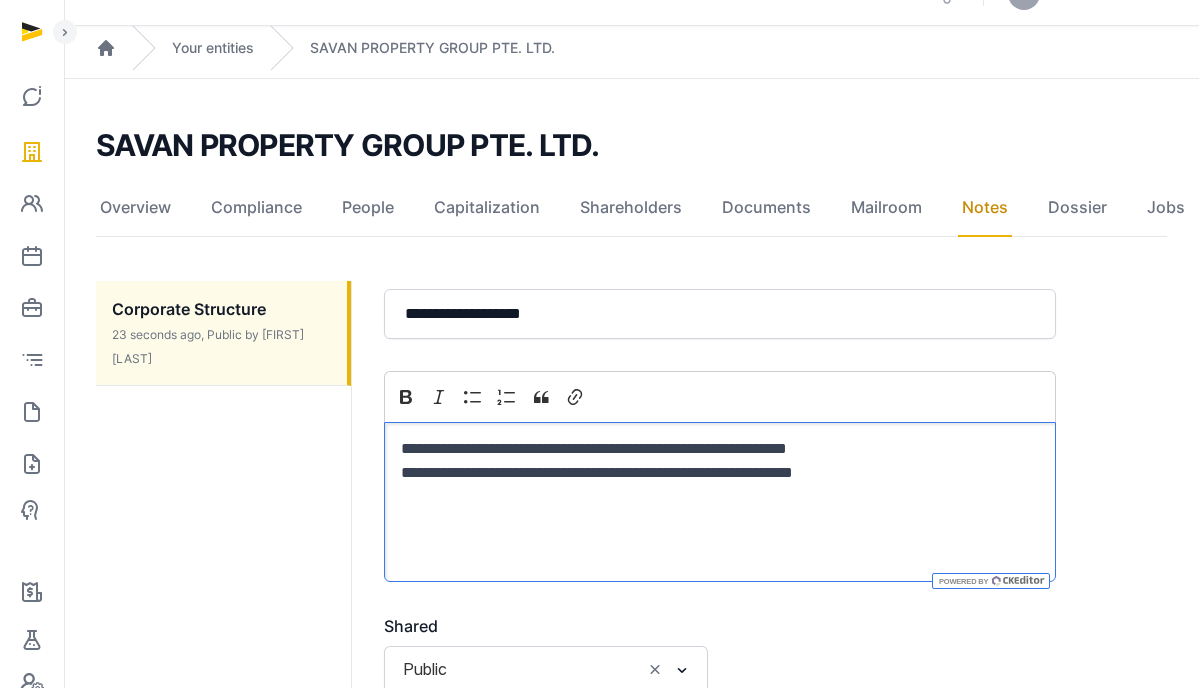 click on "**********" at bounding box center (720, 461) 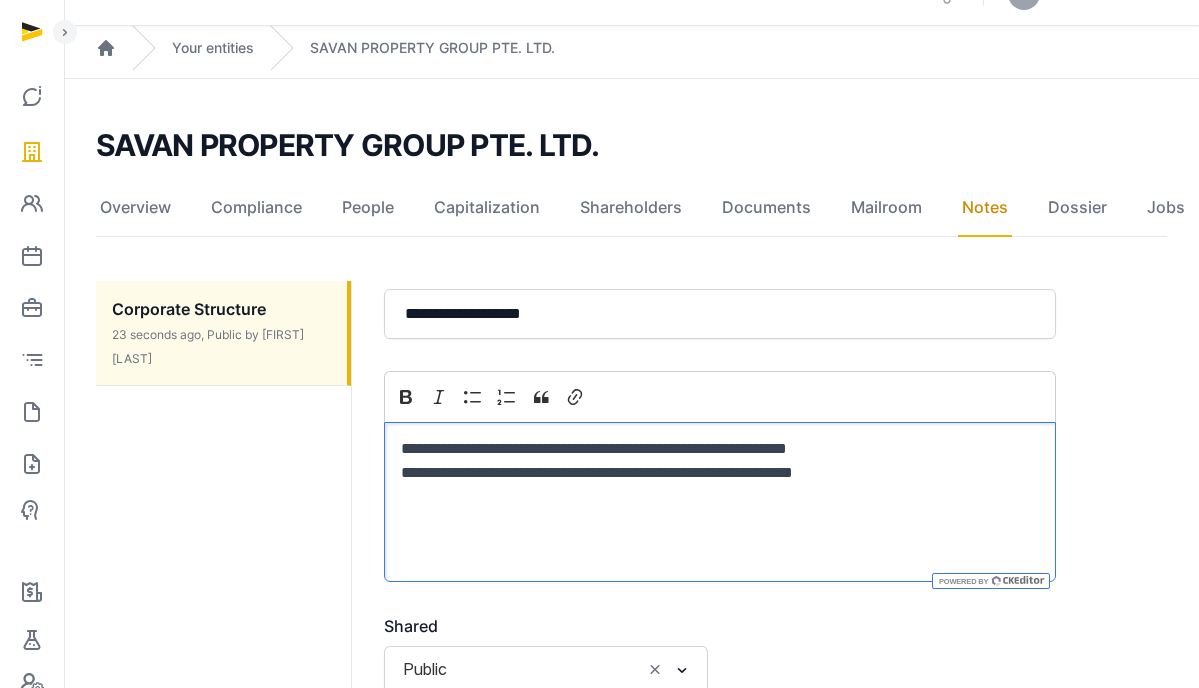 click on "**********" at bounding box center [720, 461] 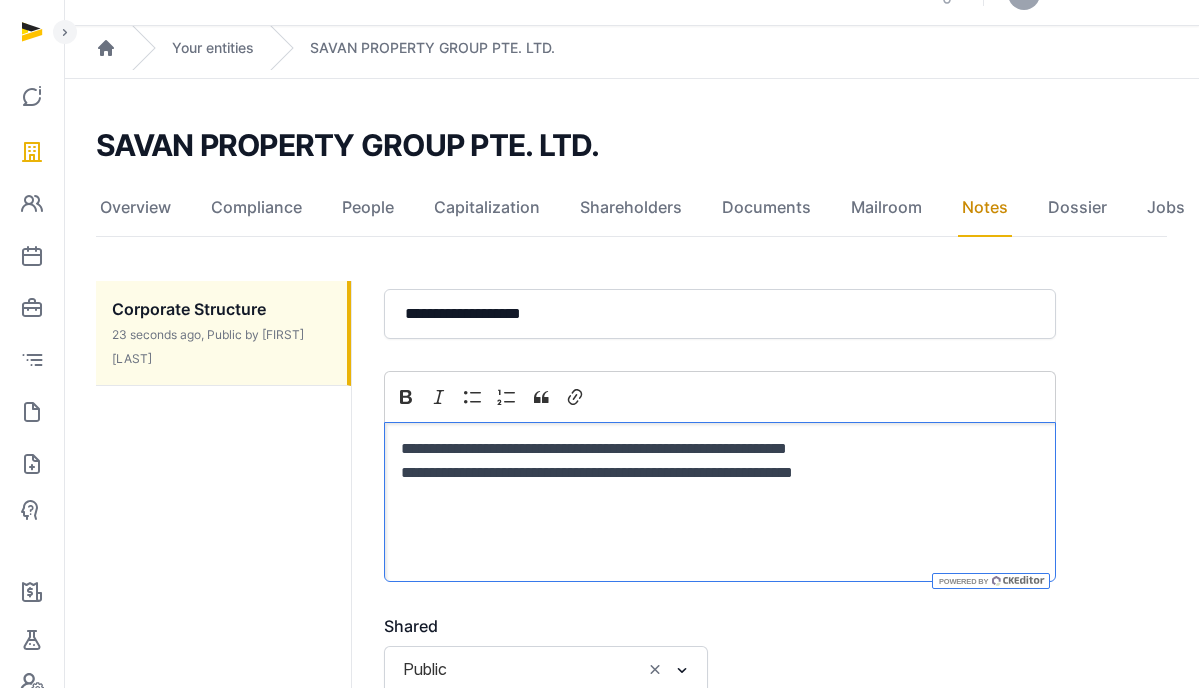 click on "**********" at bounding box center (720, 461) 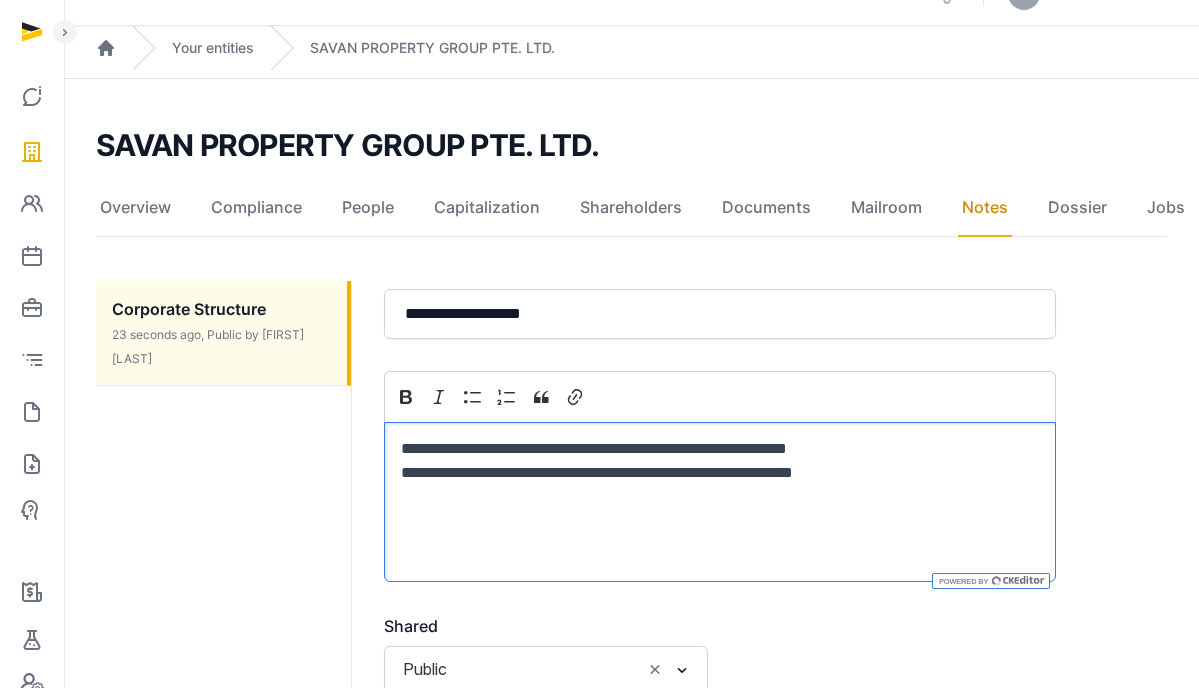 click on "**********" at bounding box center [720, 461] 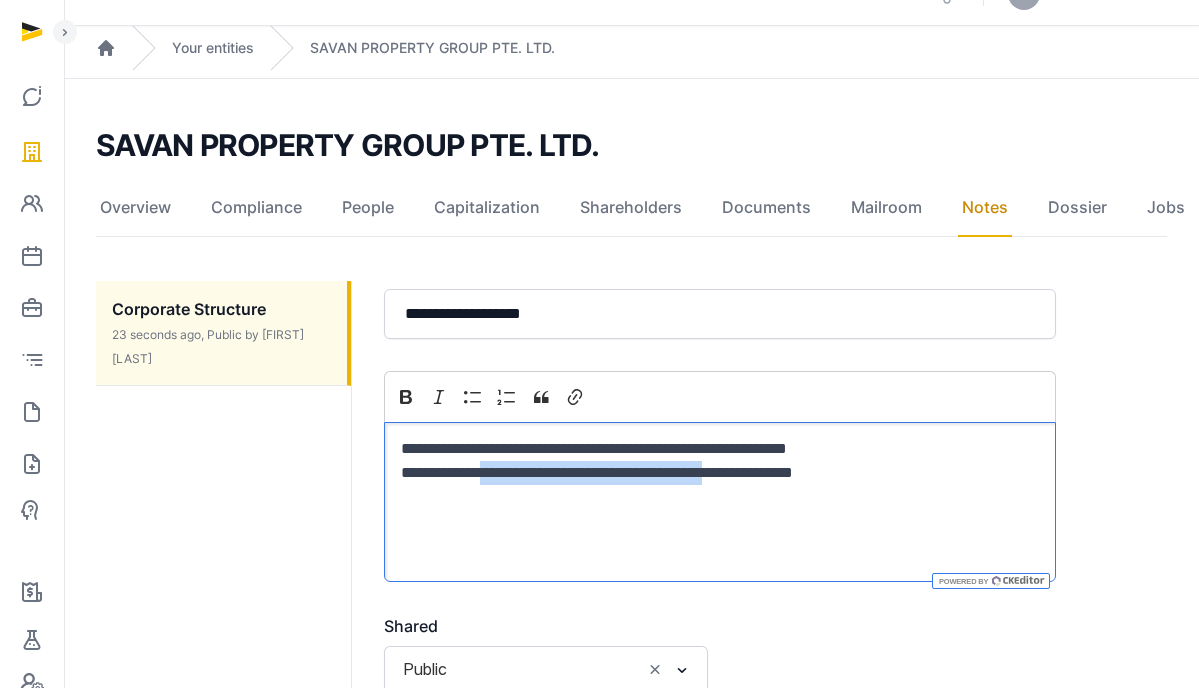 drag, startPoint x: 758, startPoint y: 482, endPoint x: 815, endPoint y: 482, distance: 57 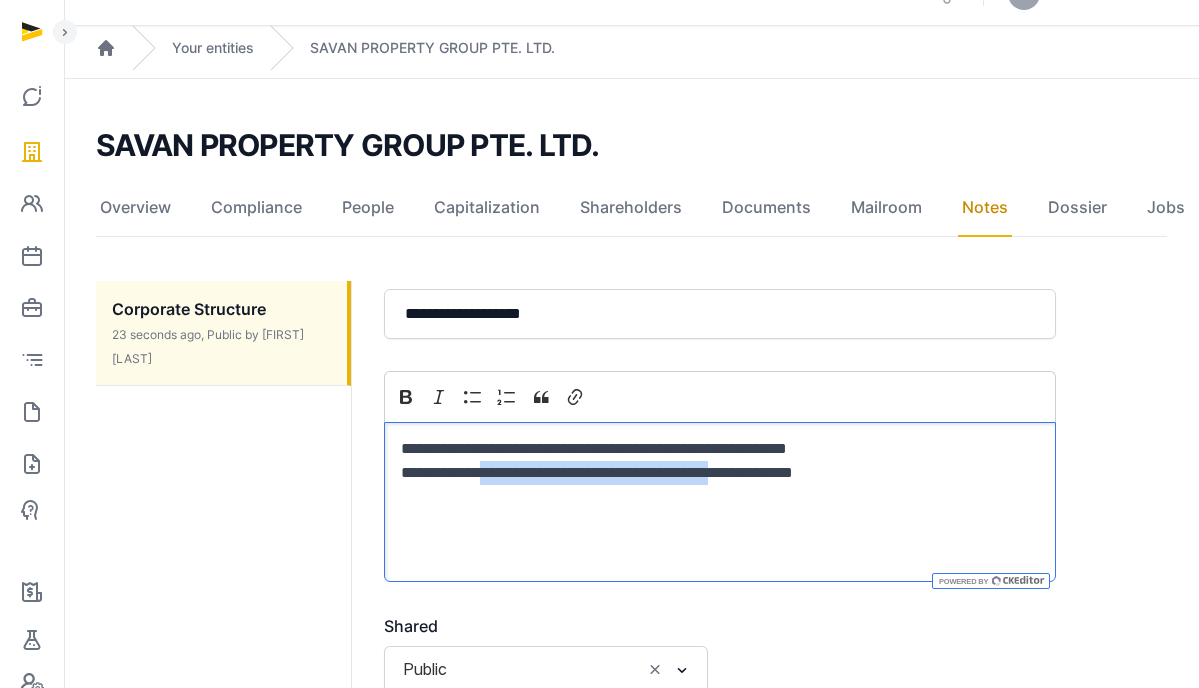 click on "**********" at bounding box center (720, 461) 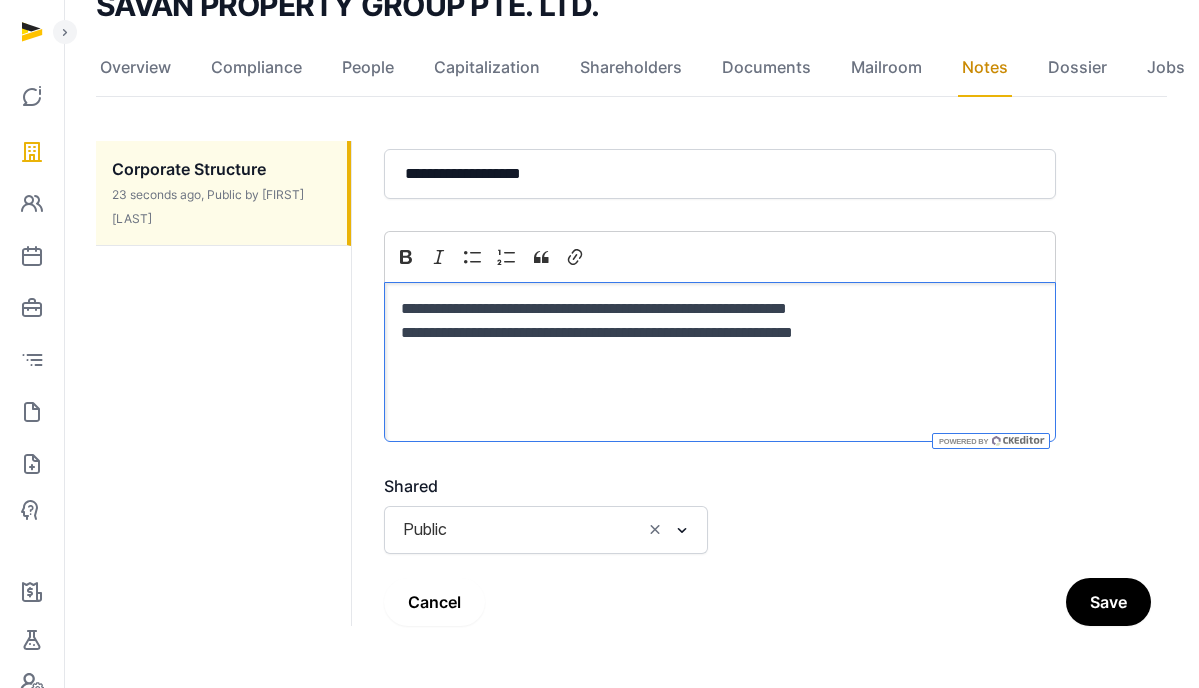 scroll, scrollTop: 179, scrollLeft: 0, axis: vertical 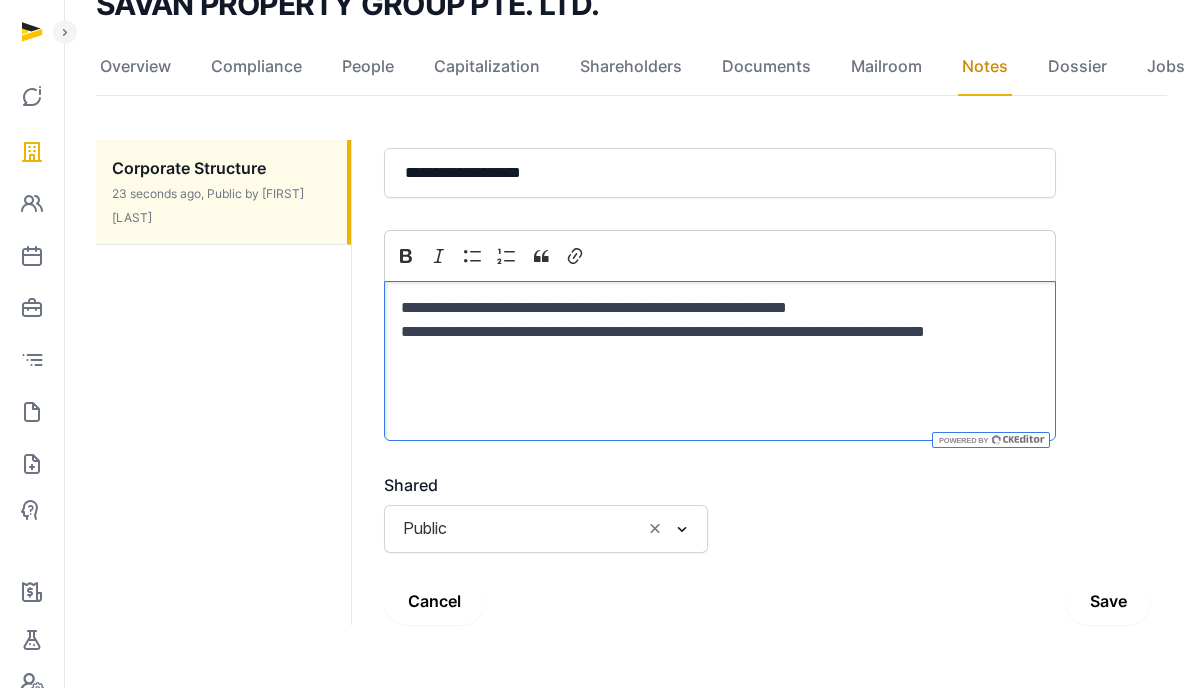 click on "Save" at bounding box center [1108, 601] 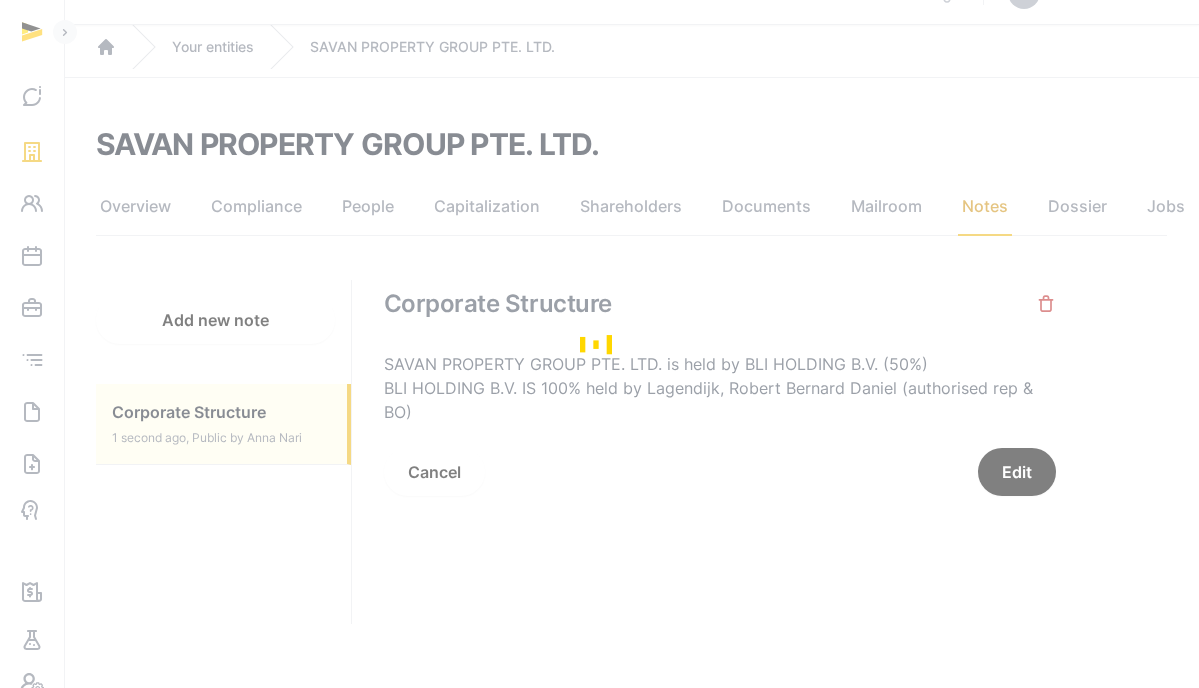 scroll, scrollTop: 39, scrollLeft: 0, axis: vertical 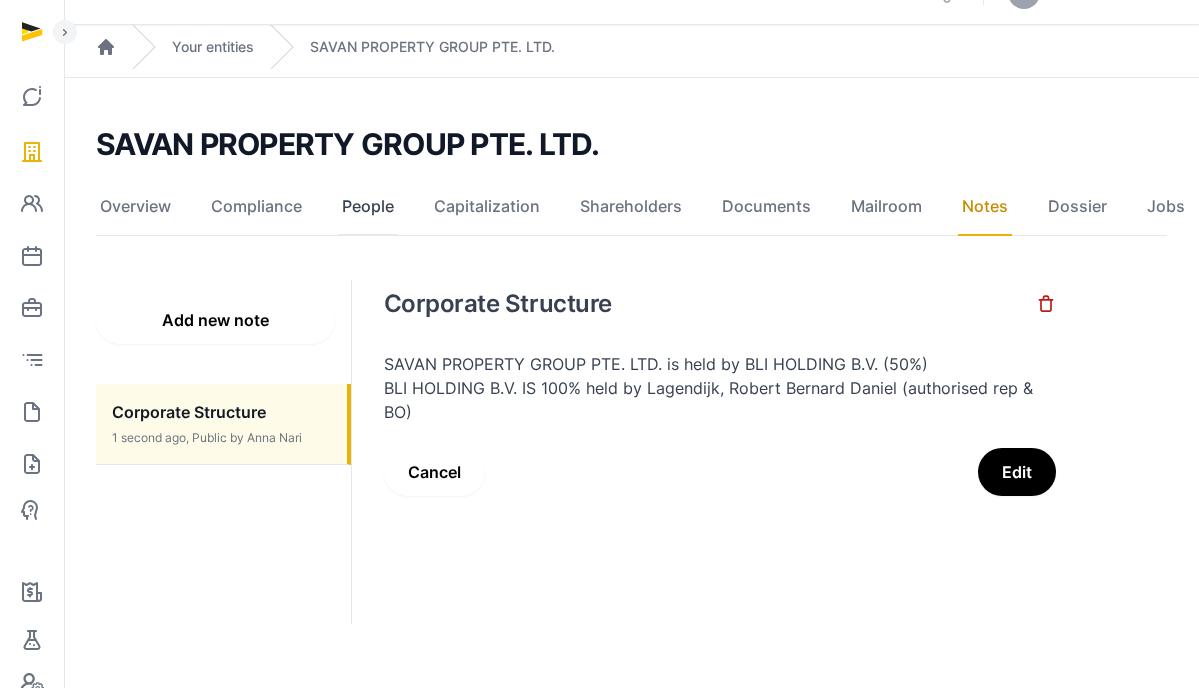 click on "People" 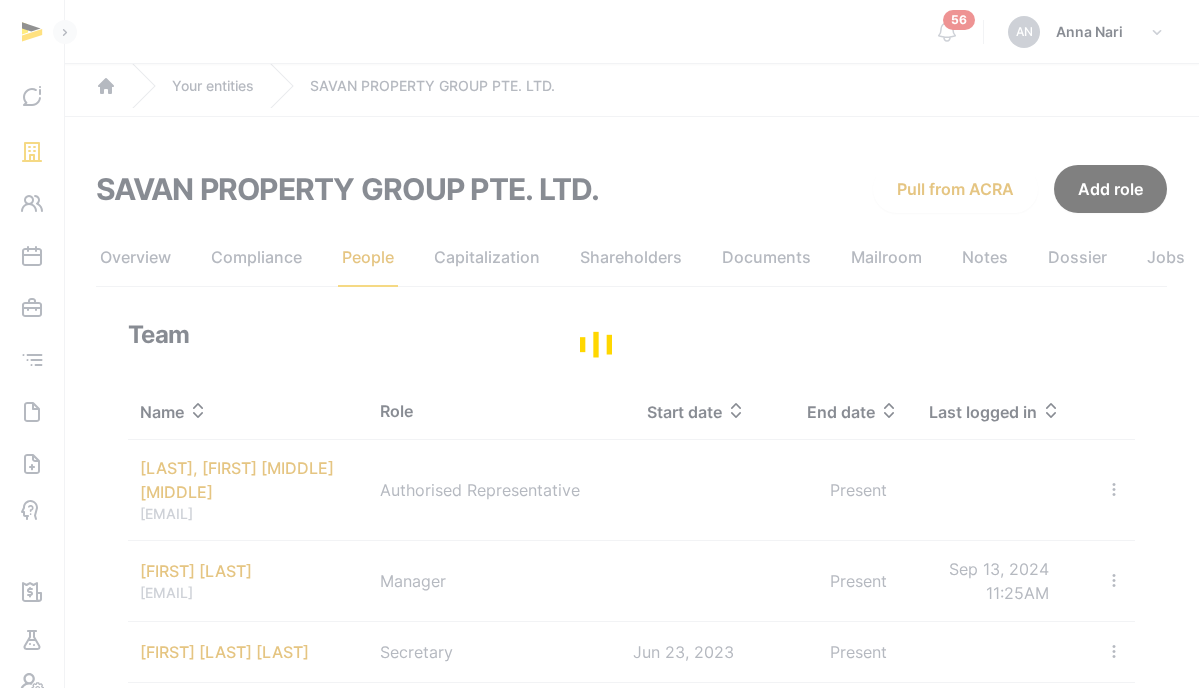 click at bounding box center (599, 344) 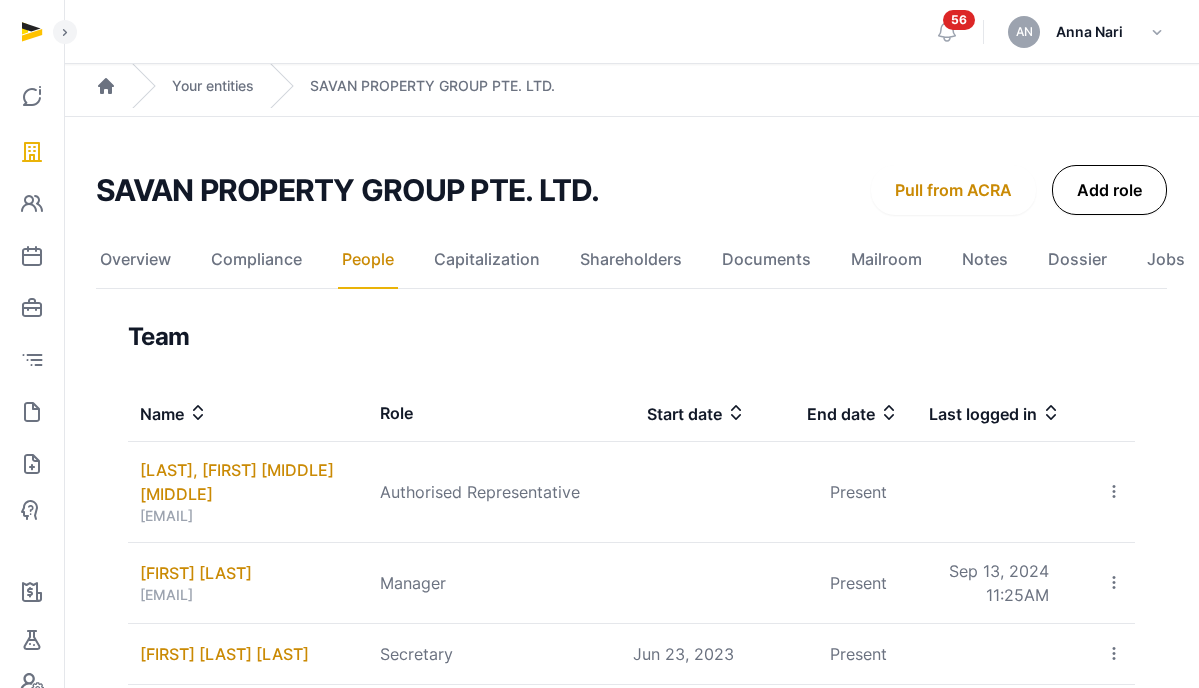 click on "Add role" at bounding box center [1109, 190] 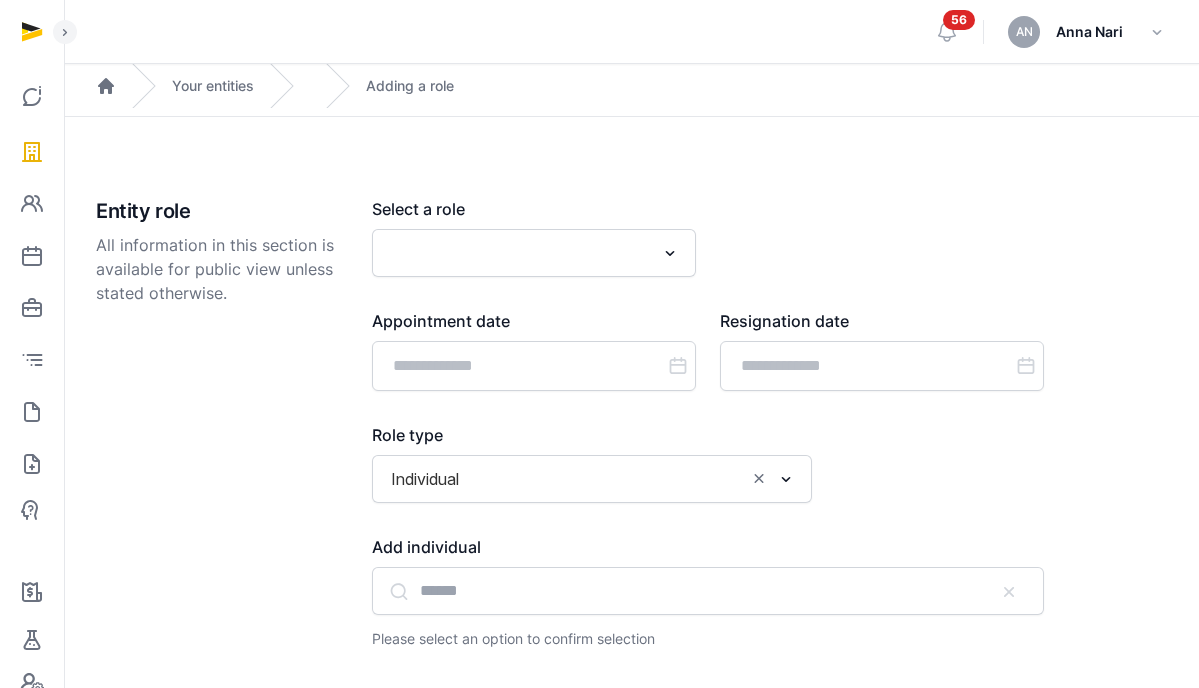 click 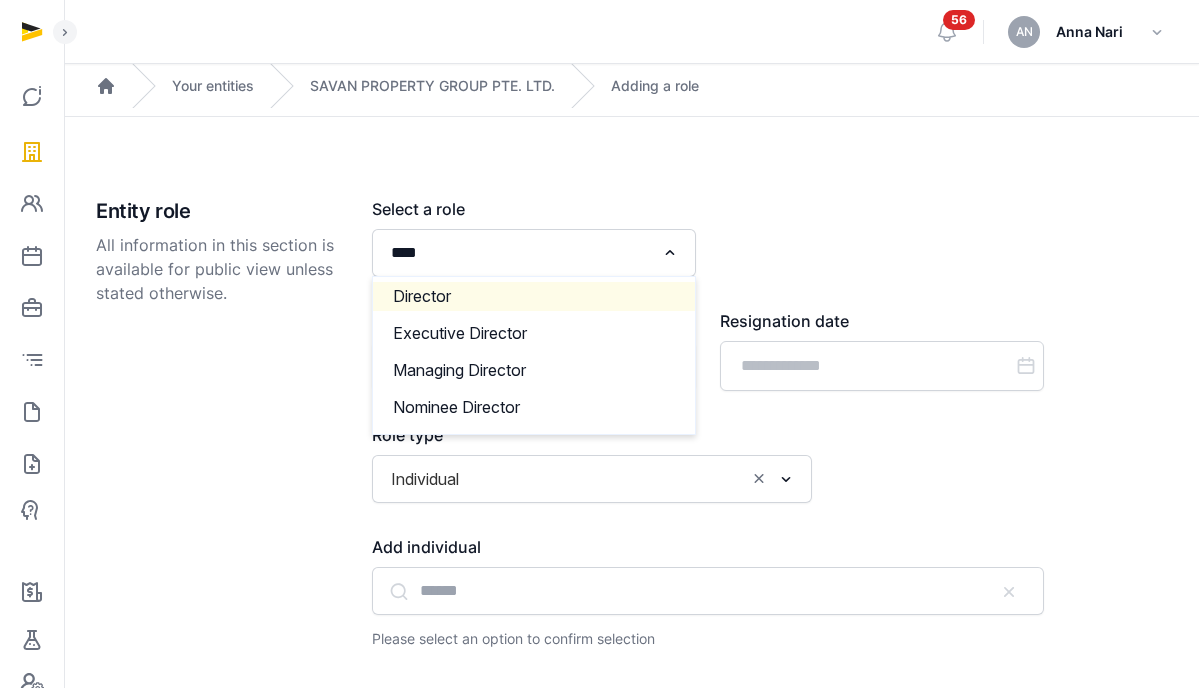 click on "Director" 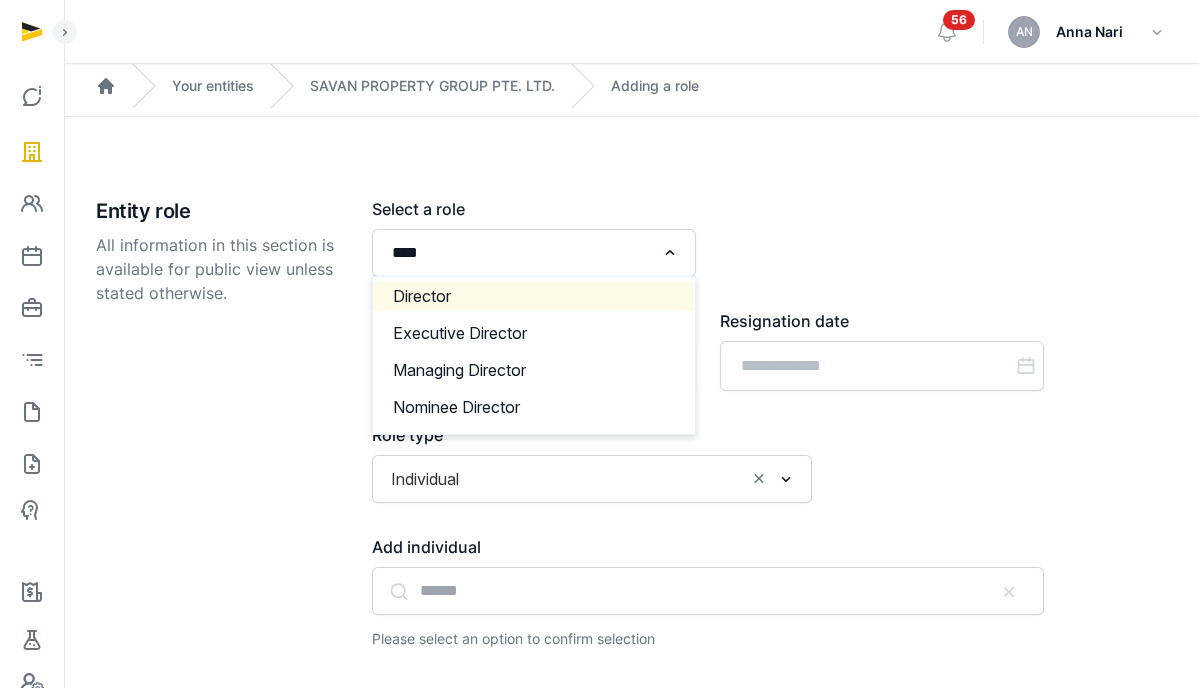 type 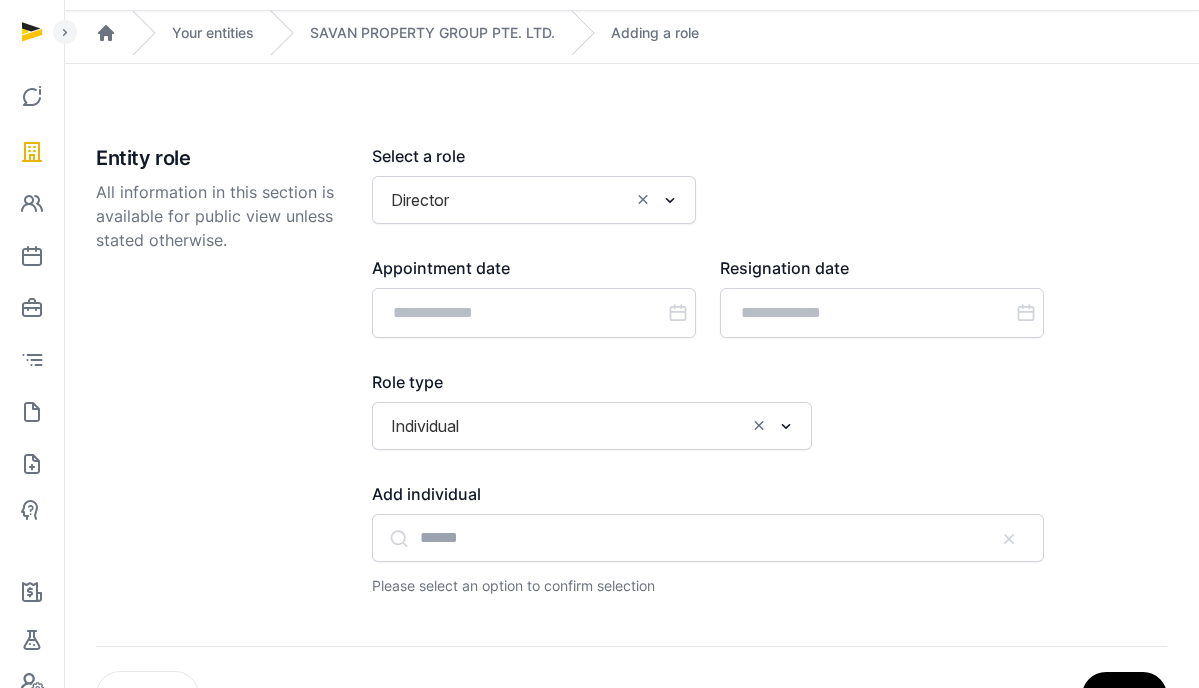 scroll, scrollTop: 126, scrollLeft: 0, axis: vertical 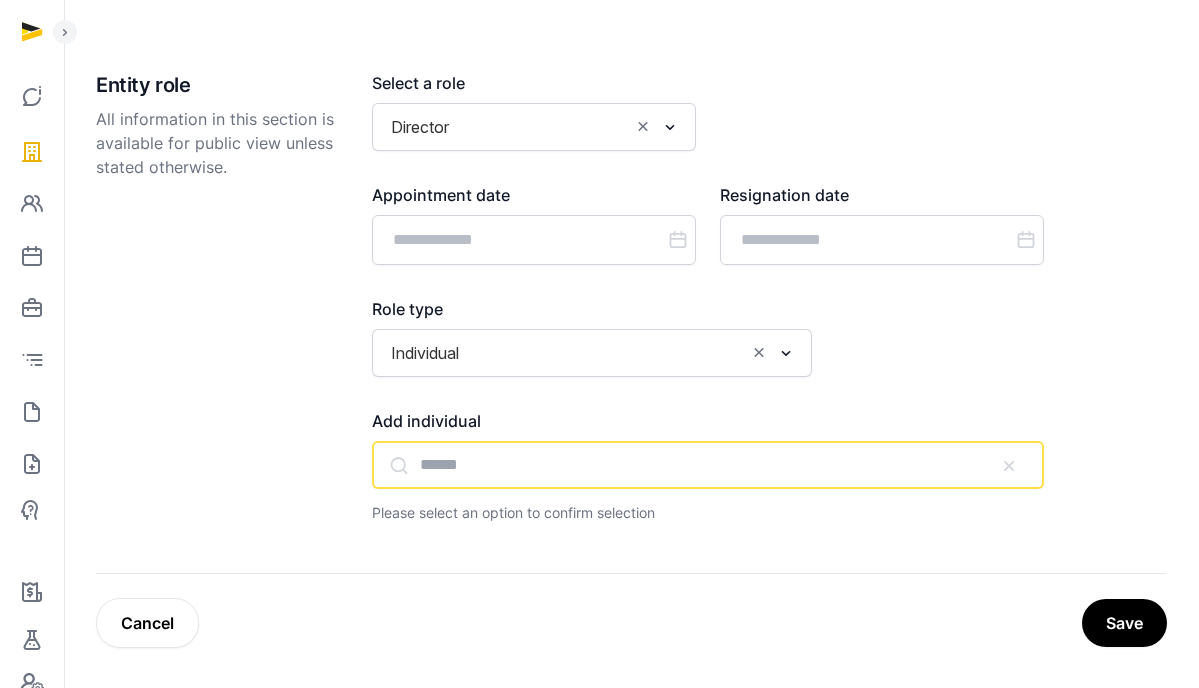 click at bounding box center (708, 465) 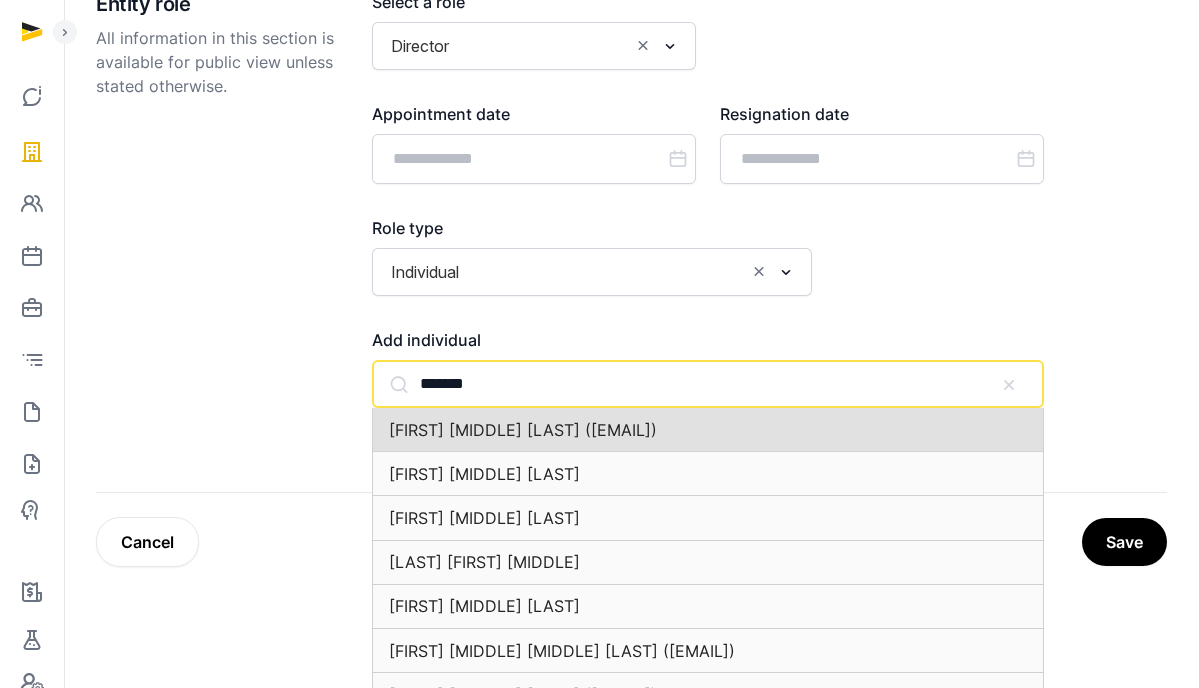 click on "[FIRST] [MIDDLE] [LAST] ([EMAIL])" 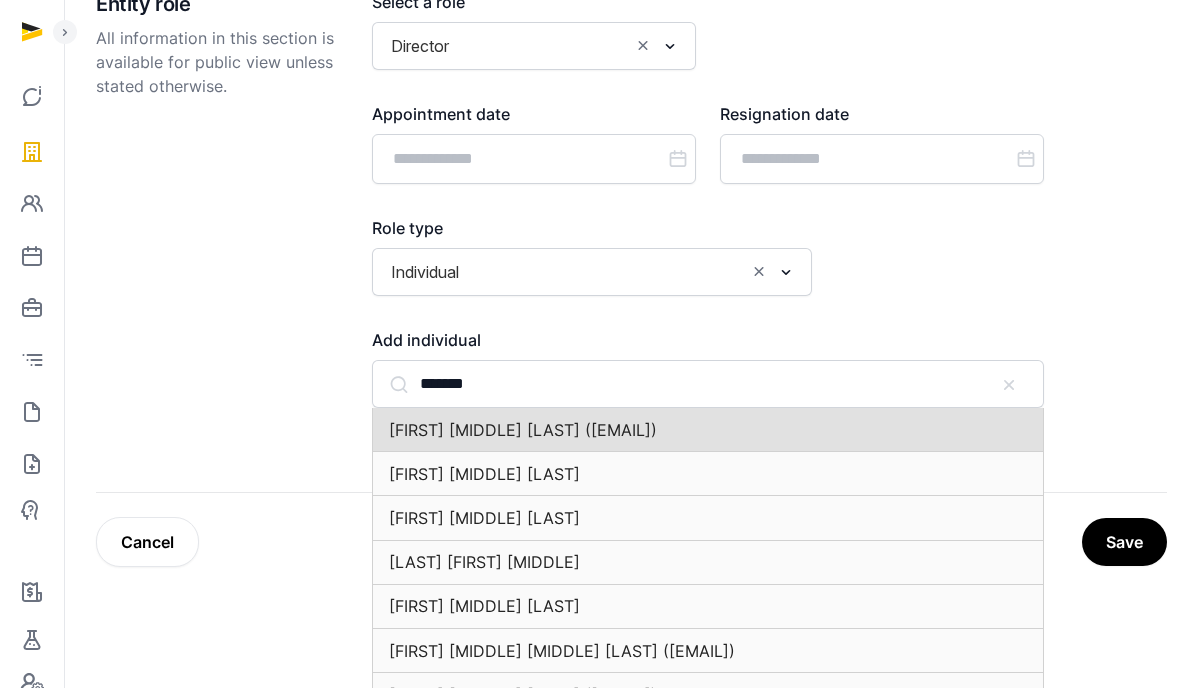 type on "**********" 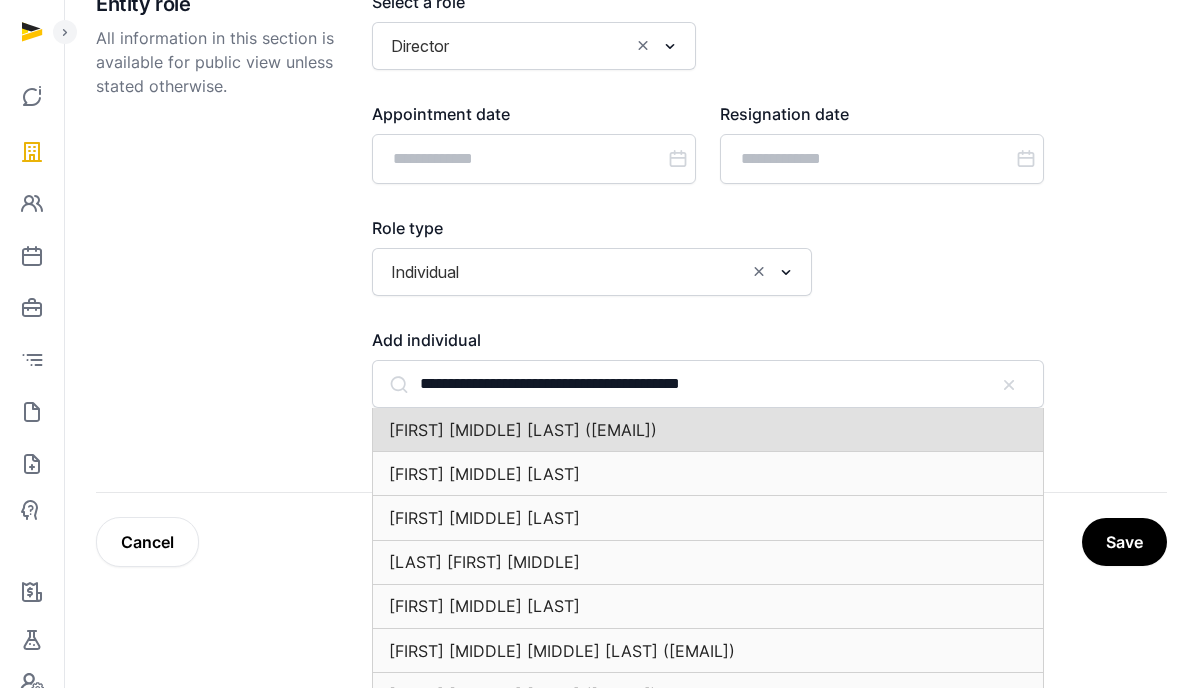 scroll, scrollTop: 126, scrollLeft: 0, axis: vertical 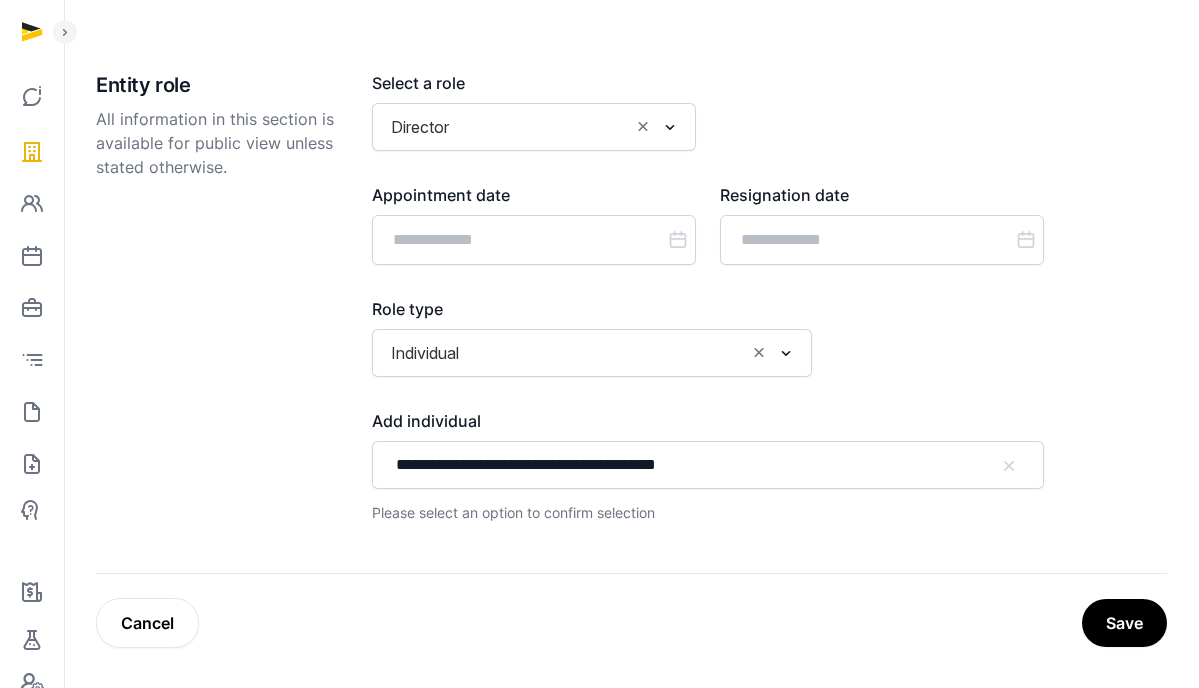 click on "Save" at bounding box center [1124, 623] 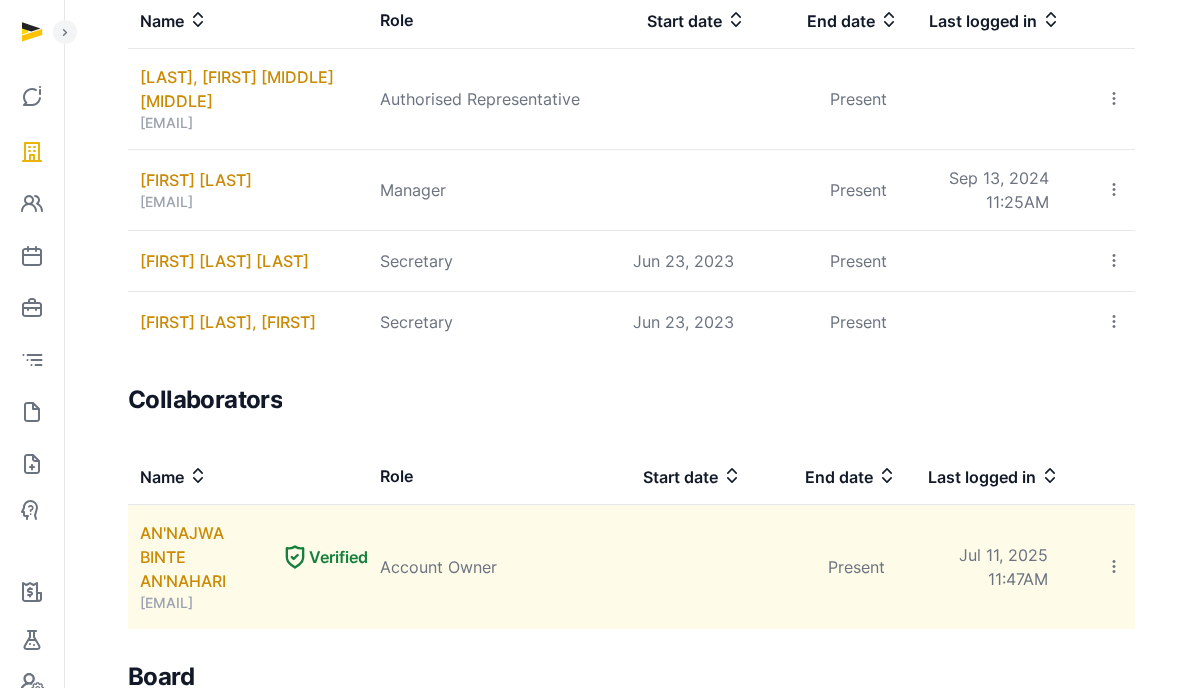 scroll, scrollTop: 0, scrollLeft: 0, axis: both 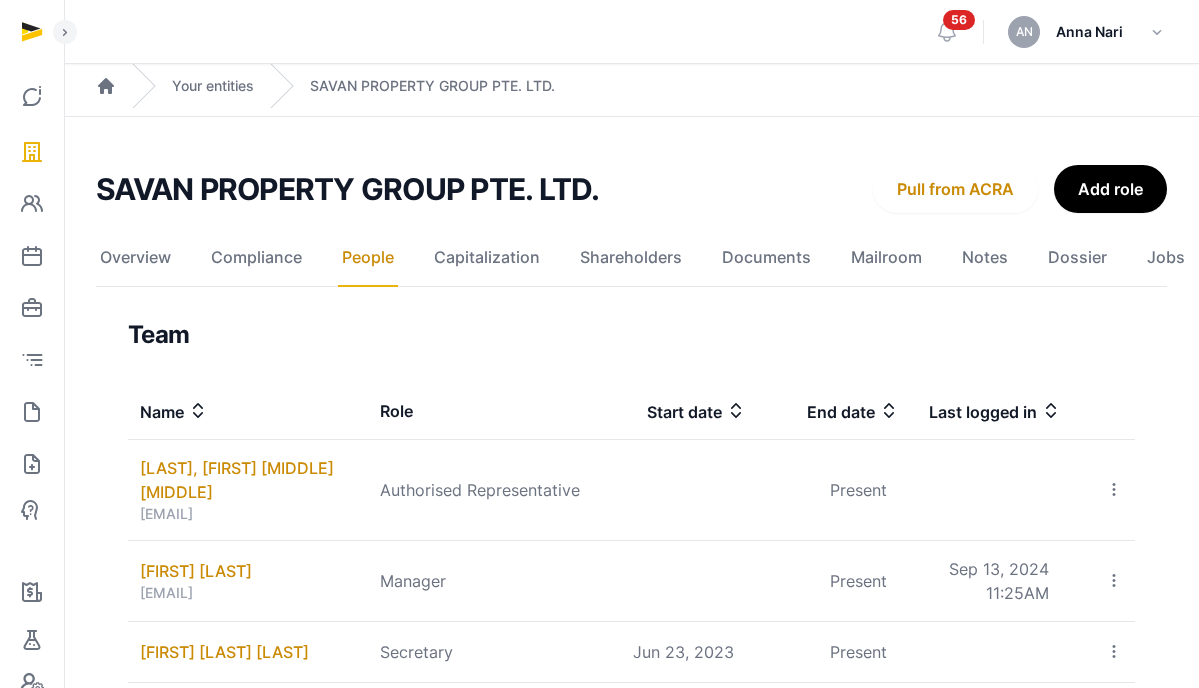 click on "Team" at bounding box center (631, 335) 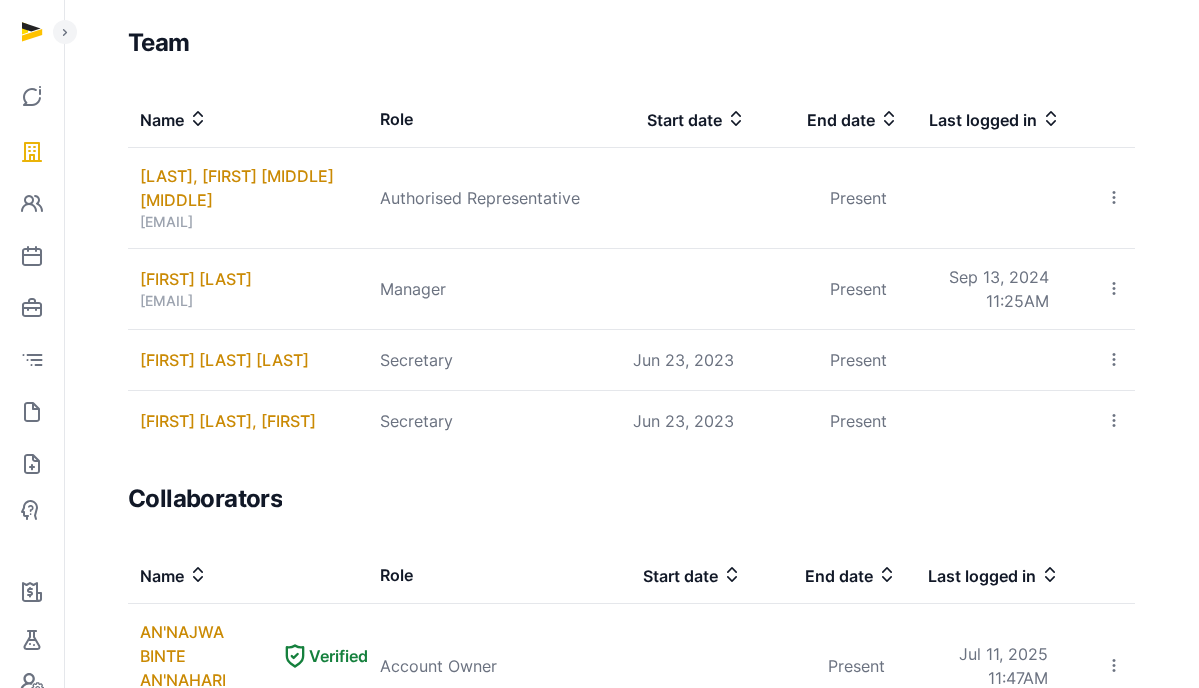 scroll, scrollTop: 0, scrollLeft: 0, axis: both 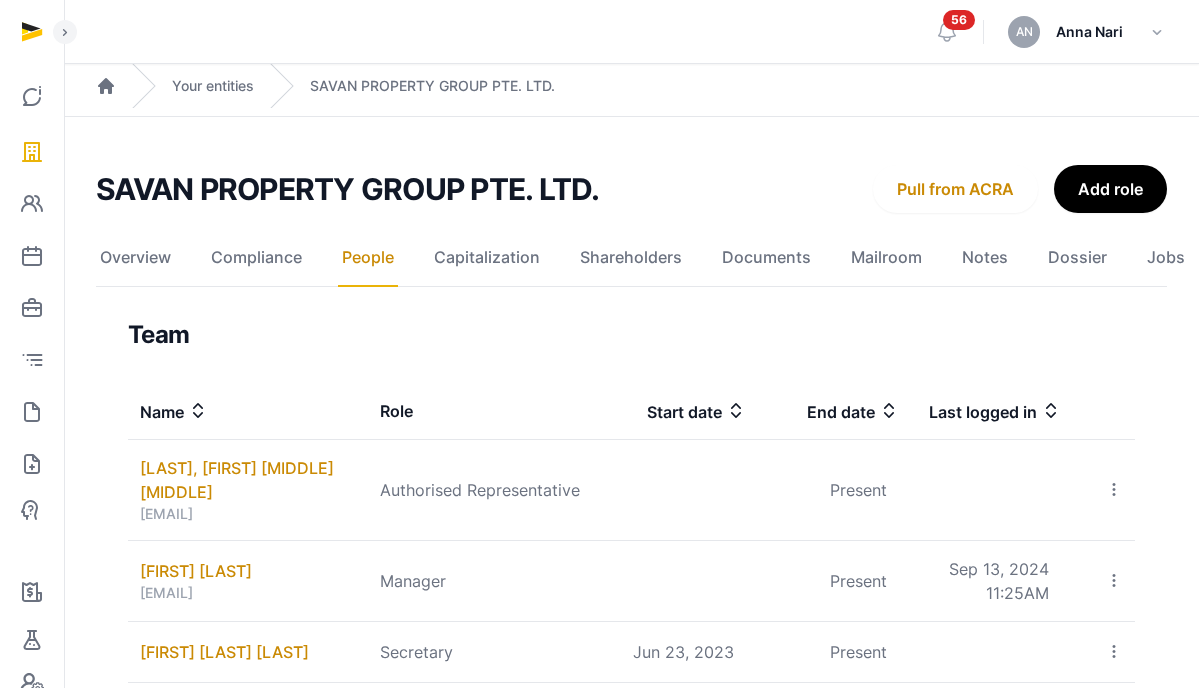 click on "Team" at bounding box center (631, 335) 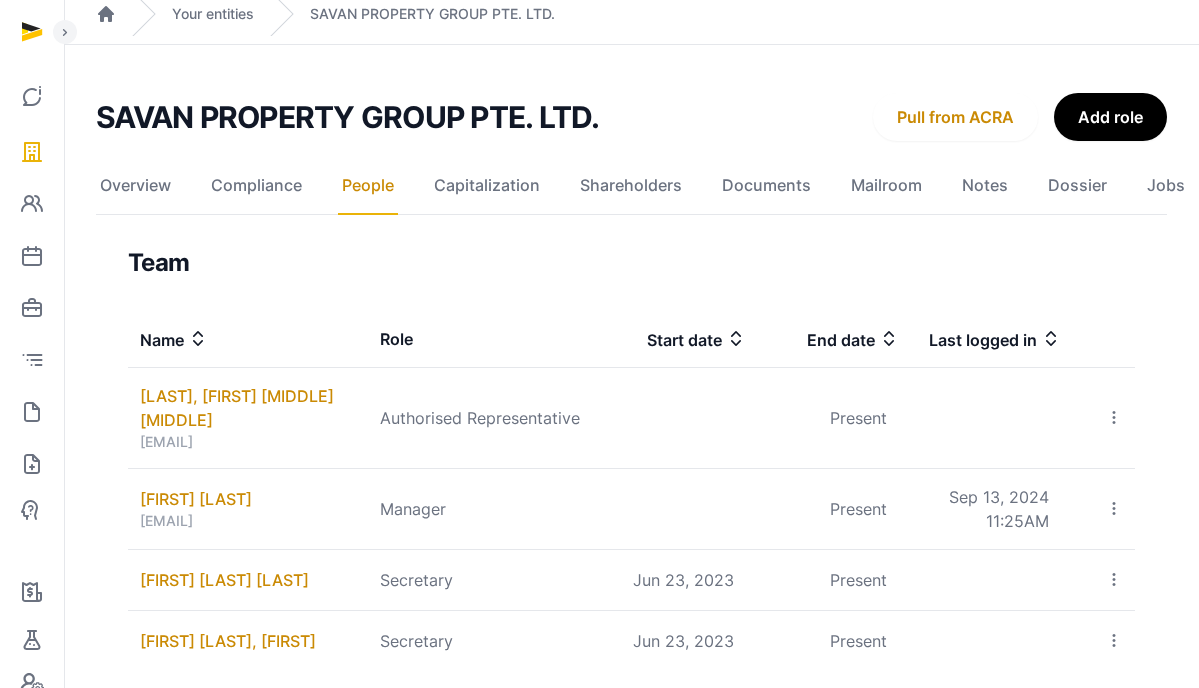 scroll, scrollTop: 0, scrollLeft: 0, axis: both 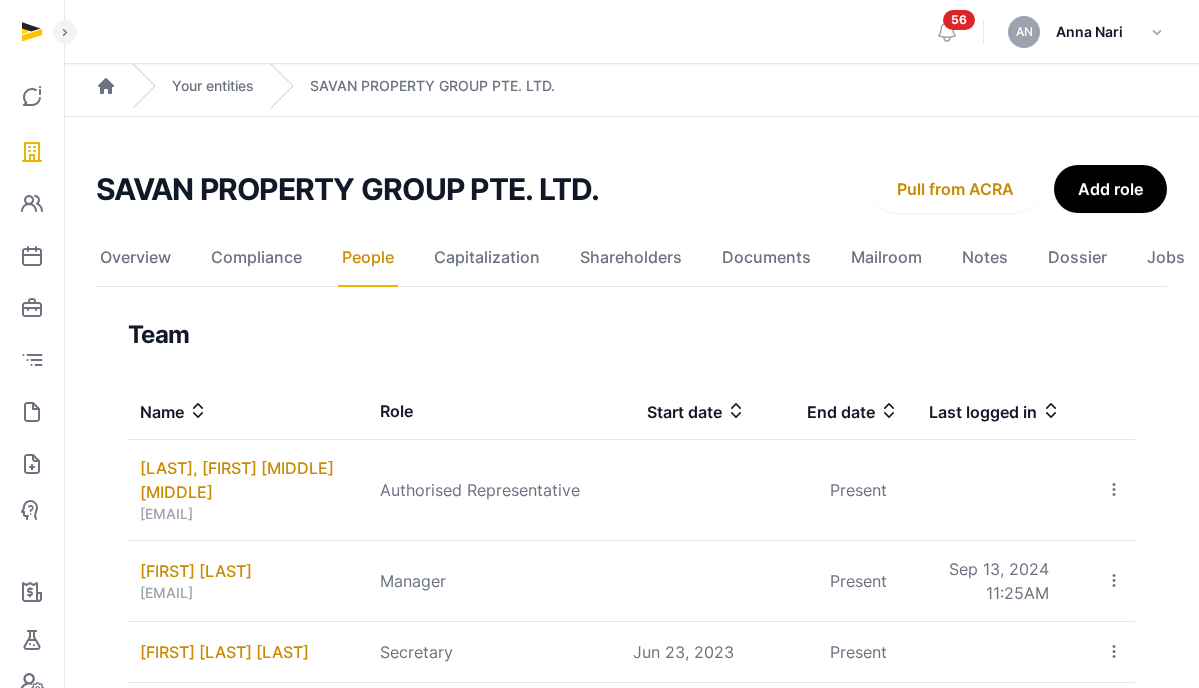 click on "Overview  Compliance  People  Capitalization  Shareholders  Documents  Mailroom  Notes  Dossier  Jobs  Team  Name   Role   Start date   End date   Last logged in  [LAST], [FIRST] [MIDDLE] [MIDDLE] [EMAIL] Authorised Representative  Present Invite user Edit role Delete [LAST] [FIRST] [EMAIL] Manager  Present Sep 13, 2024 11:25AM Invite user Edit role Delete [LAST] [FIRST] Secretary  Jun 23, 2023 Present Invite user Edit role Delete [LAST] [FIRST], [FIRST] Secretary  Jun 23, 2023 Present Invite user Edit role Delete Collaborators  Name   Role   Start date   End date   Last logged in  [FIRST] [LAST] Verified [EMAIL] Account Owner  Present Jul 11, 2025 11:47AM Invite user Edit role Delete Board  Name   Role   Start date   End date   Last logged in  [FIRST] [LAST] [LAST] Verified [EMAIL] Director Present Invite user Edit role Delete [LAST] [LAST] [LAST] Director Jun 23, 2023 Present Invite user Edit role Delete [FIRST] [LAST]" at bounding box center (631, 981) 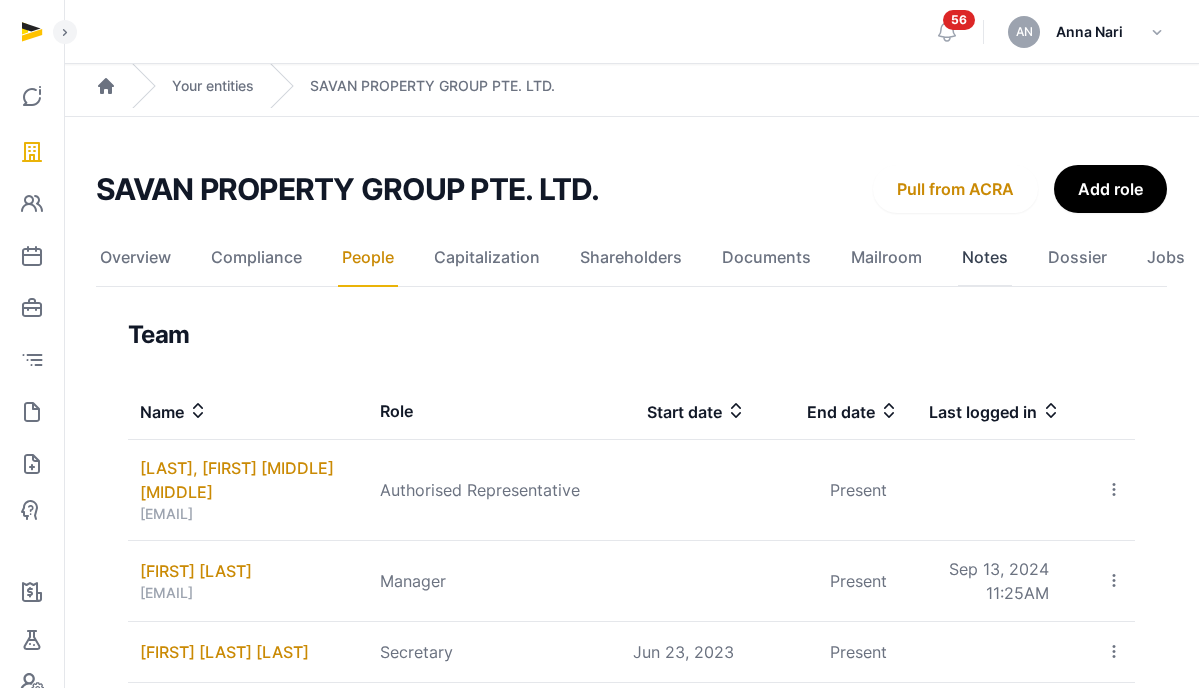click on "Notes" 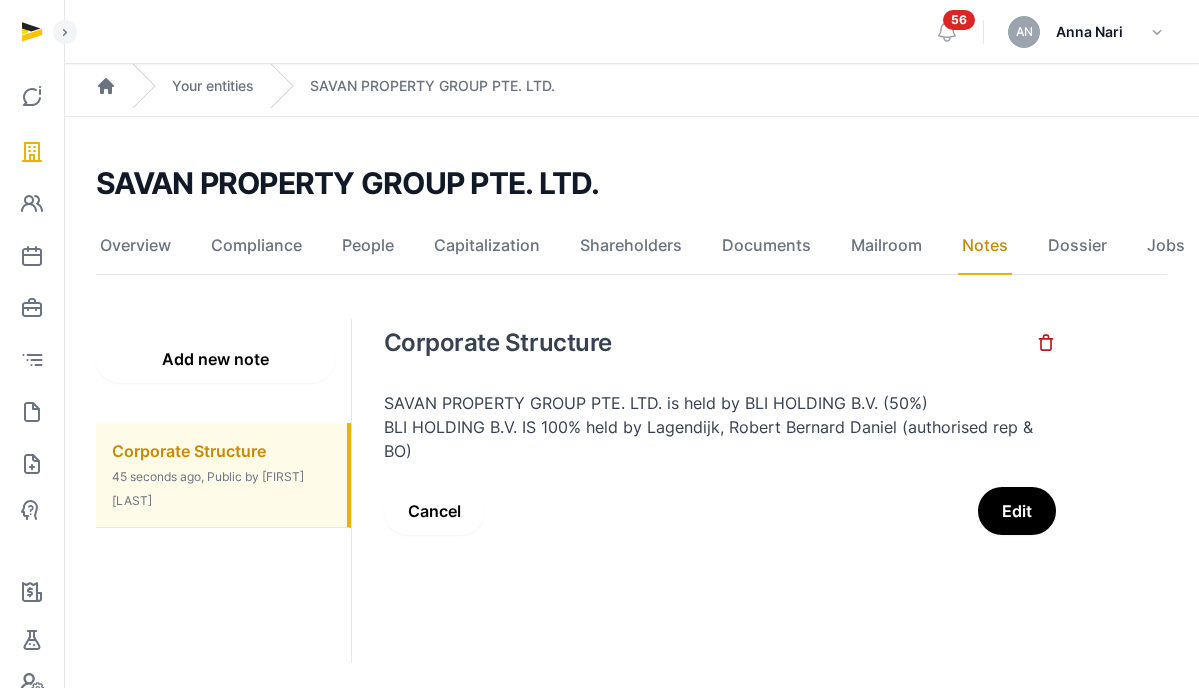 drag, startPoint x: 234, startPoint y: 346, endPoint x: 255, endPoint y: 348, distance: 21.095022 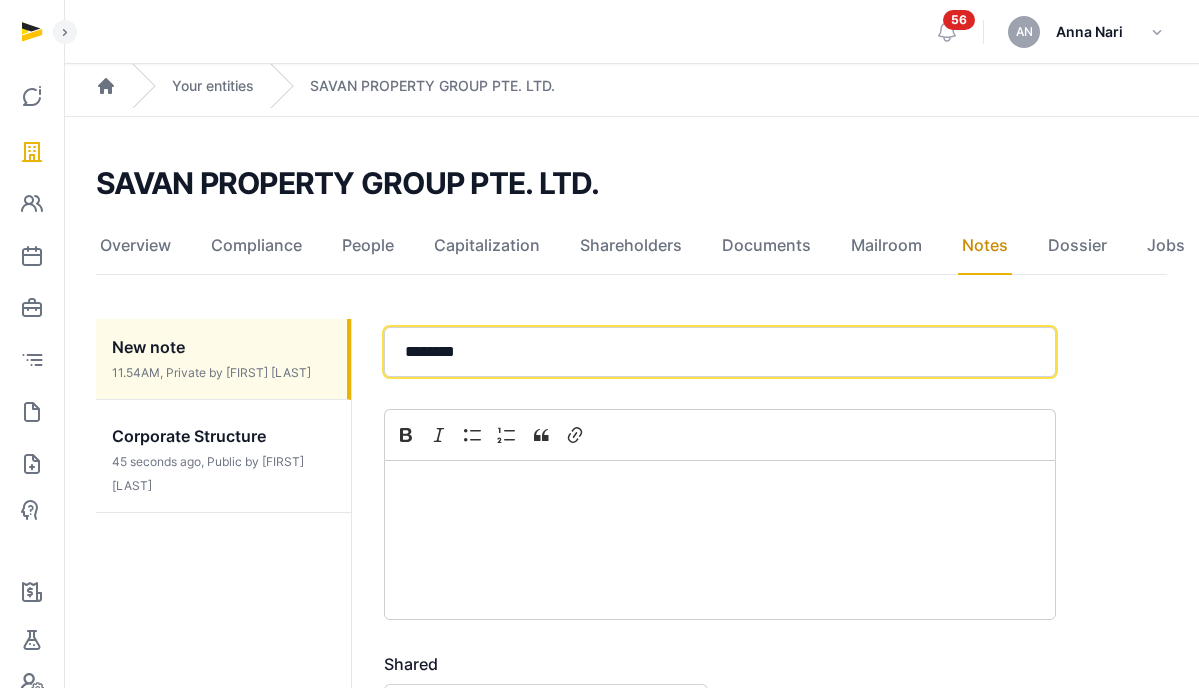 click on "********" 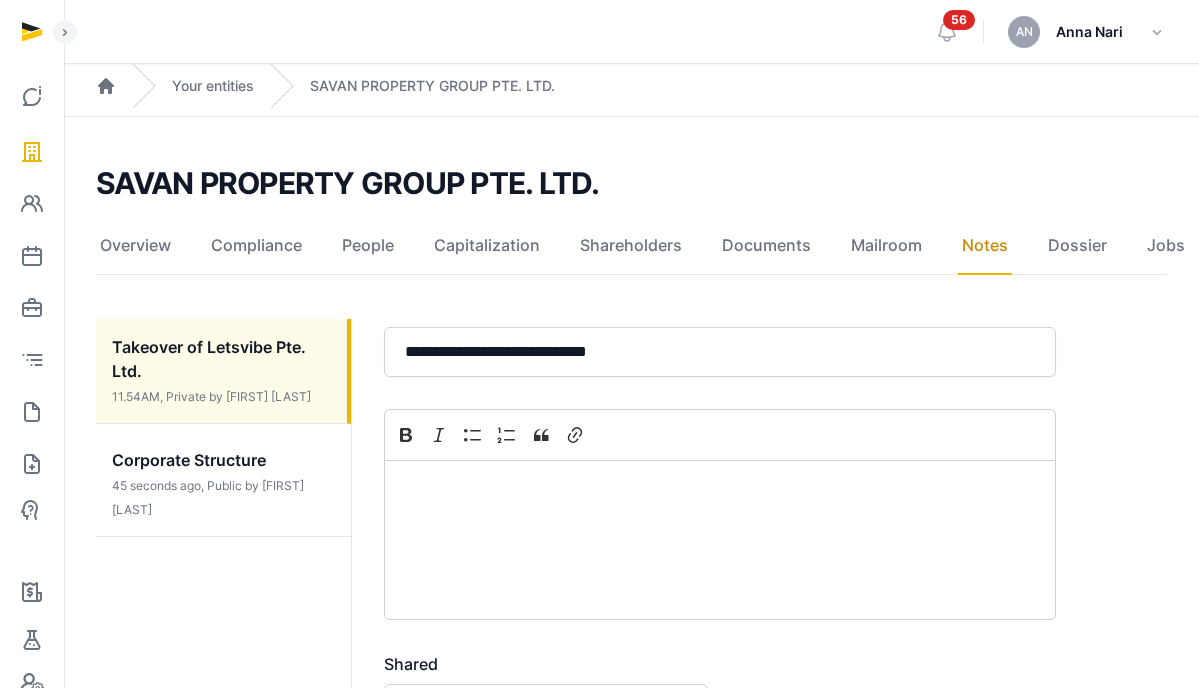 click at bounding box center [720, 487] 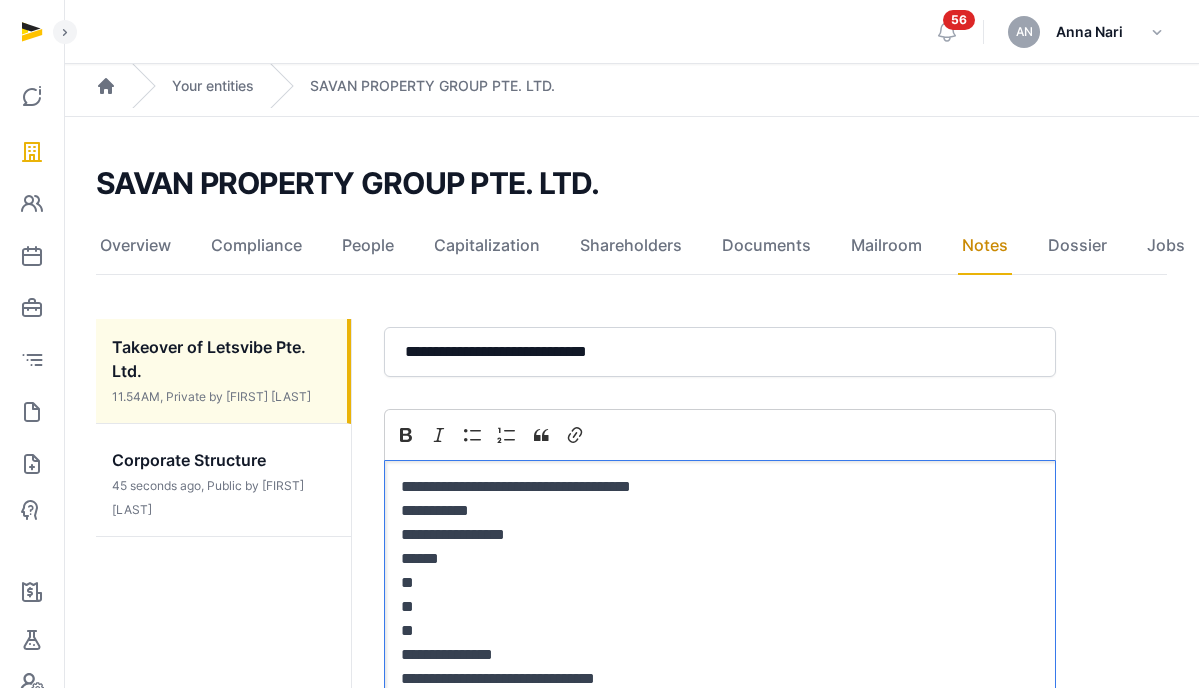 scroll, scrollTop: 116, scrollLeft: 0, axis: vertical 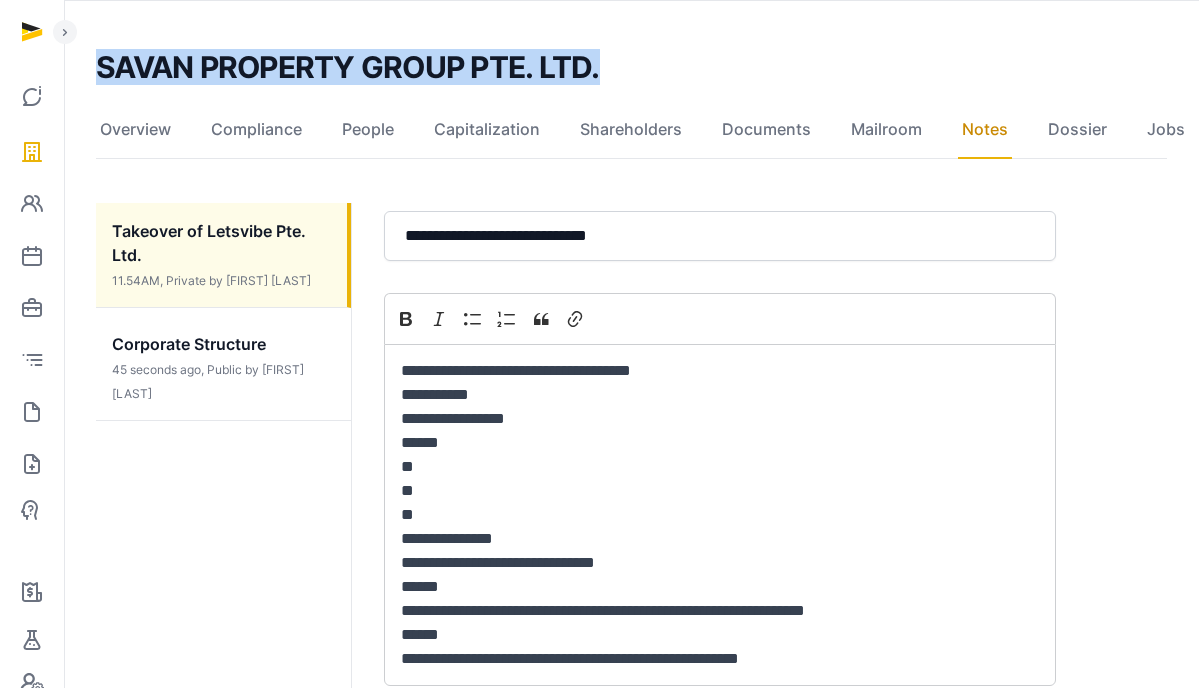 drag, startPoint x: 616, startPoint y: 70, endPoint x: 105, endPoint y: 65, distance: 511.02448 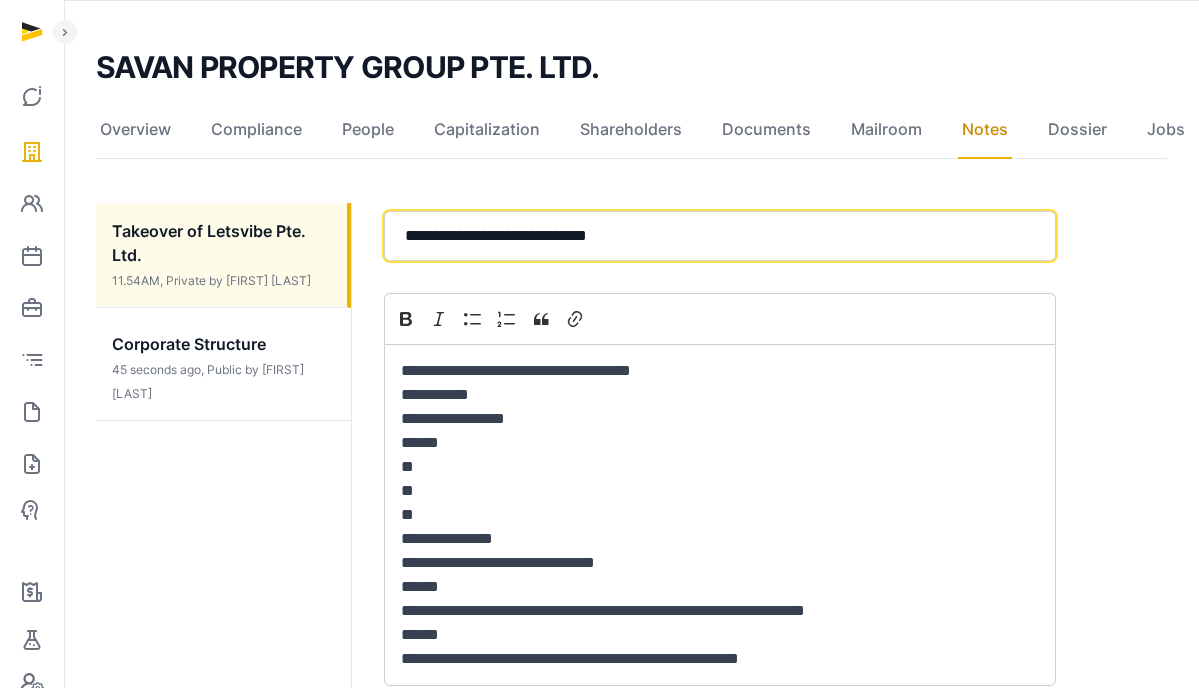 click on "**********" 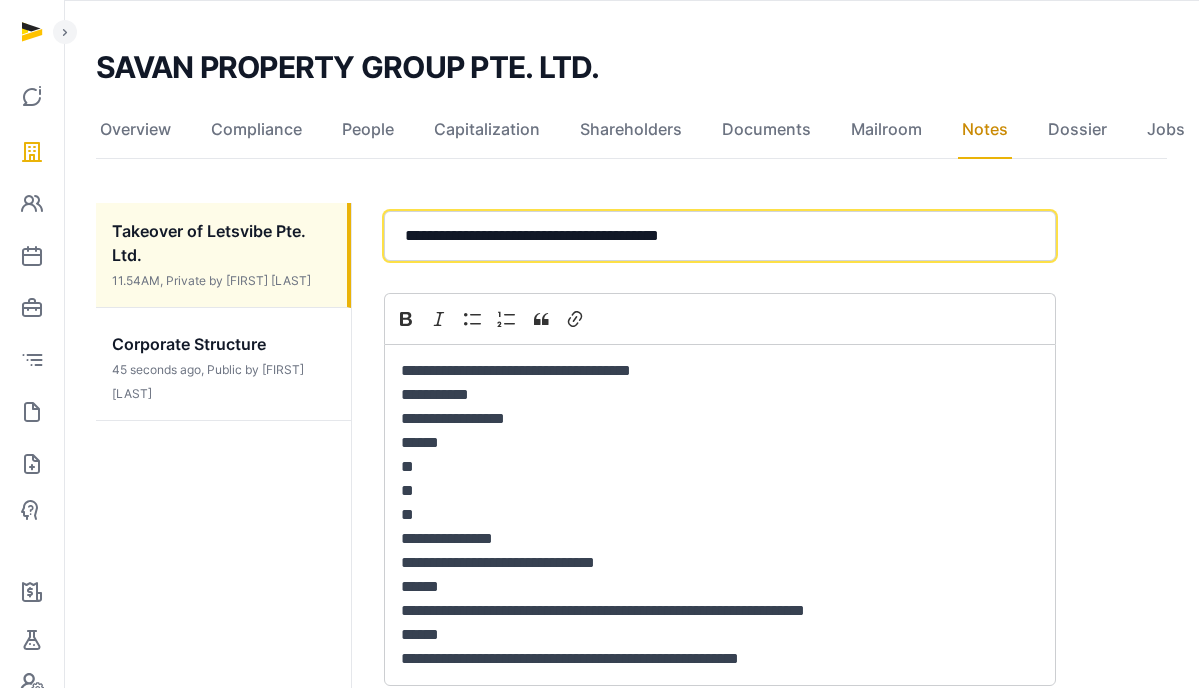 type on "**********" 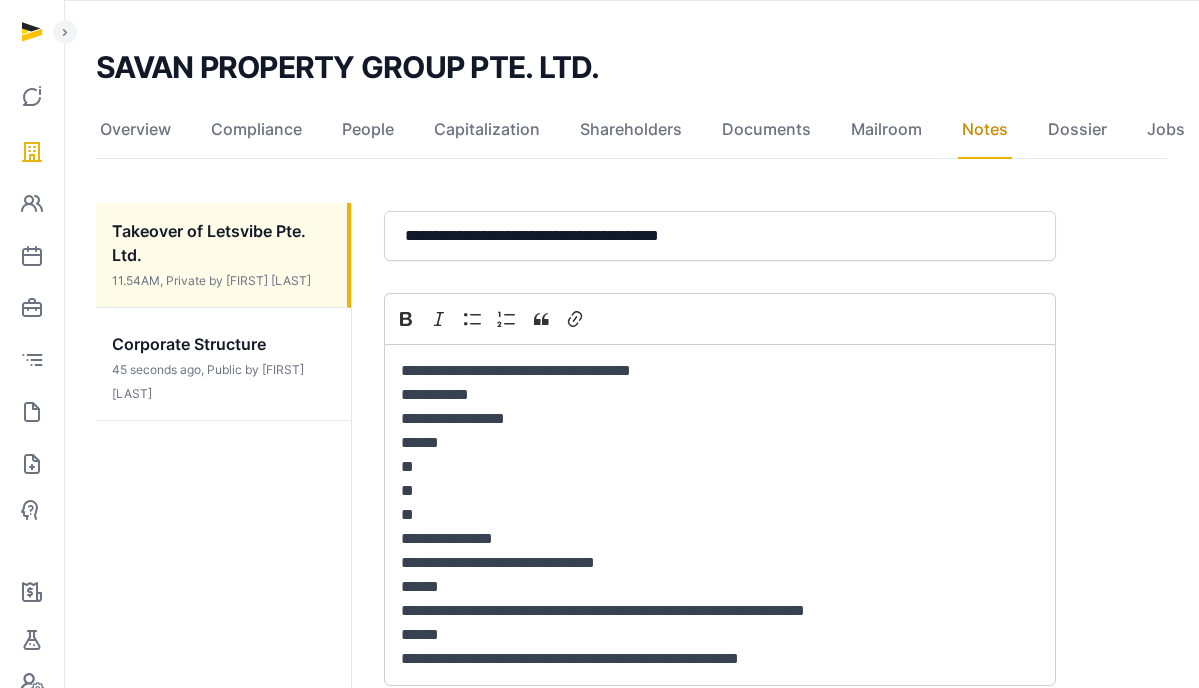 click on "**********" at bounding box center [720, 515] 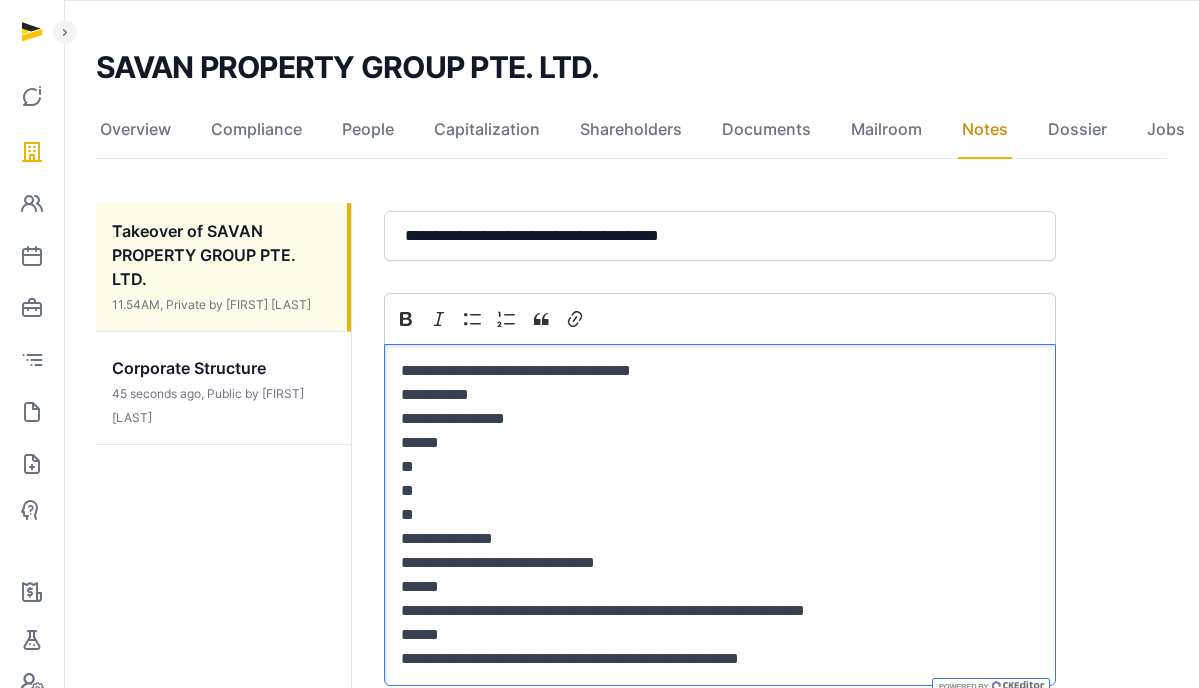 click on "**********" at bounding box center (720, 515) 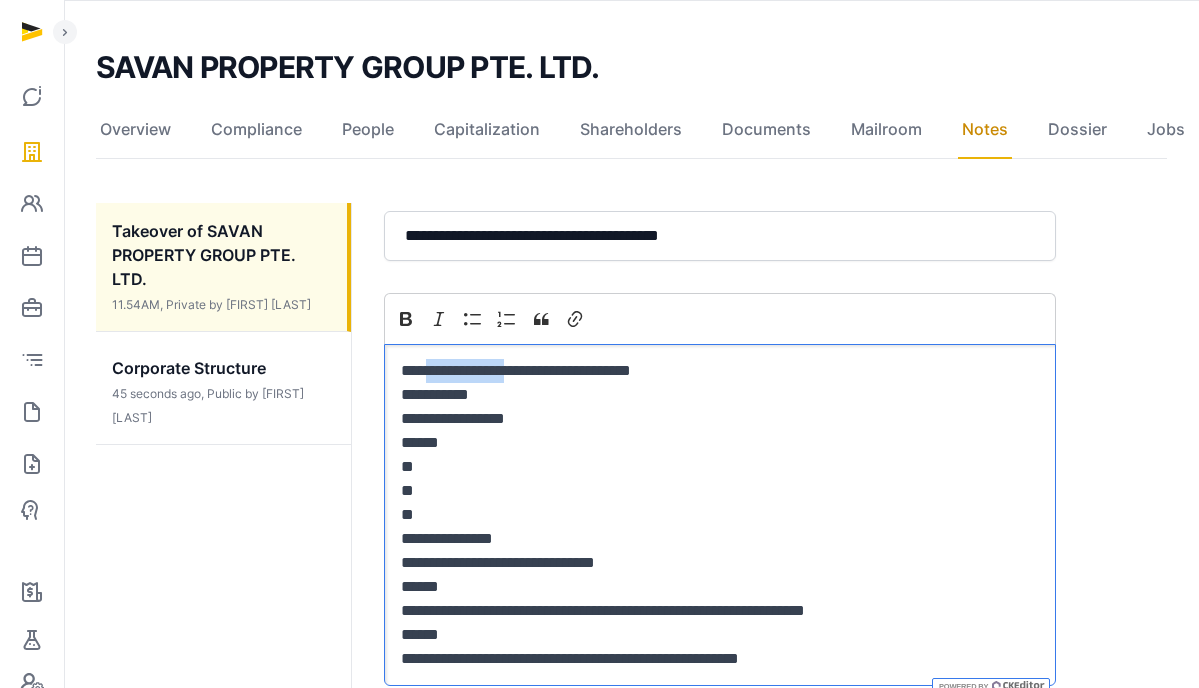 click on "**********" at bounding box center (720, 515) 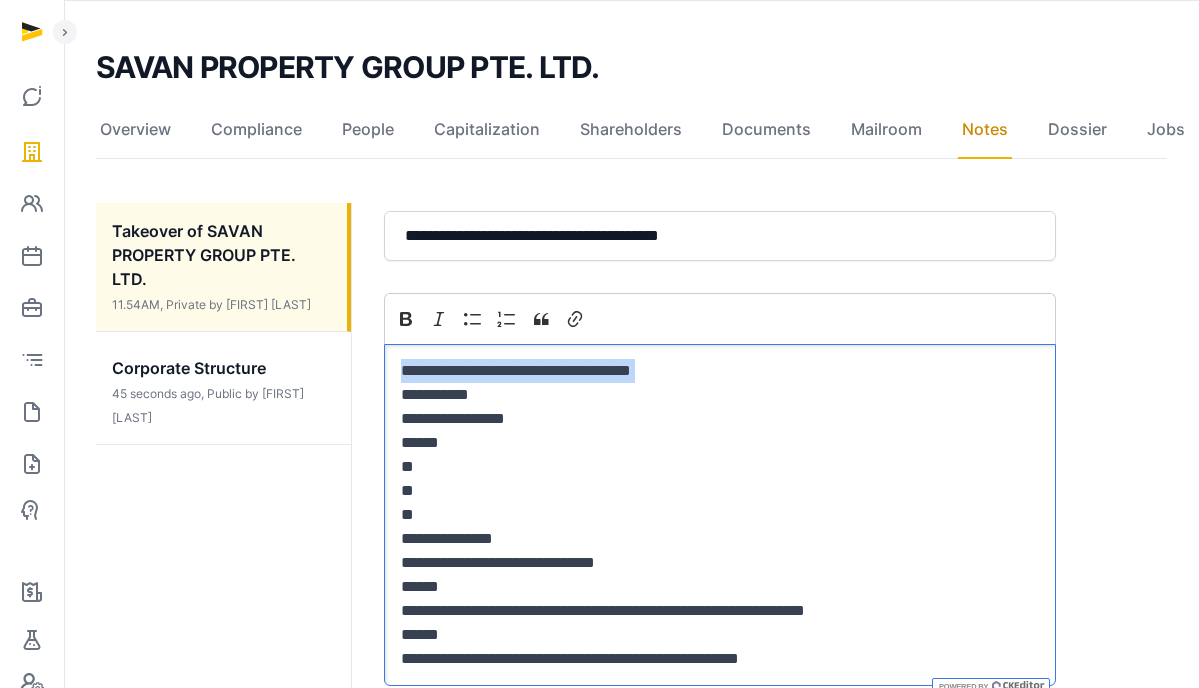 click on "**********" at bounding box center [720, 515] 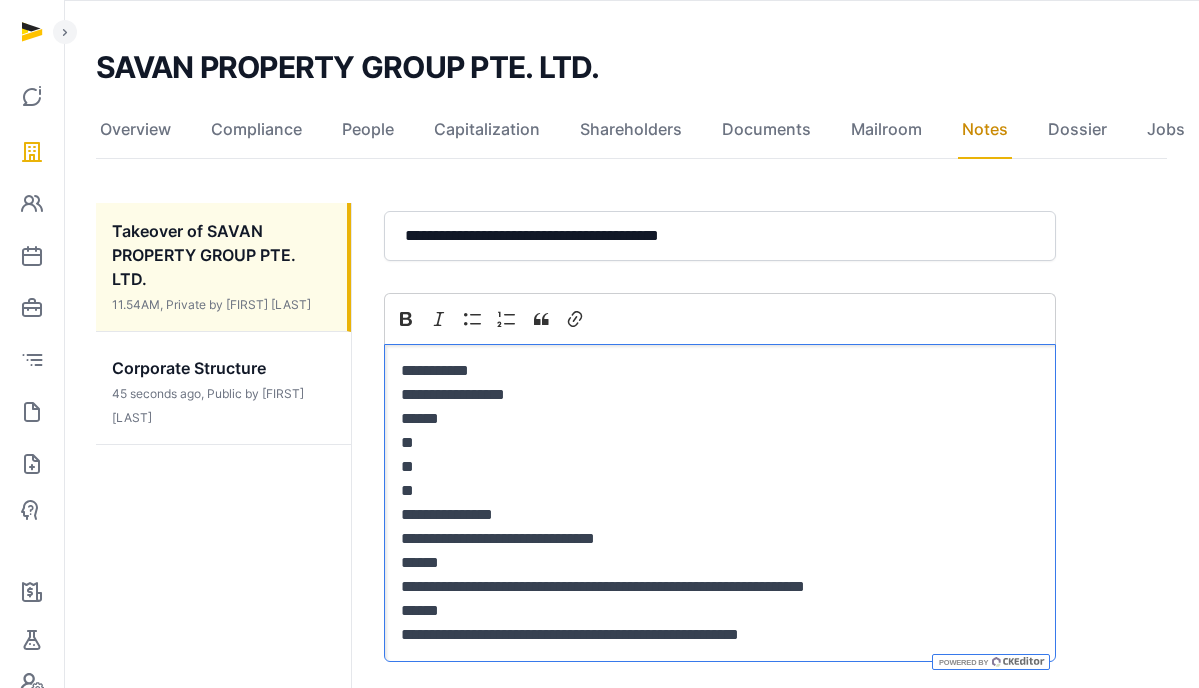 click on "**********" at bounding box center [720, 503] 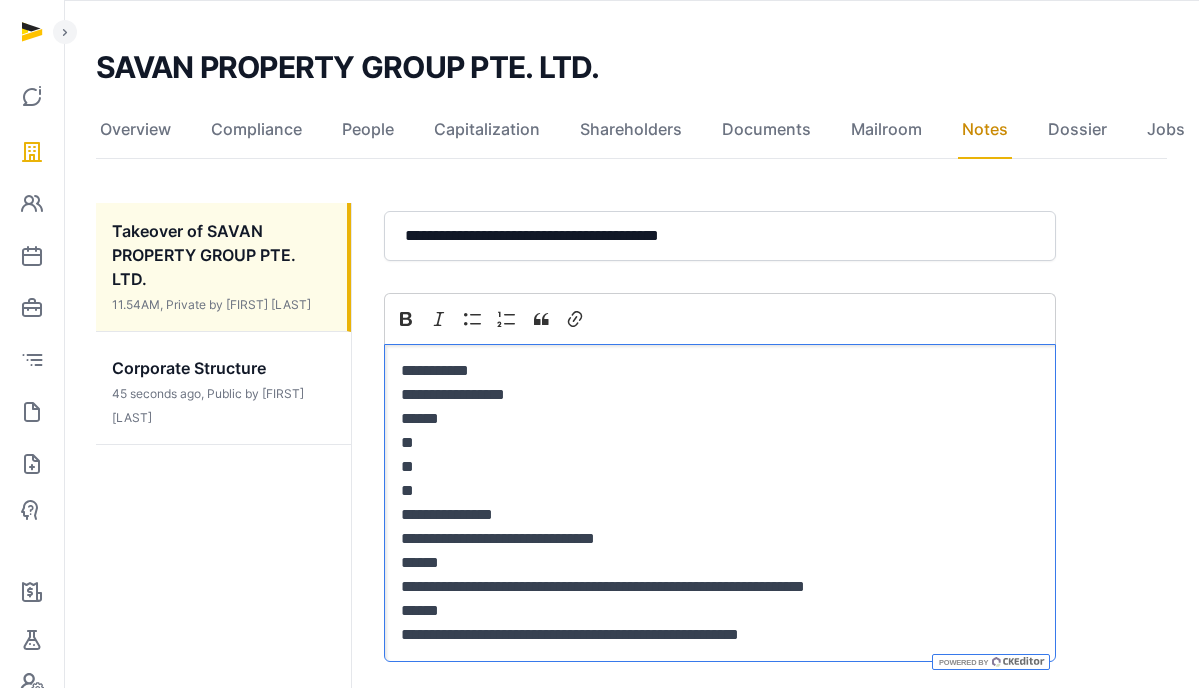 click on "**********" at bounding box center (720, 503) 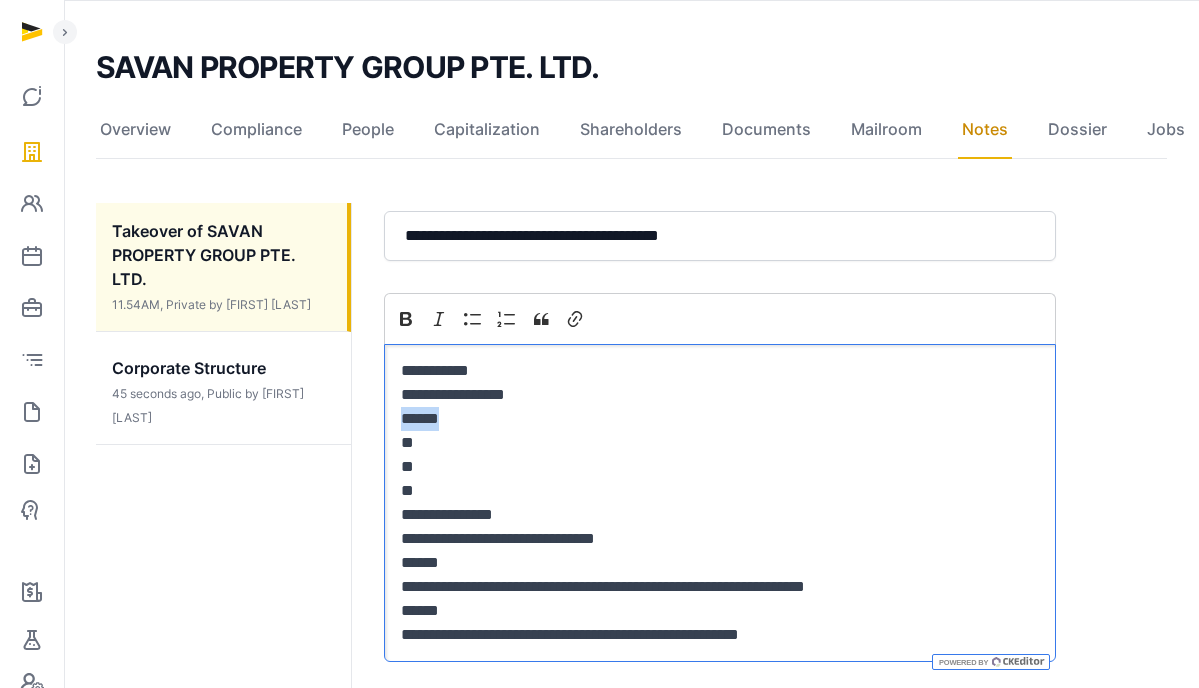 drag, startPoint x: 463, startPoint y: 419, endPoint x: 397, endPoint y: 417, distance: 66.0303 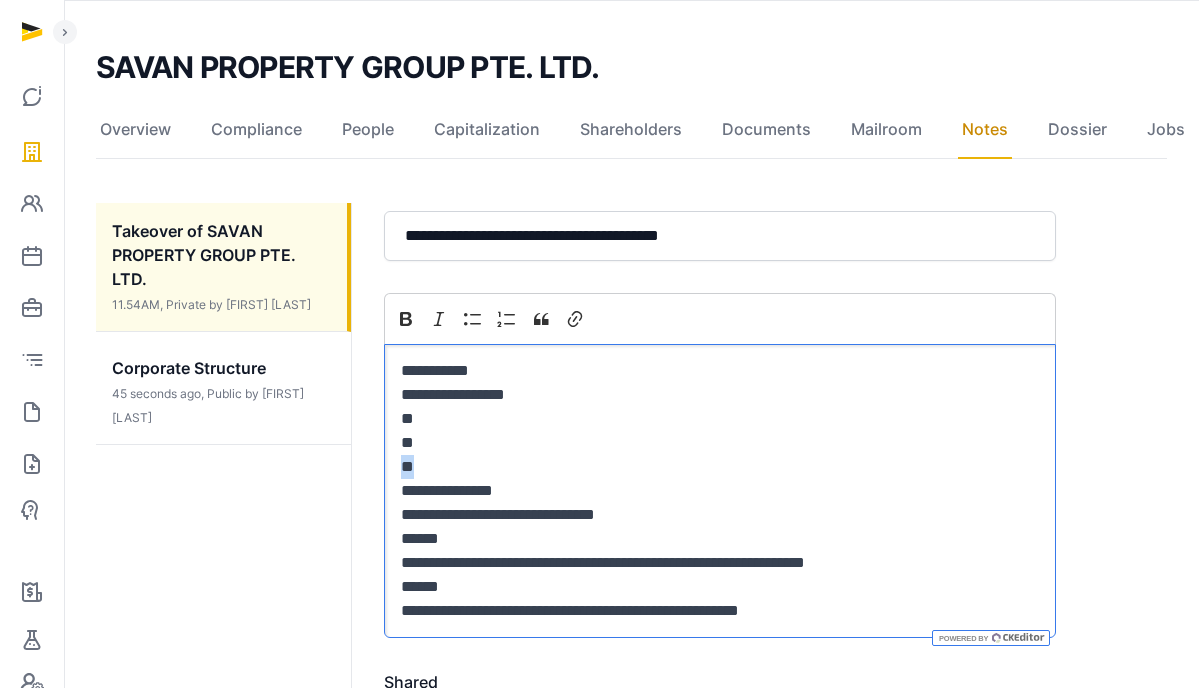 drag, startPoint x: 375, startPoint y: 465, endPoint x: 343, endPoint y: 457, distance: 32.984844 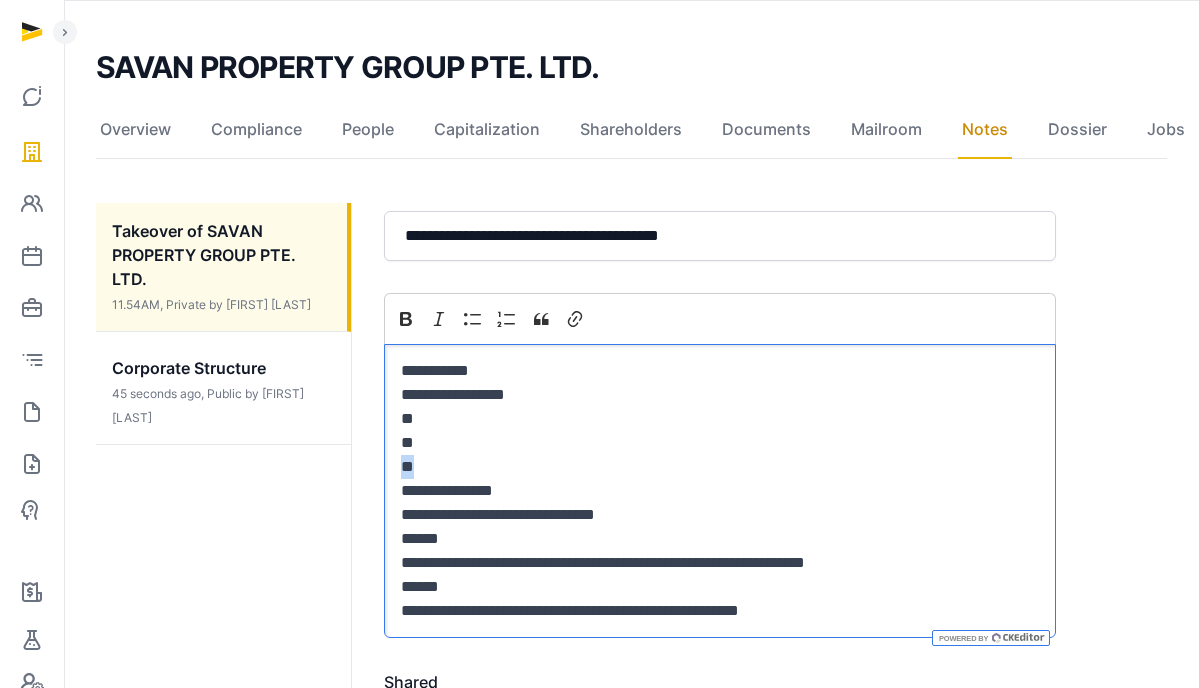 click on "**********" at bounding box center [631, 512] 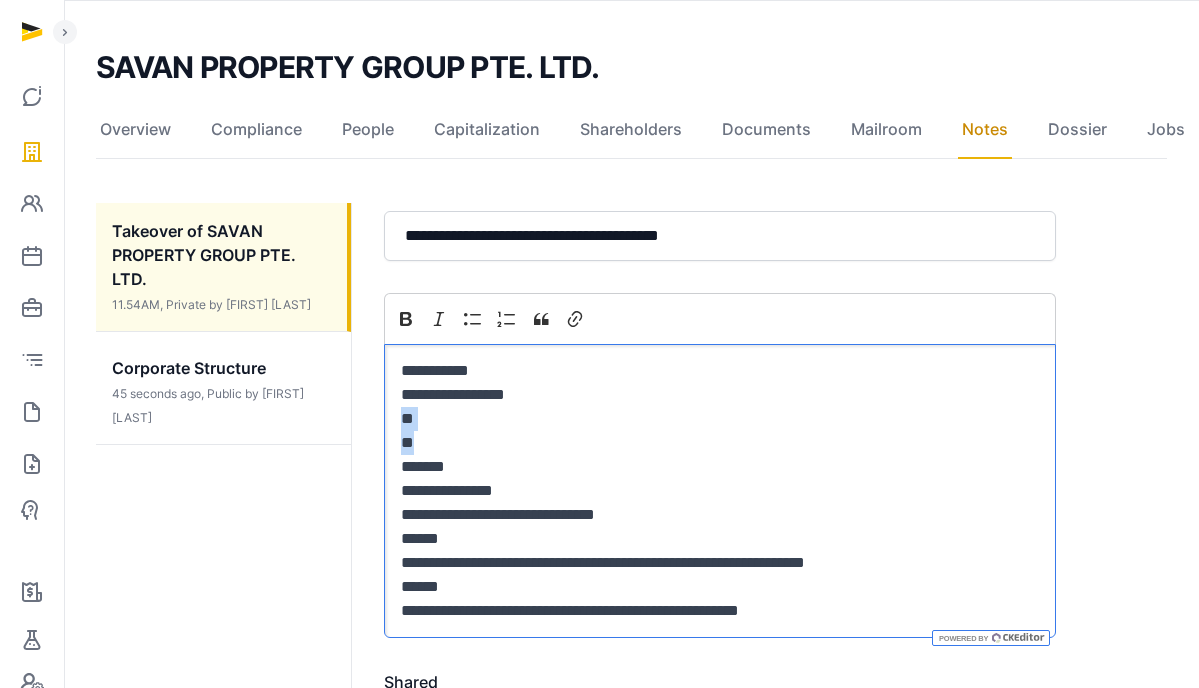 drag, startPoint x: 457, startPoint y: 438, endPoint x: 382, endPoint y: 416, distance: 78.160095 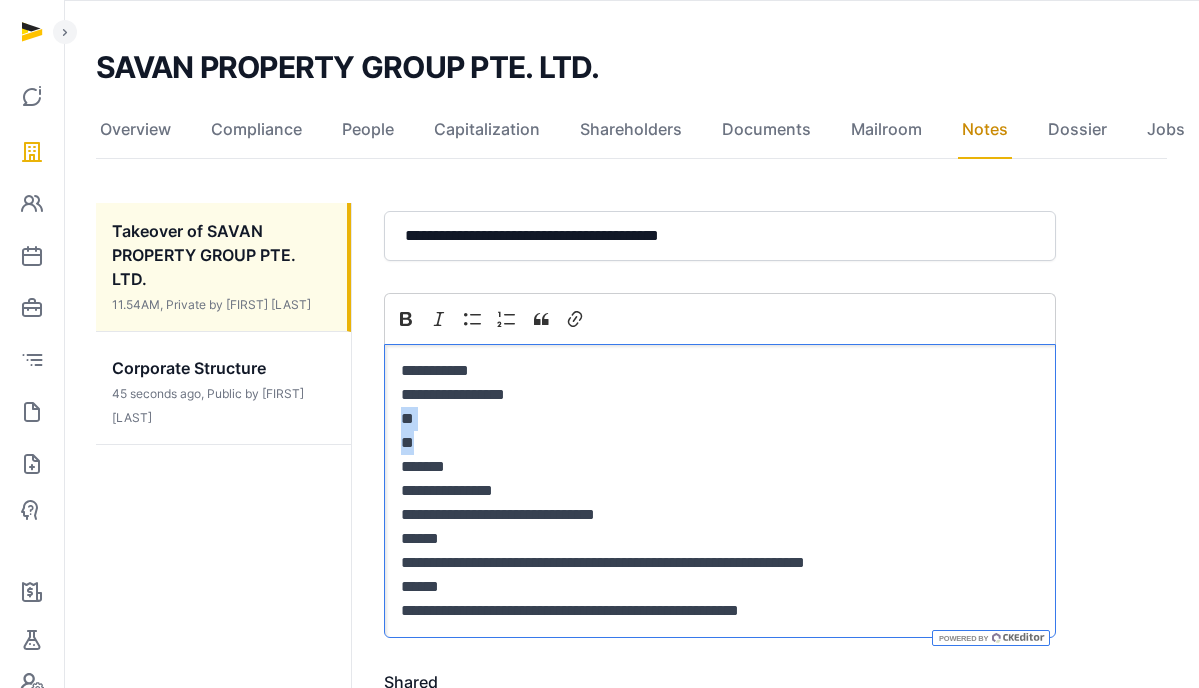 click on "**********" at bounding box center [767, 512] 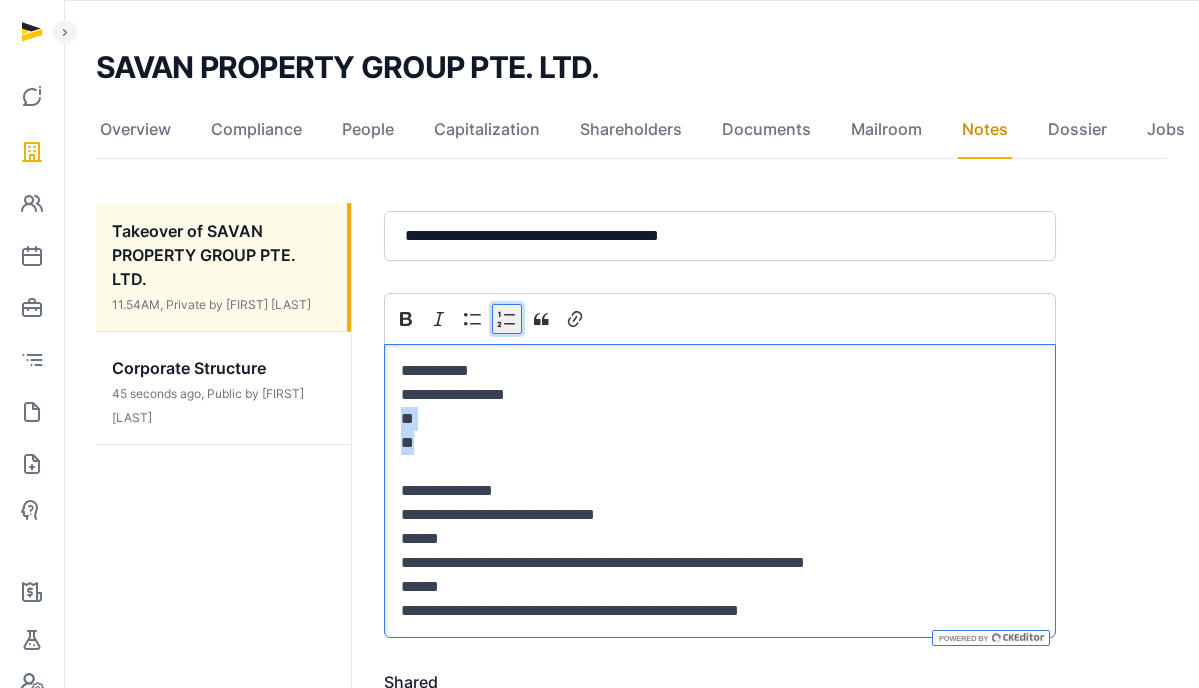 click 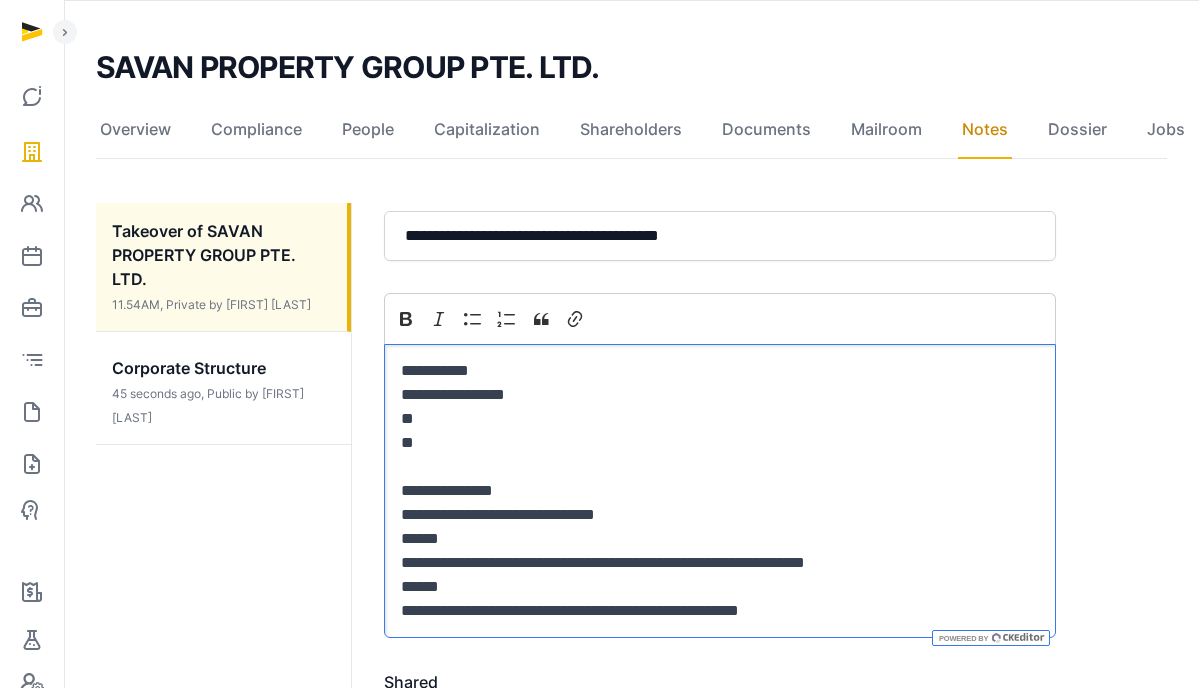 click on "**********" at bounding box center [720, 491] 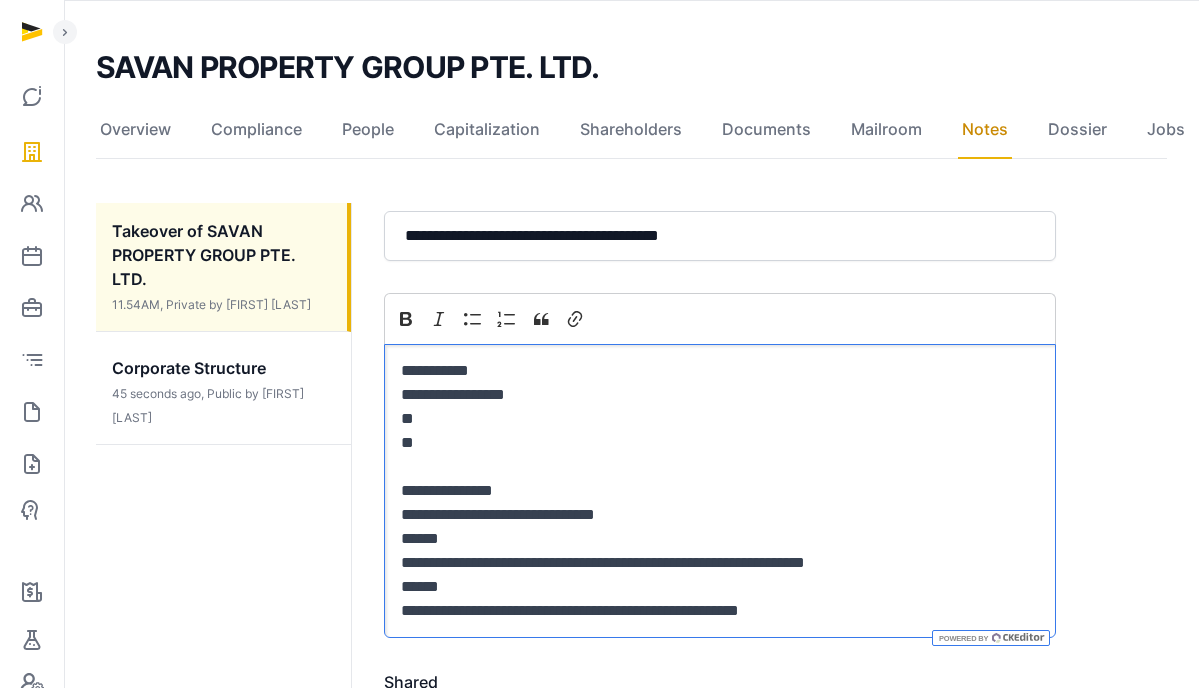 click on "**********" at bounding box center (720, 491) 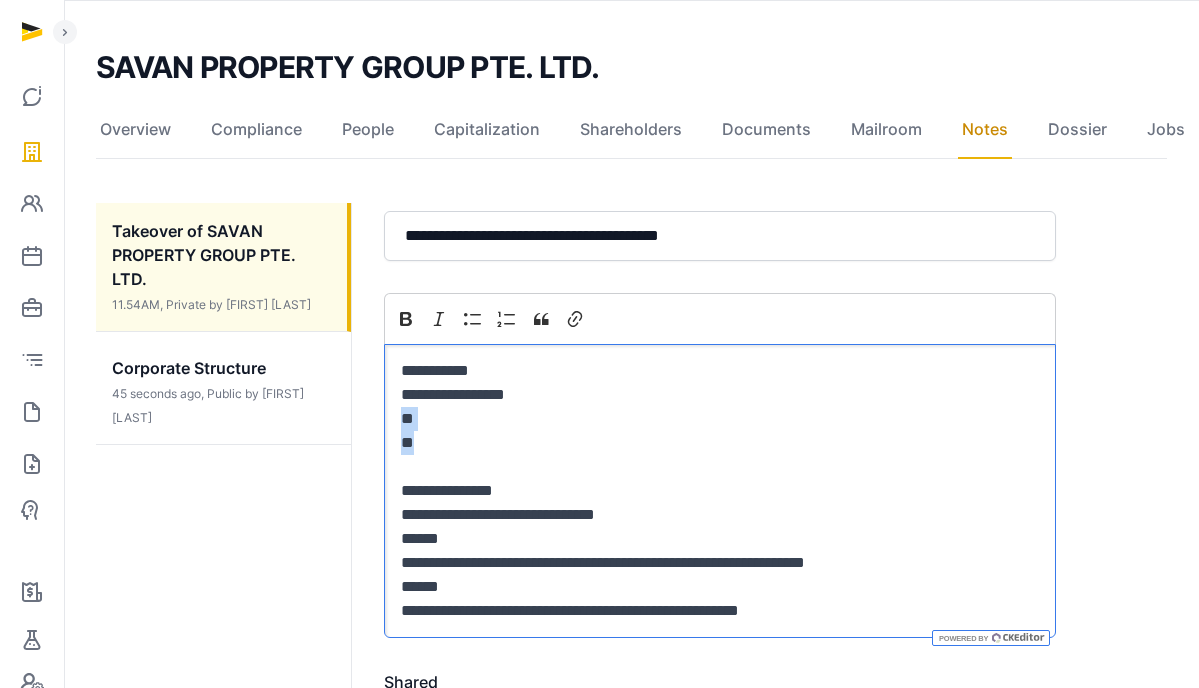 drag, startPoint x: 437, startPoint y: 441, endPoint x: 382, endPoint y: 418, distance: 59.615433 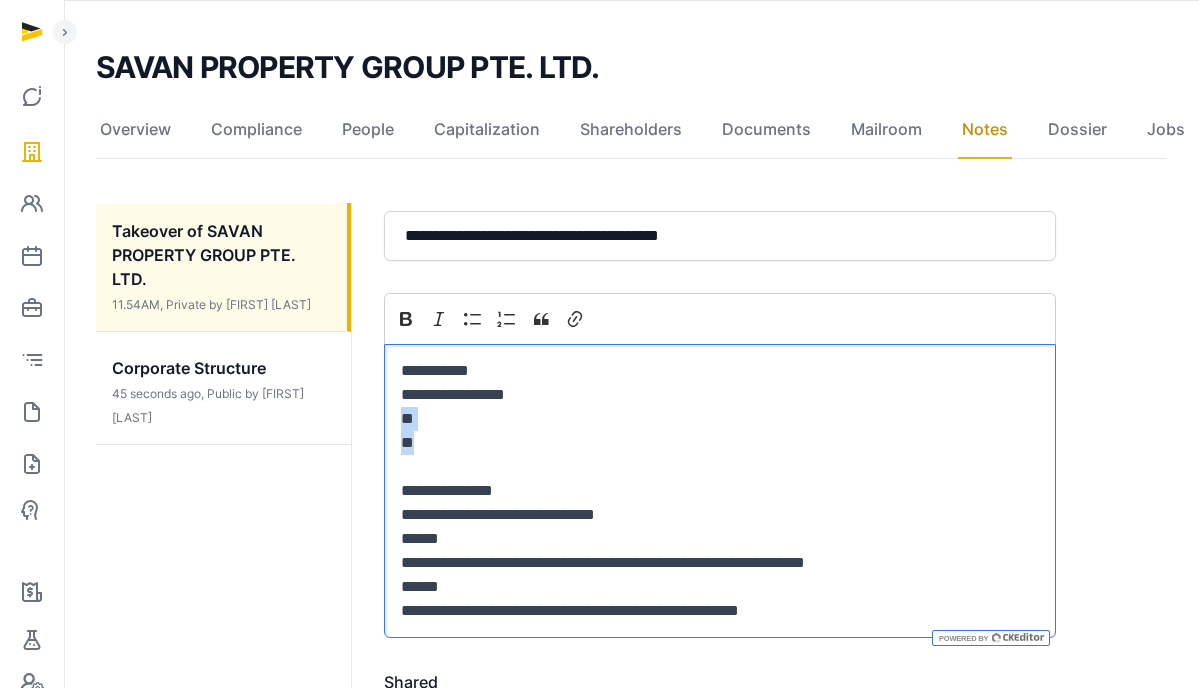 click on "**********" at bounding box center [767, 512] 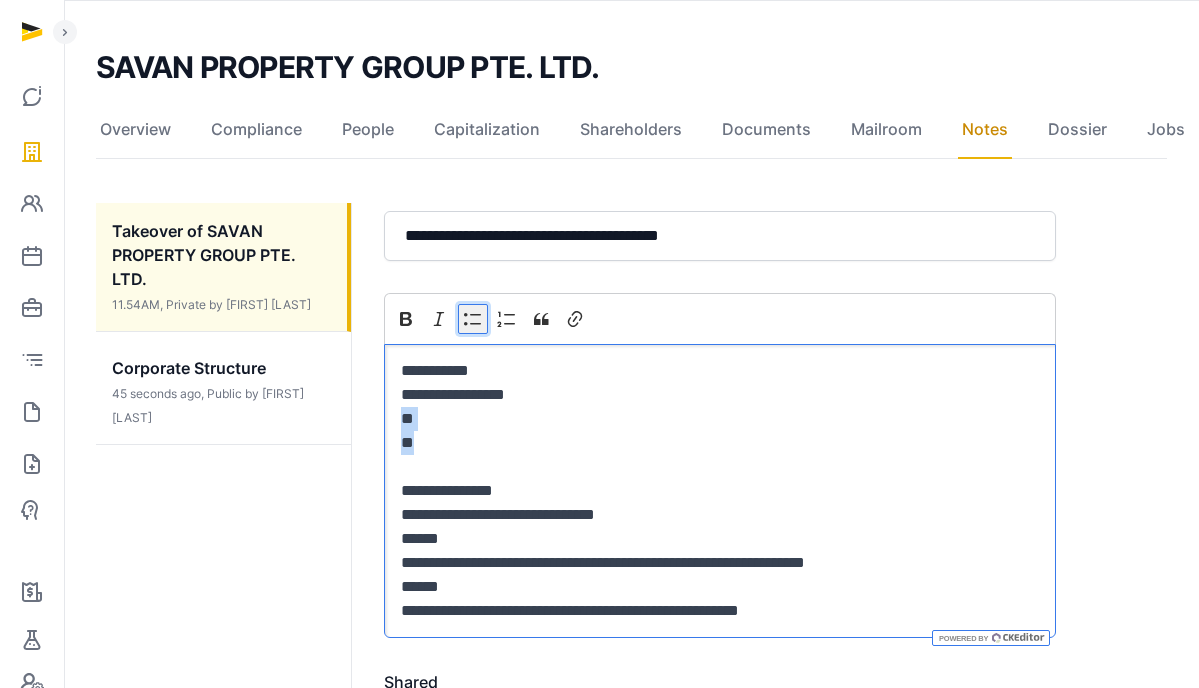 click on "Bulleted List" at bounding box center [473, 319] 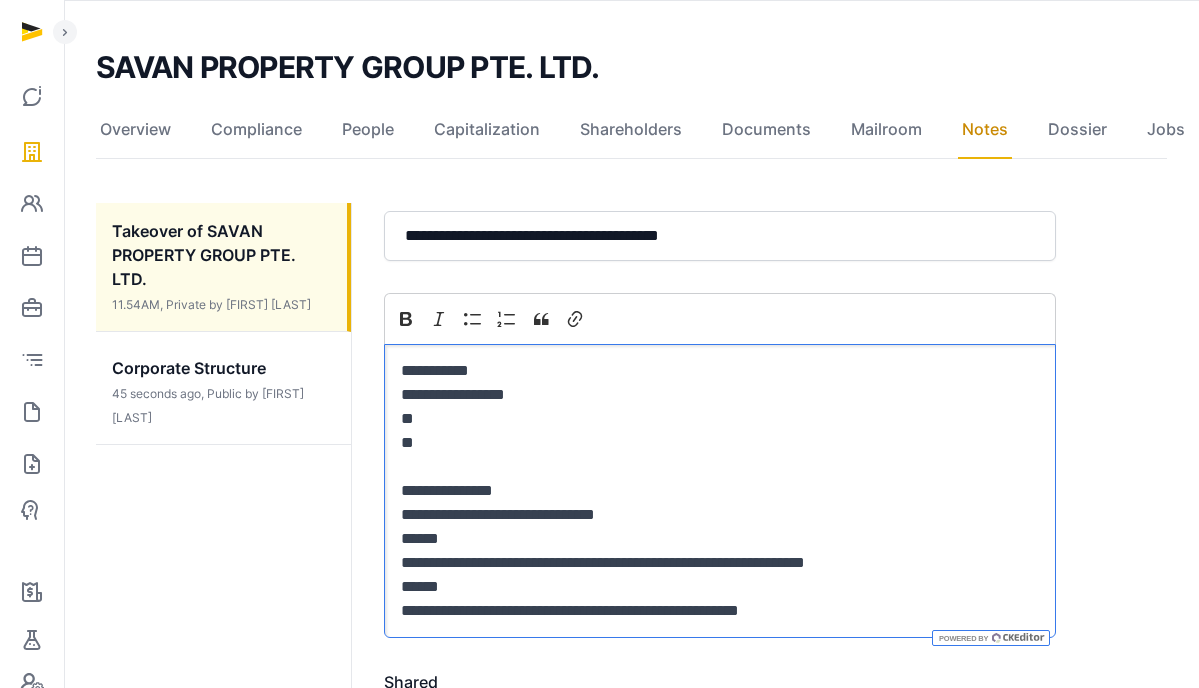 click on "**********" at bounding box center (720, 503) 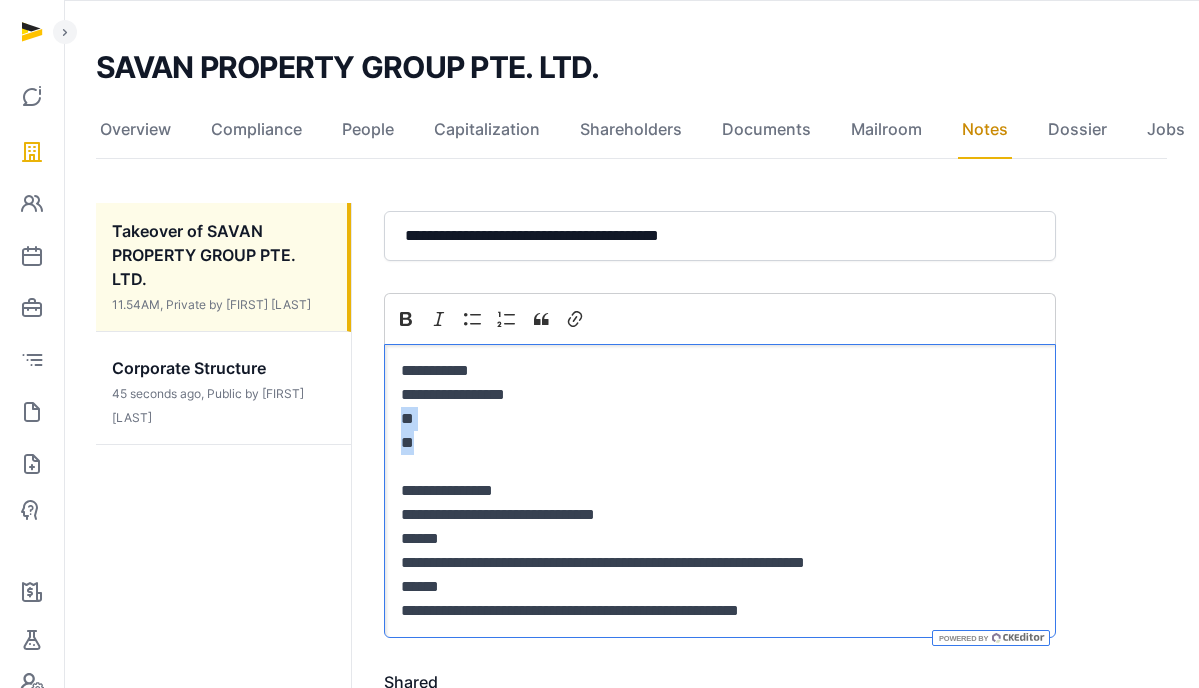 drag, startPoint x: 409, startPoint y: 433, endPoint x: 399, endPoint y: 419, distance: 17.20465 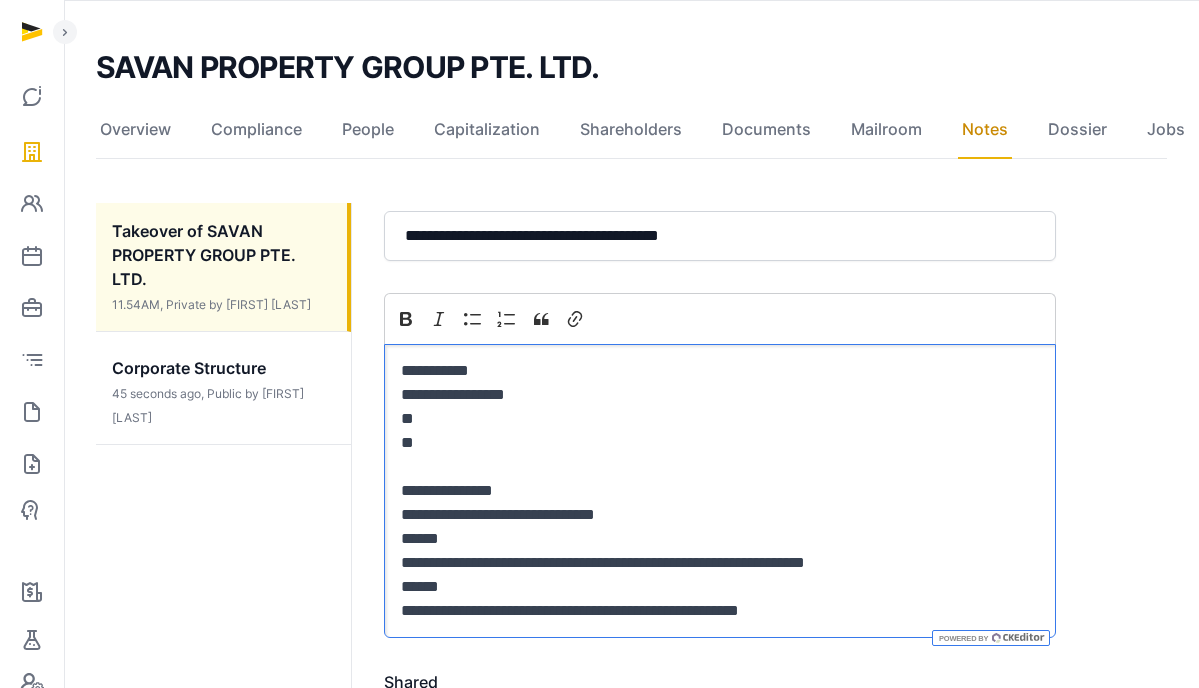 click on "**********" at bounding box center (720, 515) 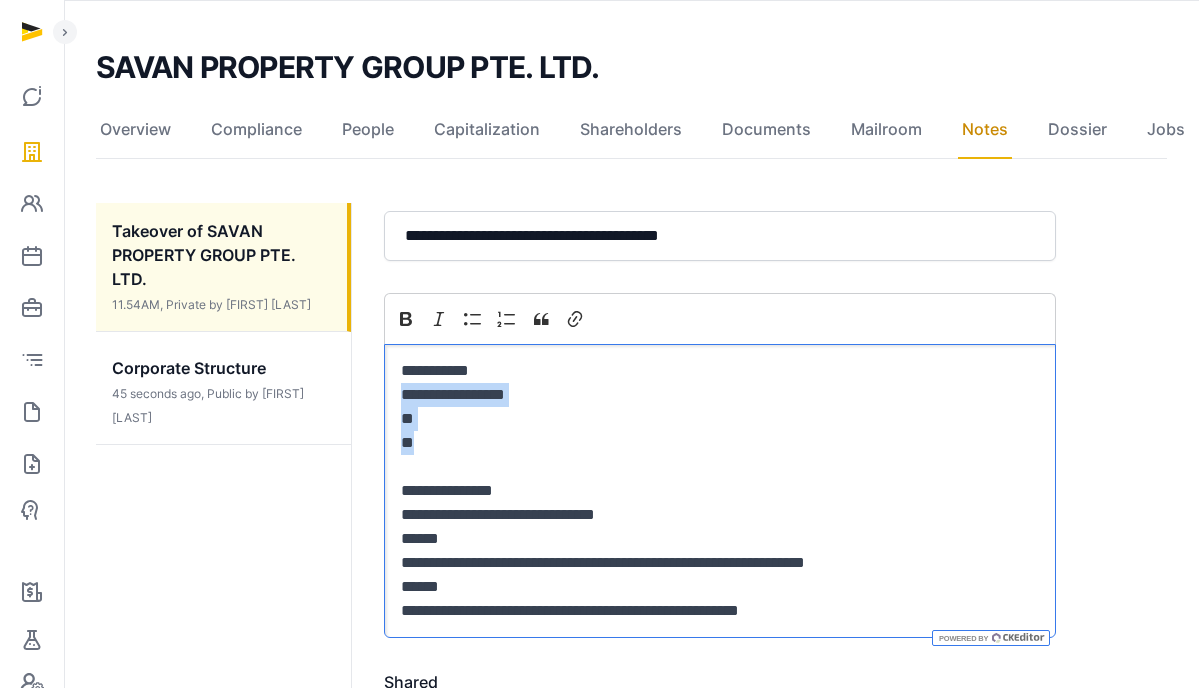 drag, startPoint x: 428, startPoint y: 445, endPoint x: 397, endPoint y: 404, distance: 51.40039 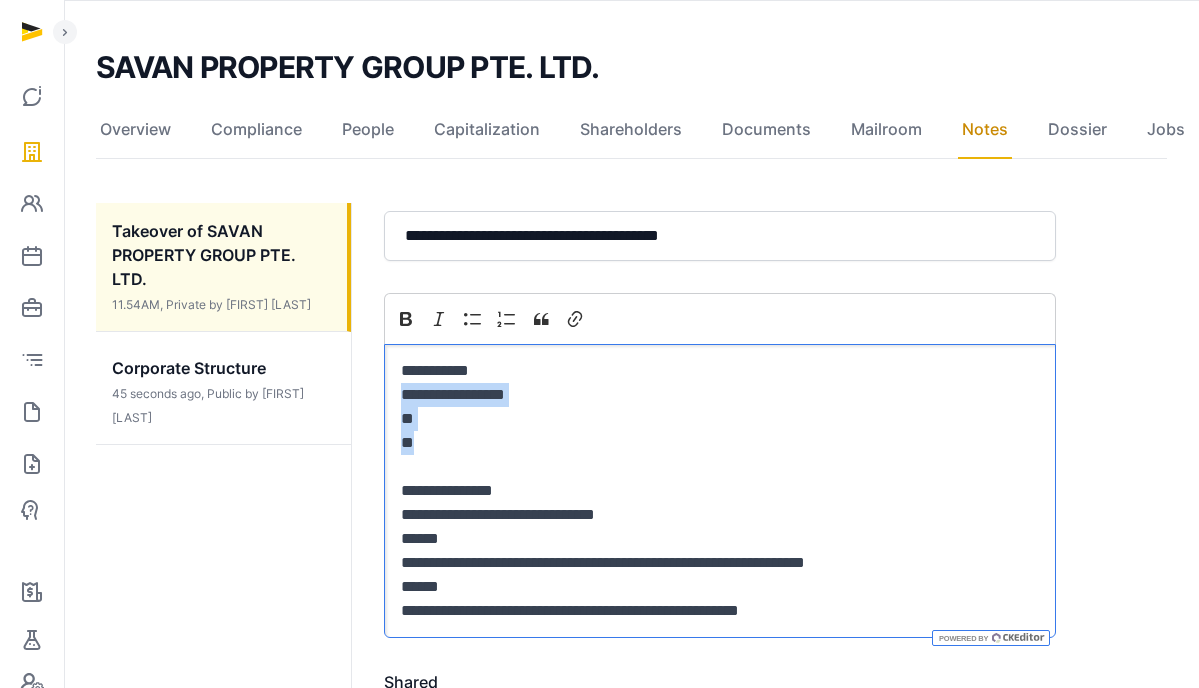 click on "**********" at bounding box center [720, 491] 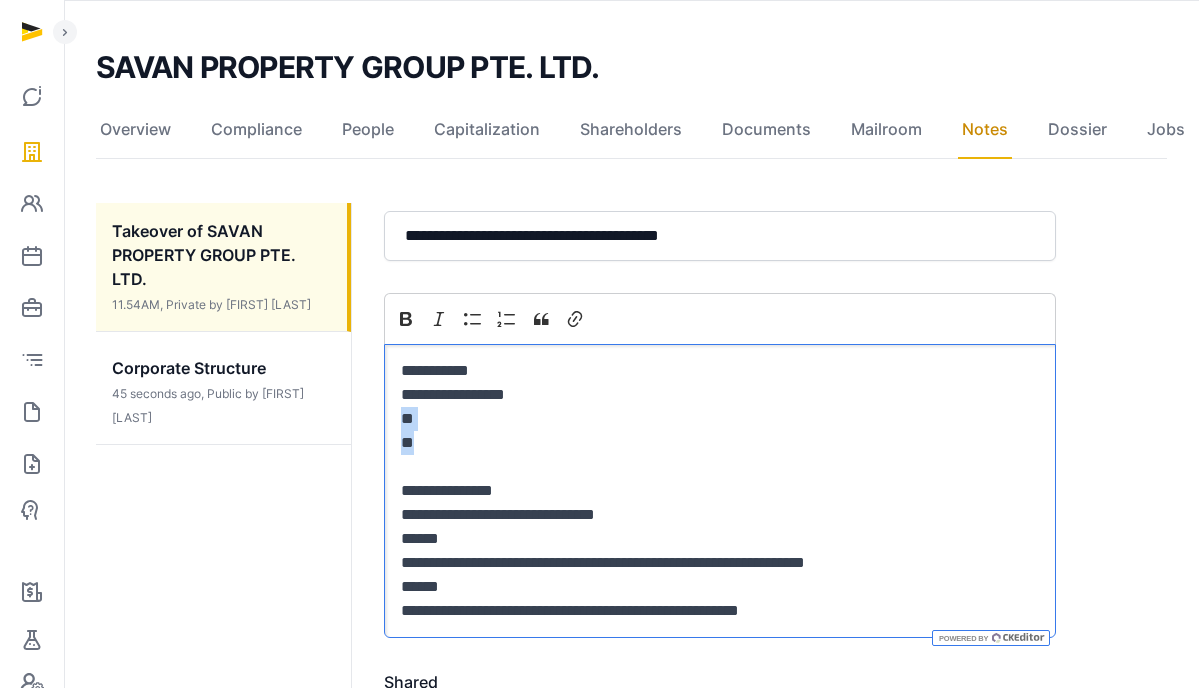 drag, startPoint x: 436, startPoint y: 437, endPoint x: 401, endPoint y: 421, distance: 38.483765 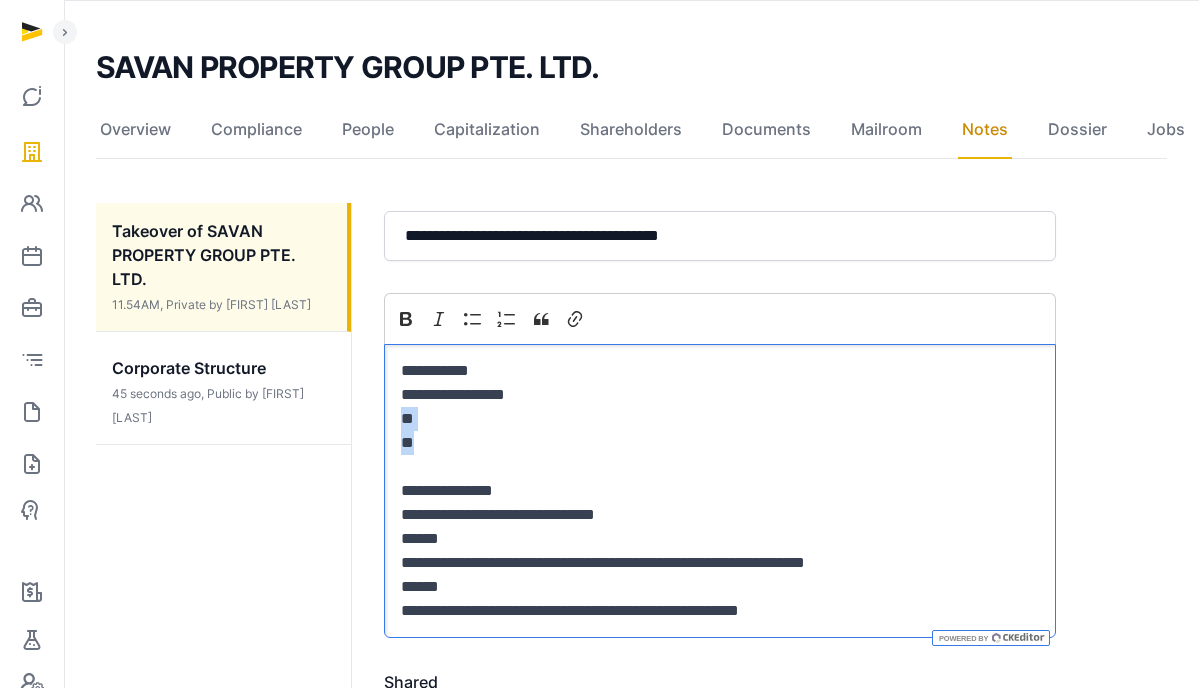 click on "**********" at bounding box center [720, 491] 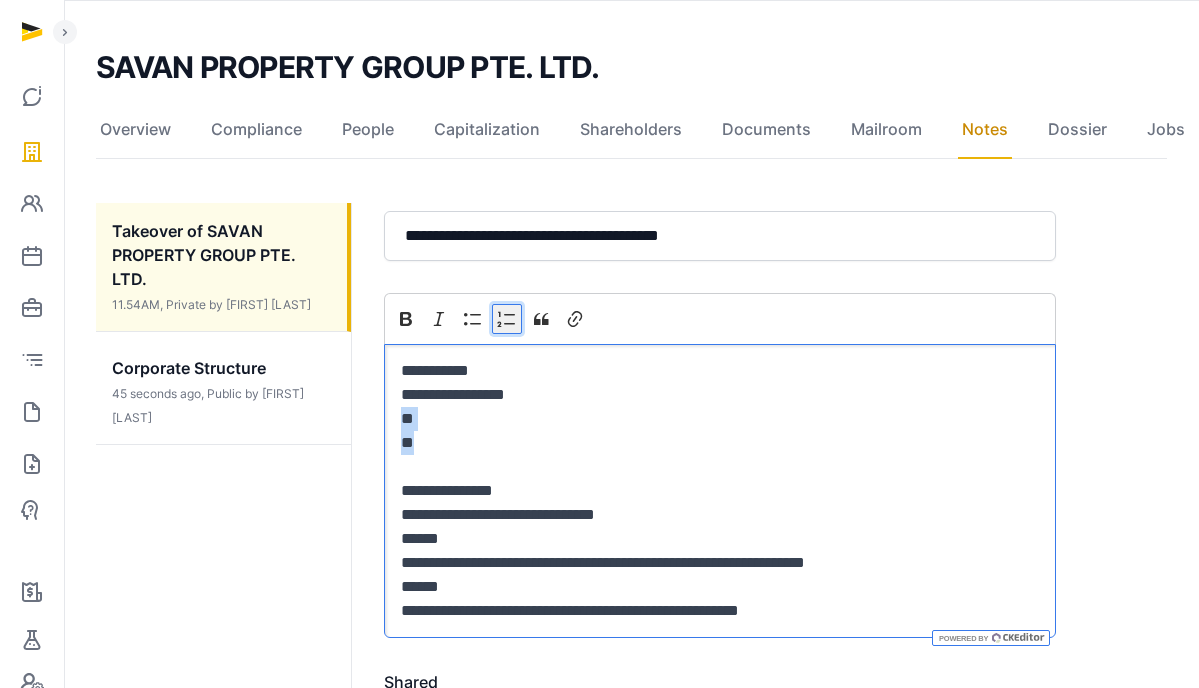 click 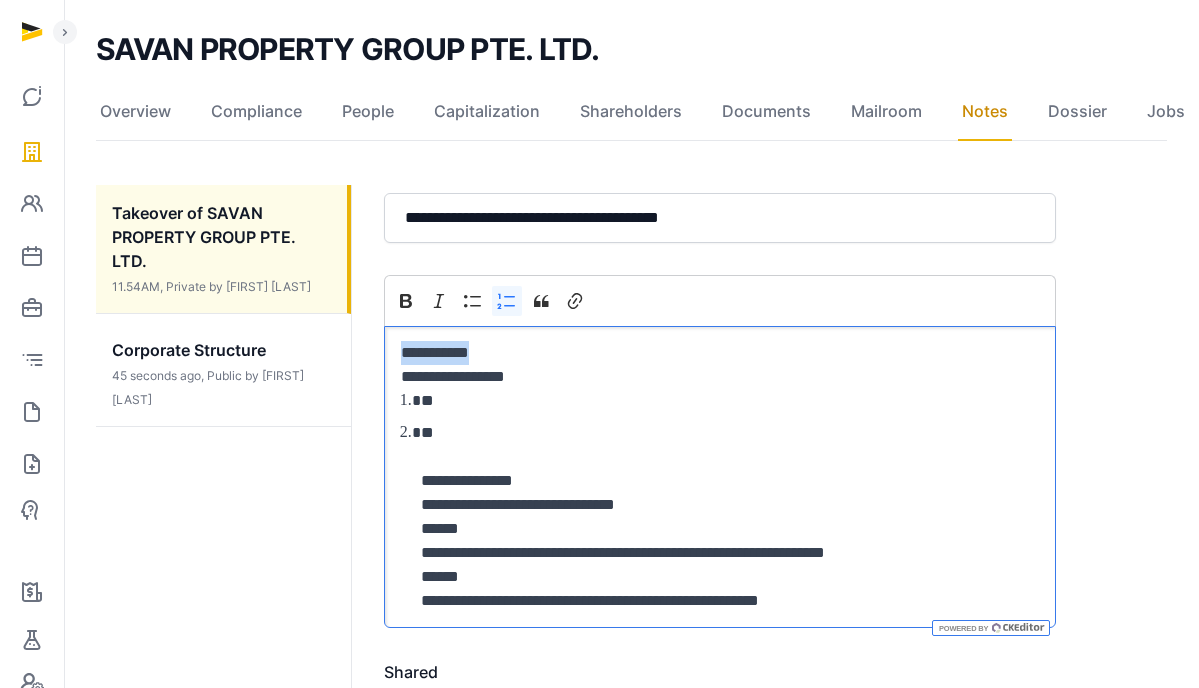 scroll, scrollTop: 155, scrollLeft: 0, axis: vertical 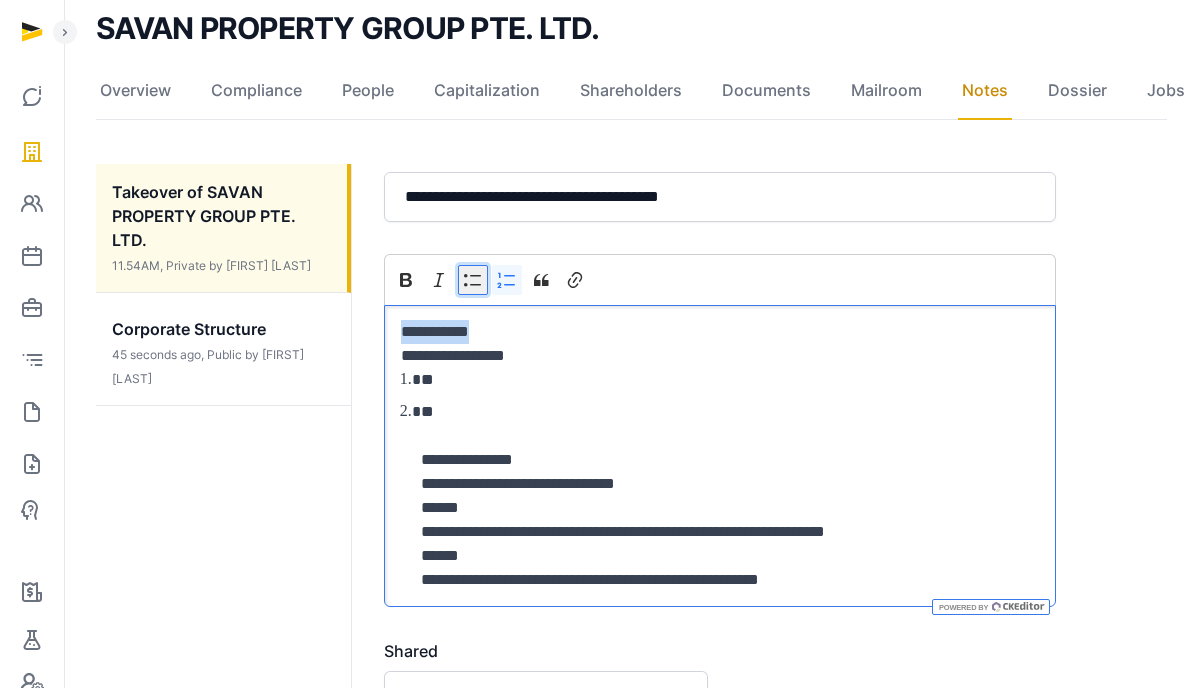 click 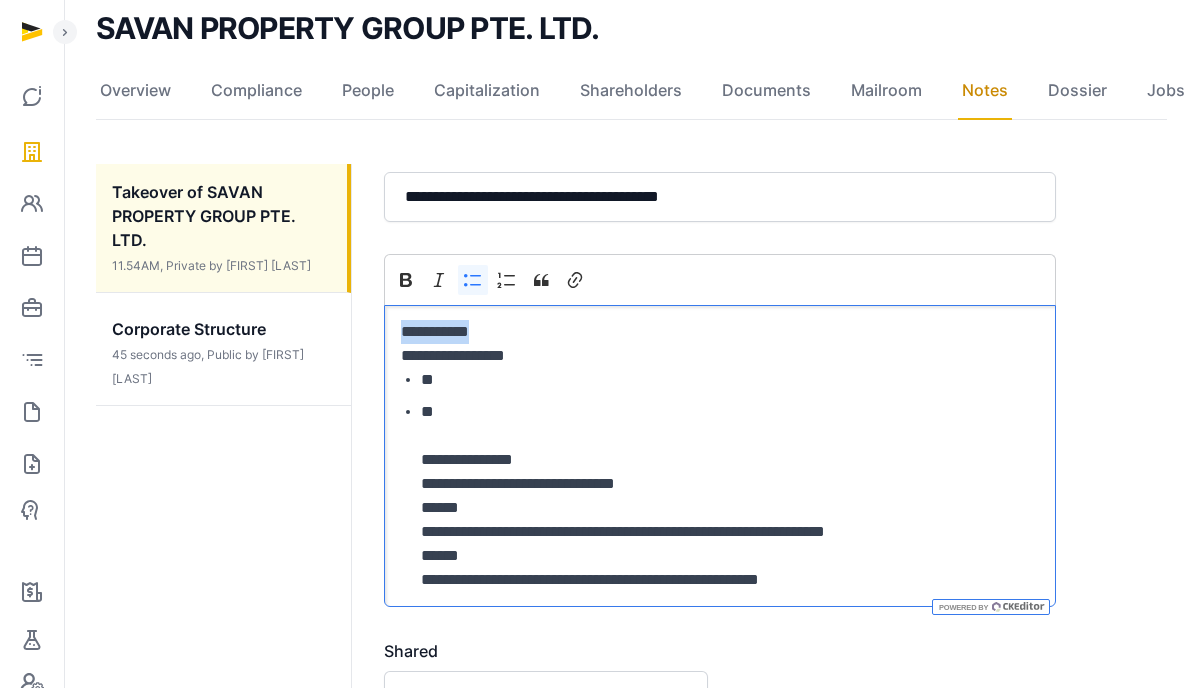 click on "**********" at bounding box center [730, 496] 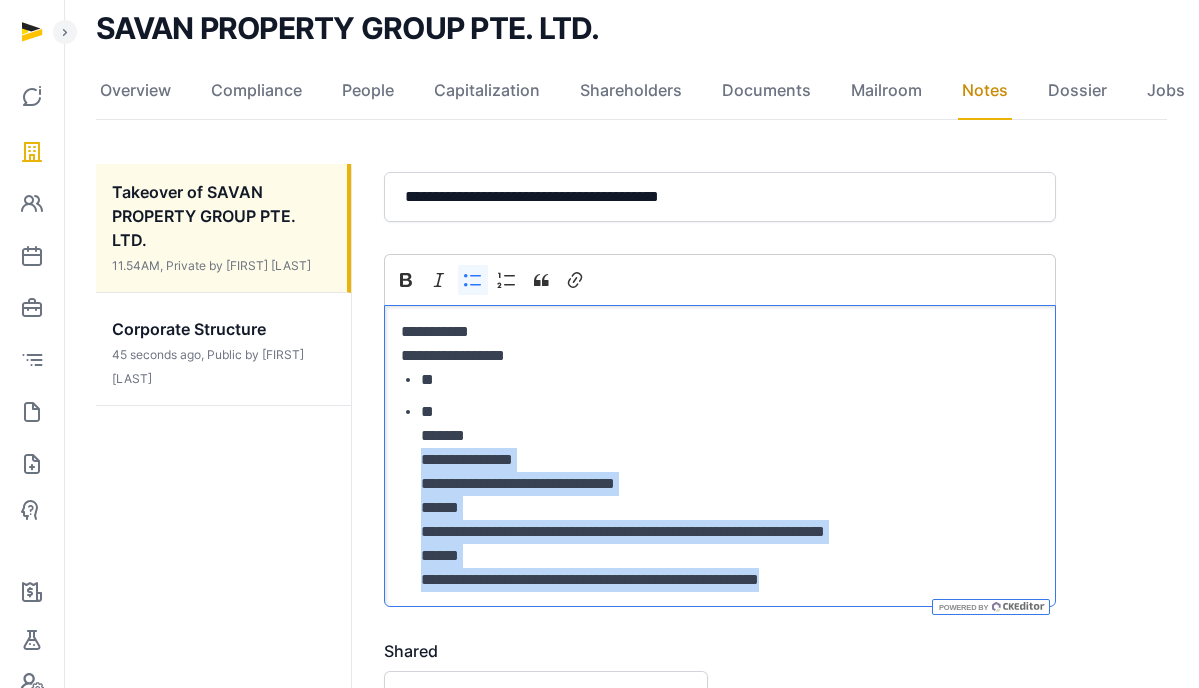 drag, startPoint x: 893, startPoint y: 582, endPoint x: 391, endPoint y: 455, distance: 517.8156 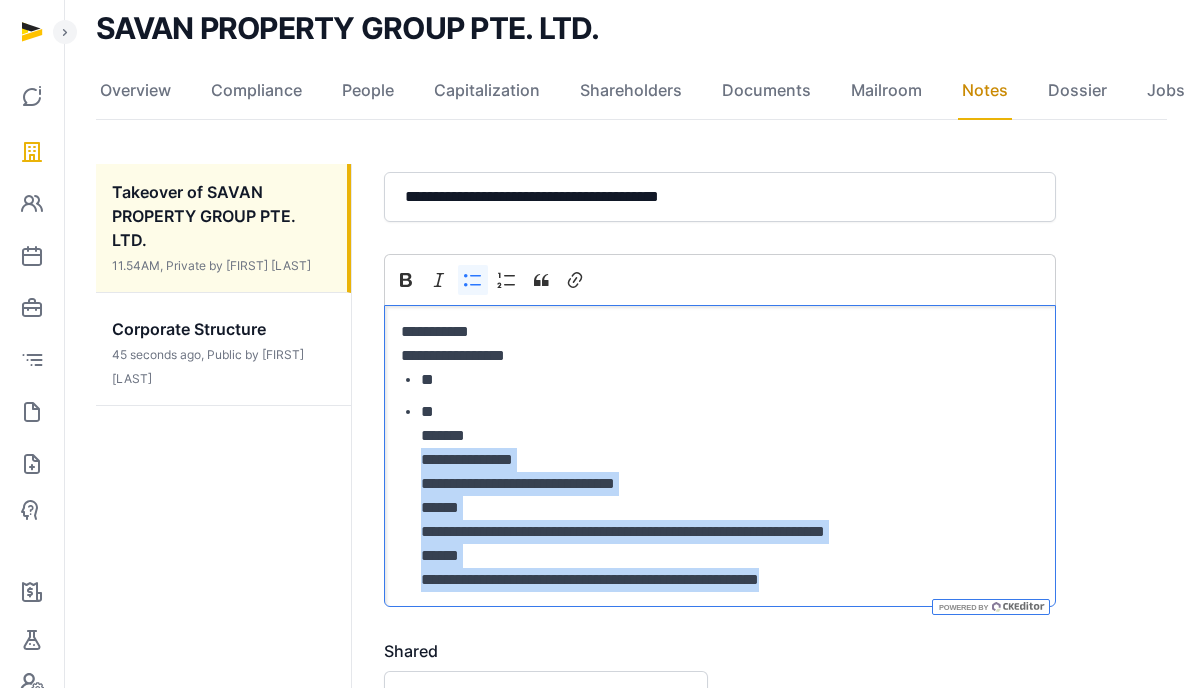 click on "**********" at bounding box center [720, 456] 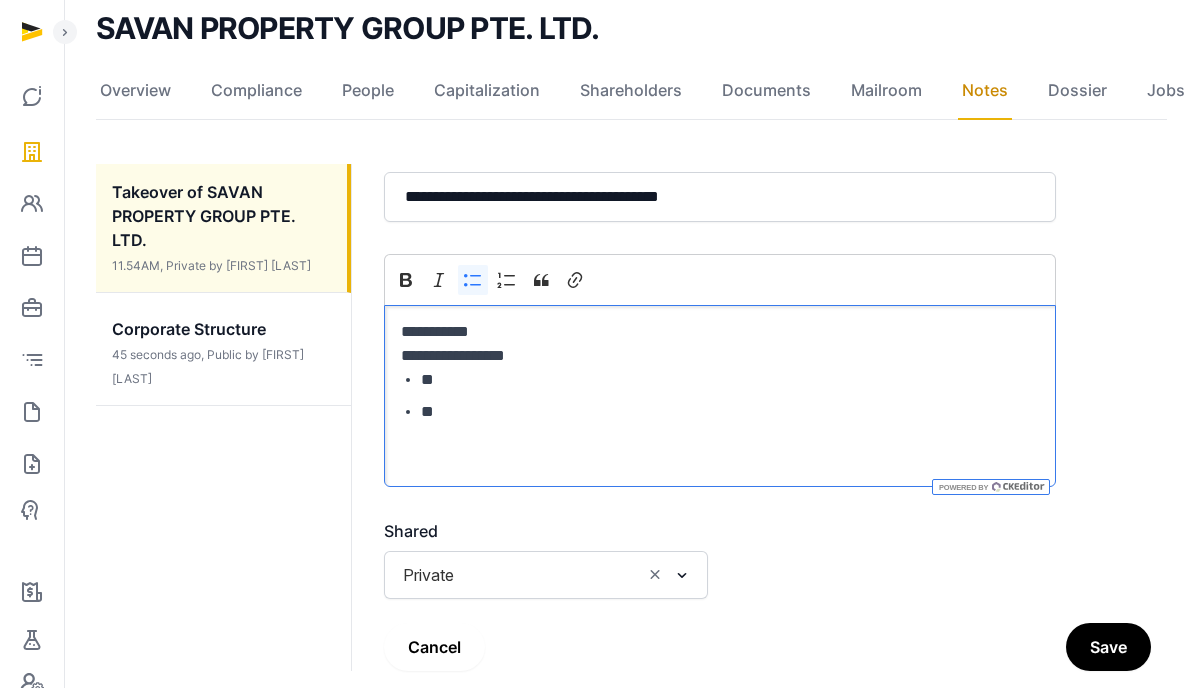 click on "**" at bounding box center [730, 436] 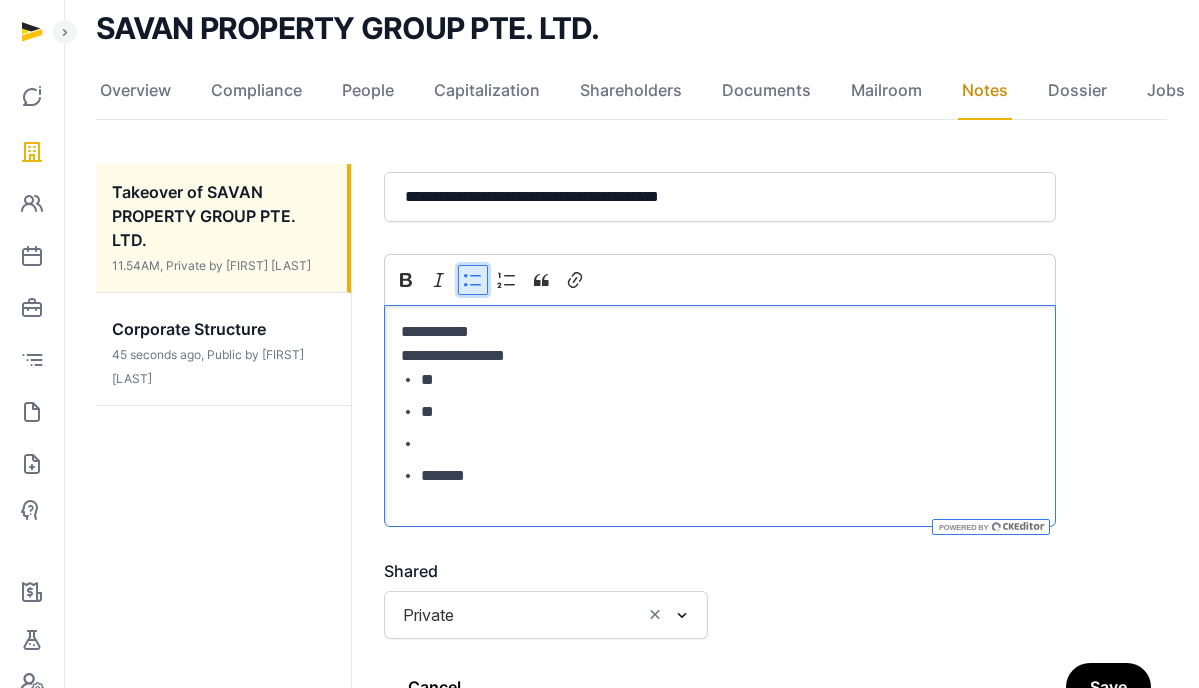 click 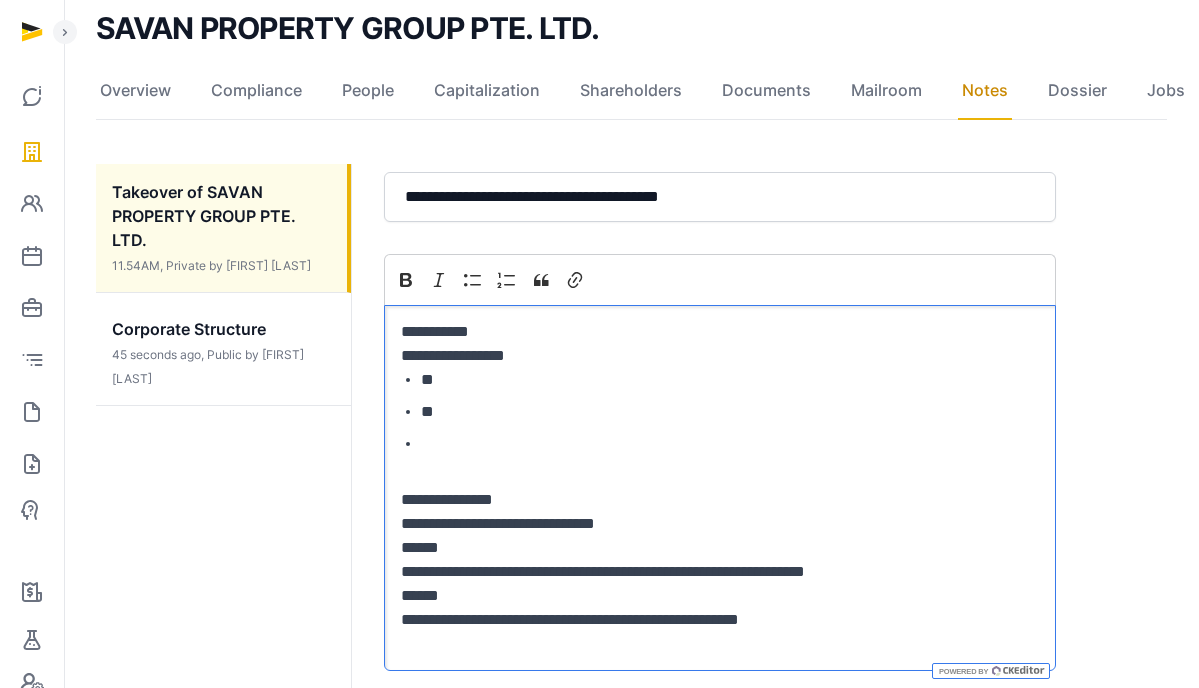 click at bounding box center (720, 476) 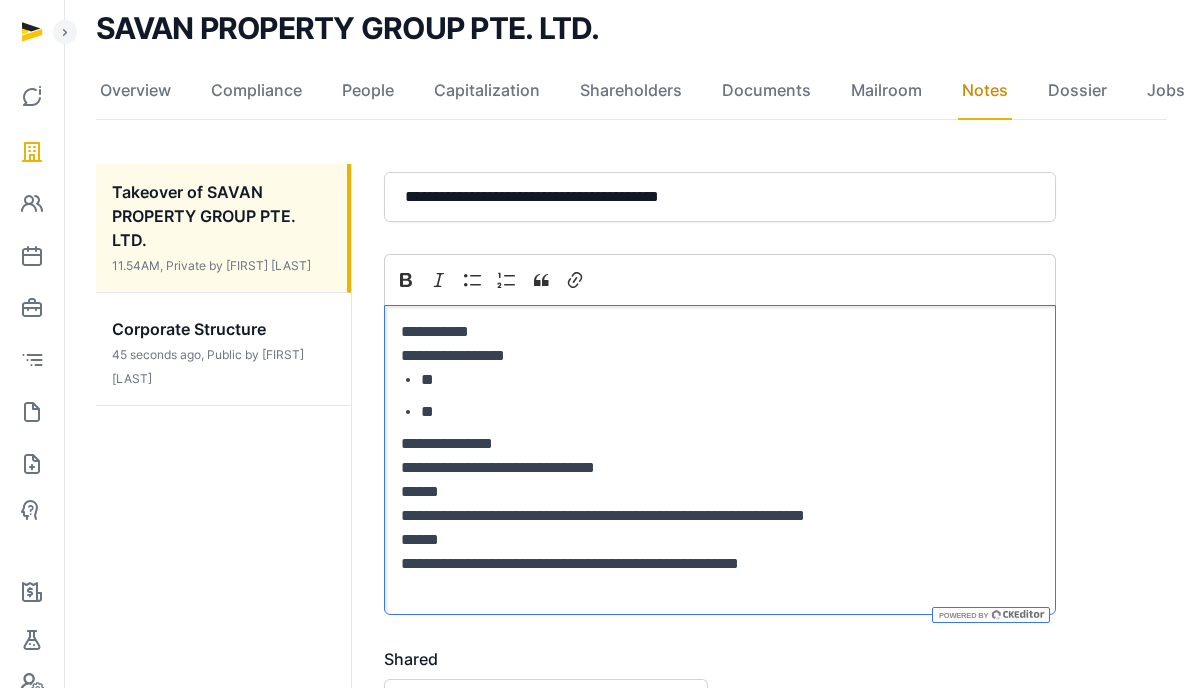drag, startPoint x: 493, startPoint y: 440, endPoint x: 492, endPoint y: 450, distance: 10.049875 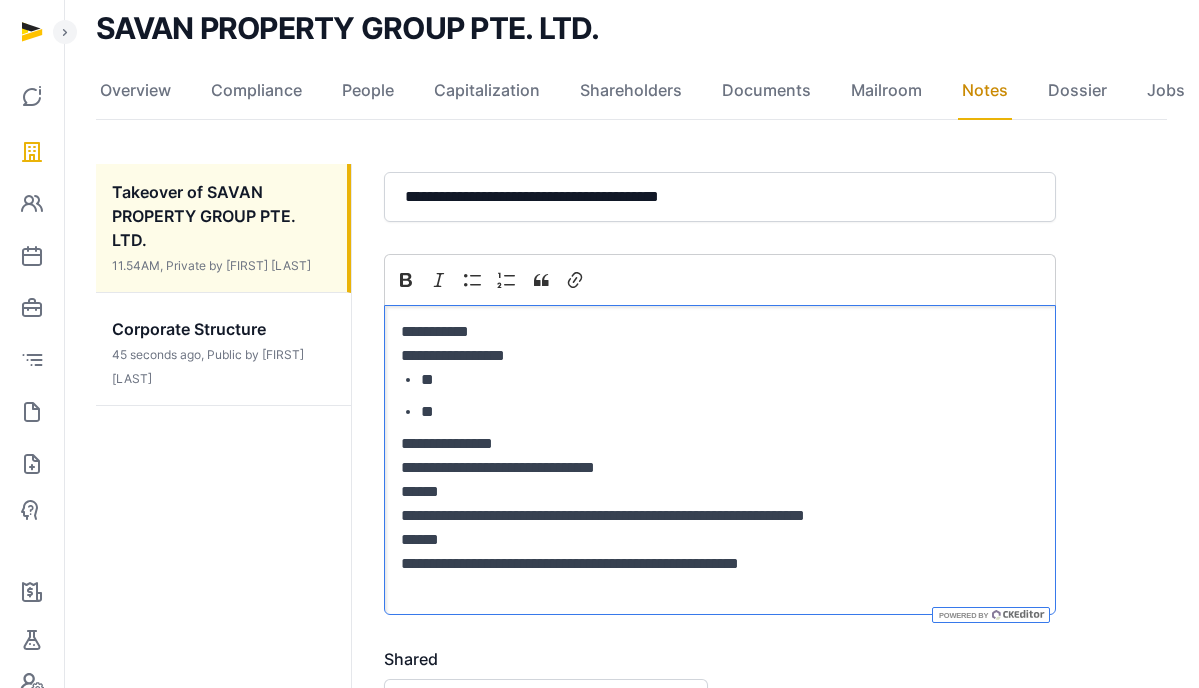click on "**********" at bounding box center (720, 516) 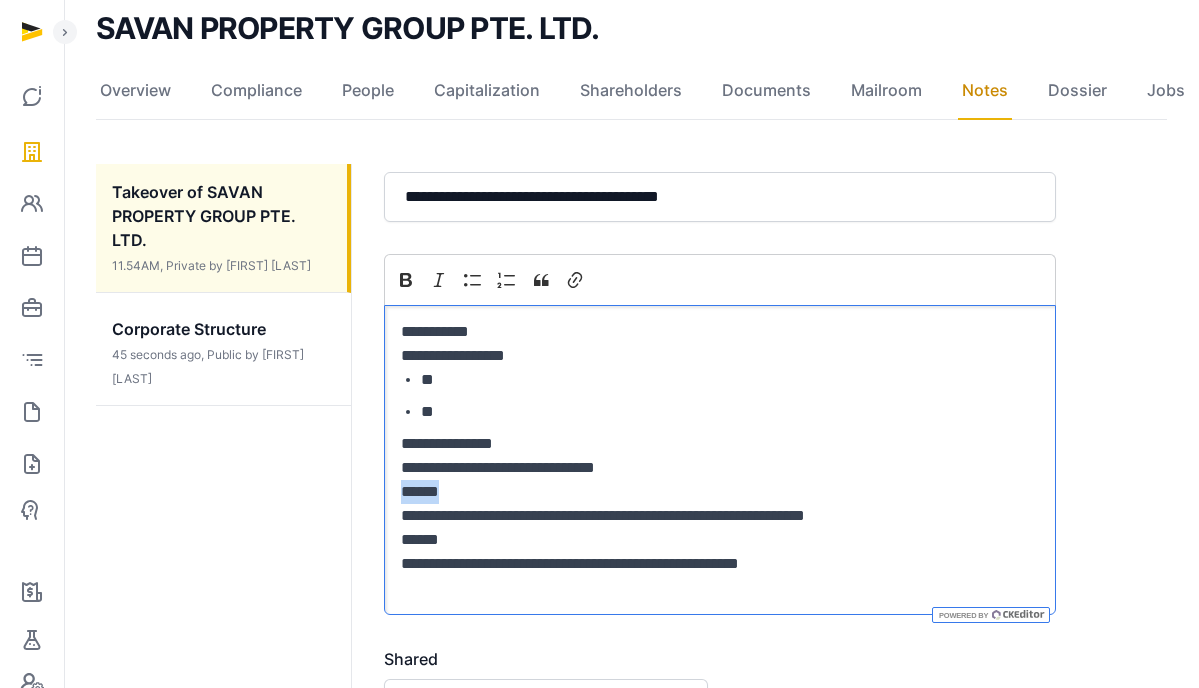 drag, startPoint x: 461, startPoint y: 493, endPoint x: 364, endPoint y: 492, distance: 97.00516 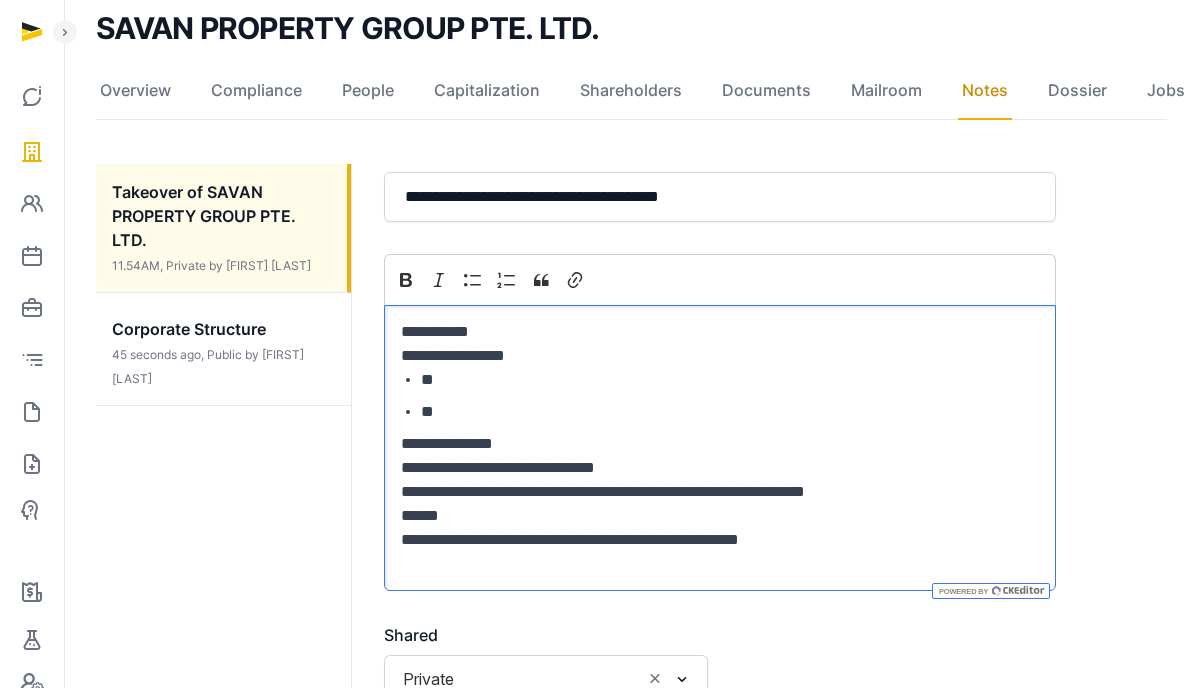 click on "**********" at bounding box center [720, 504] 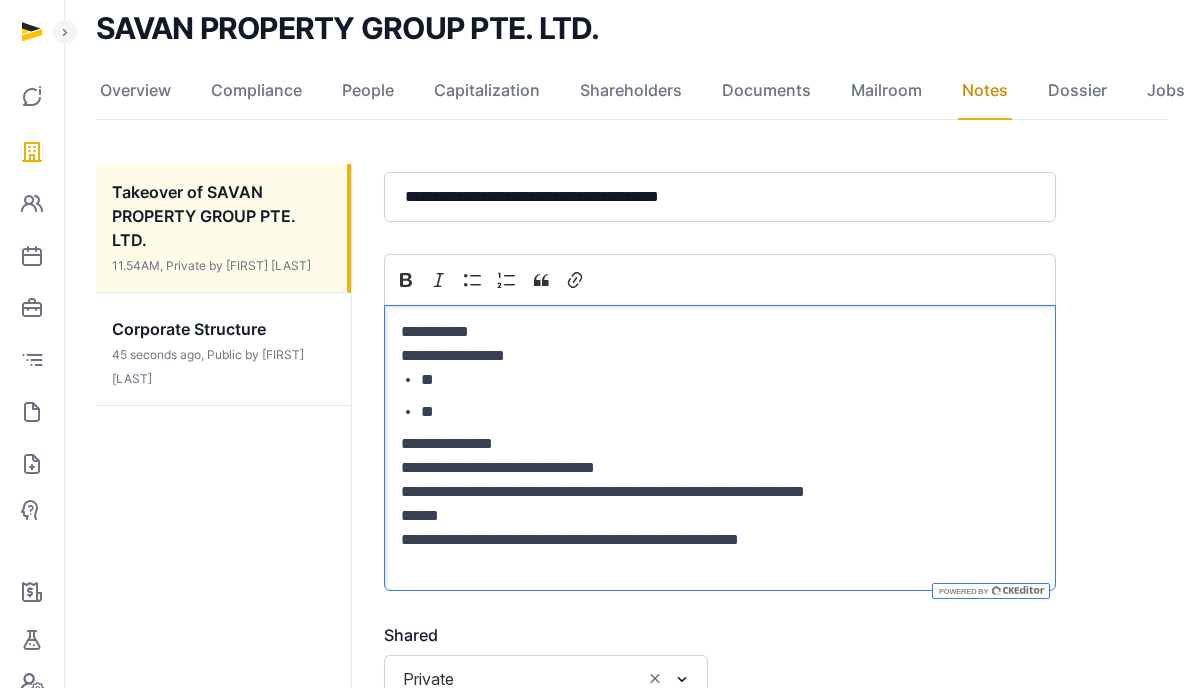 click on "**********" at bounding box center [720, 504] 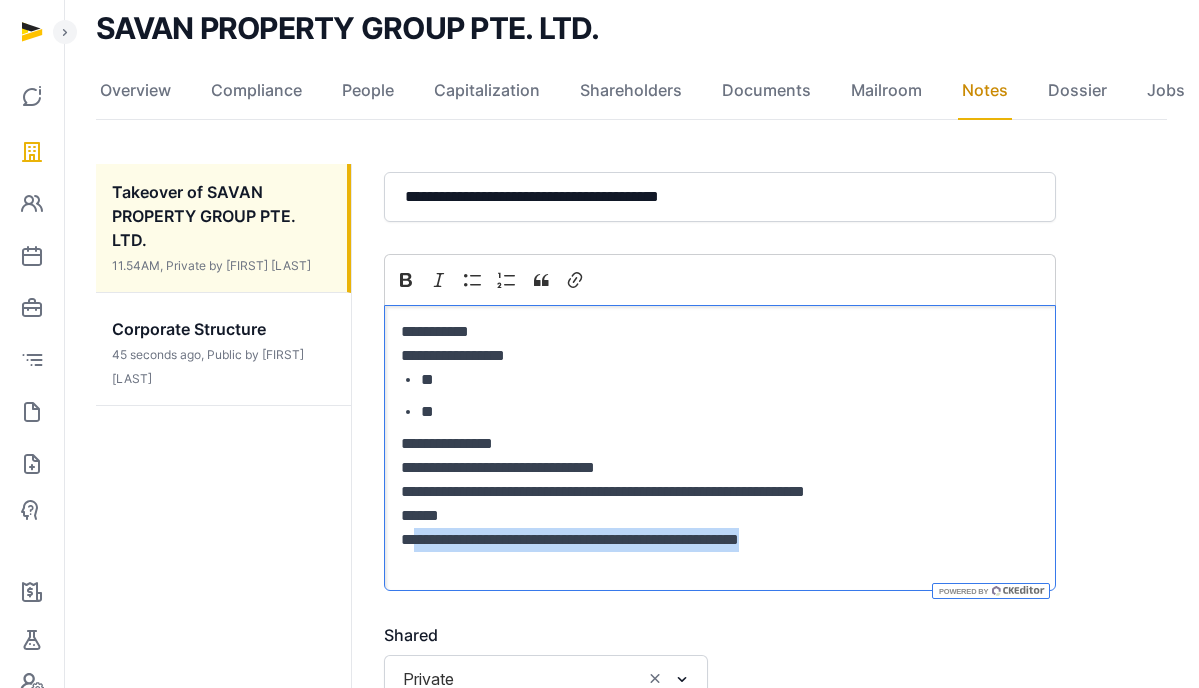 drag, startPoint x: 409, startPoint y: 540, endPoint x: 933, endPoint y: 542, distance: 524.00385 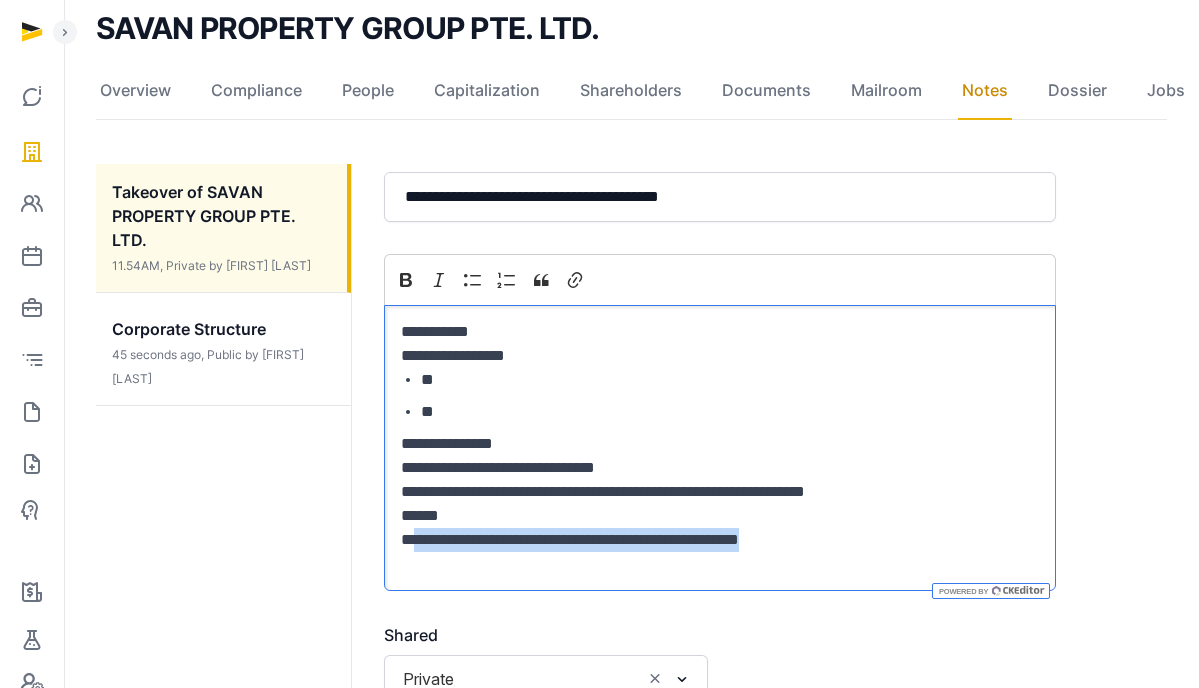 click on "**********" at bounding box center [720, 504] 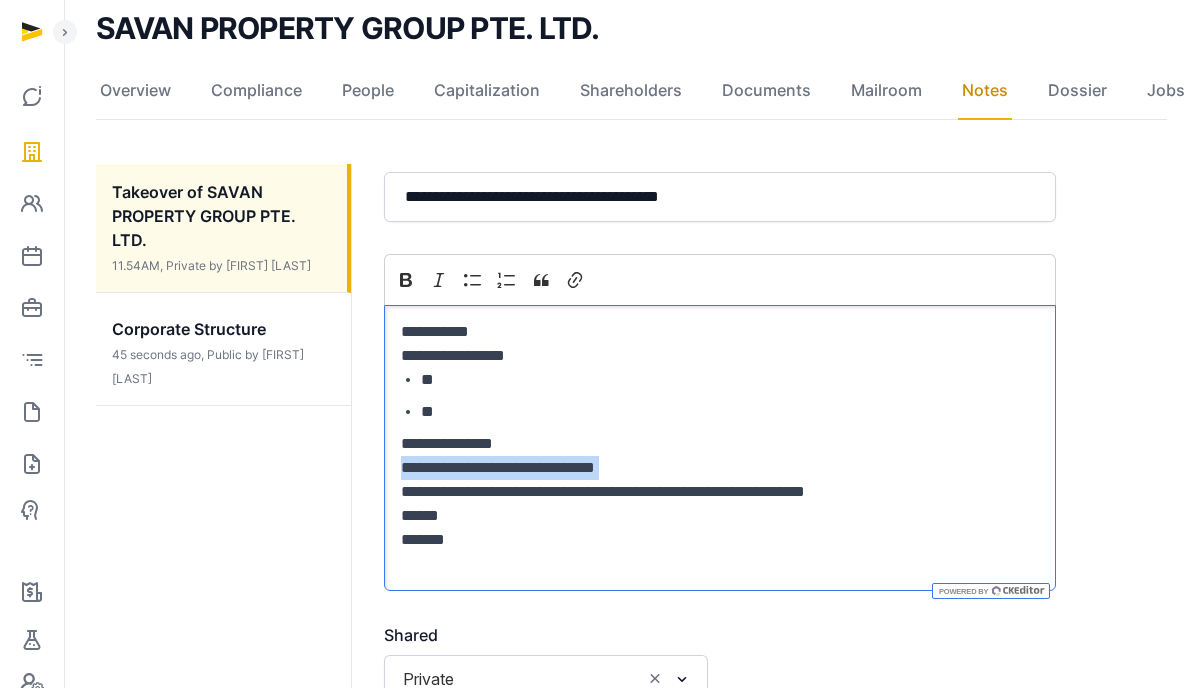 drag, startPoint x: 398, startPoint y: 467, endPoint x: 402, endPoint y: 494, distance: 27.294687 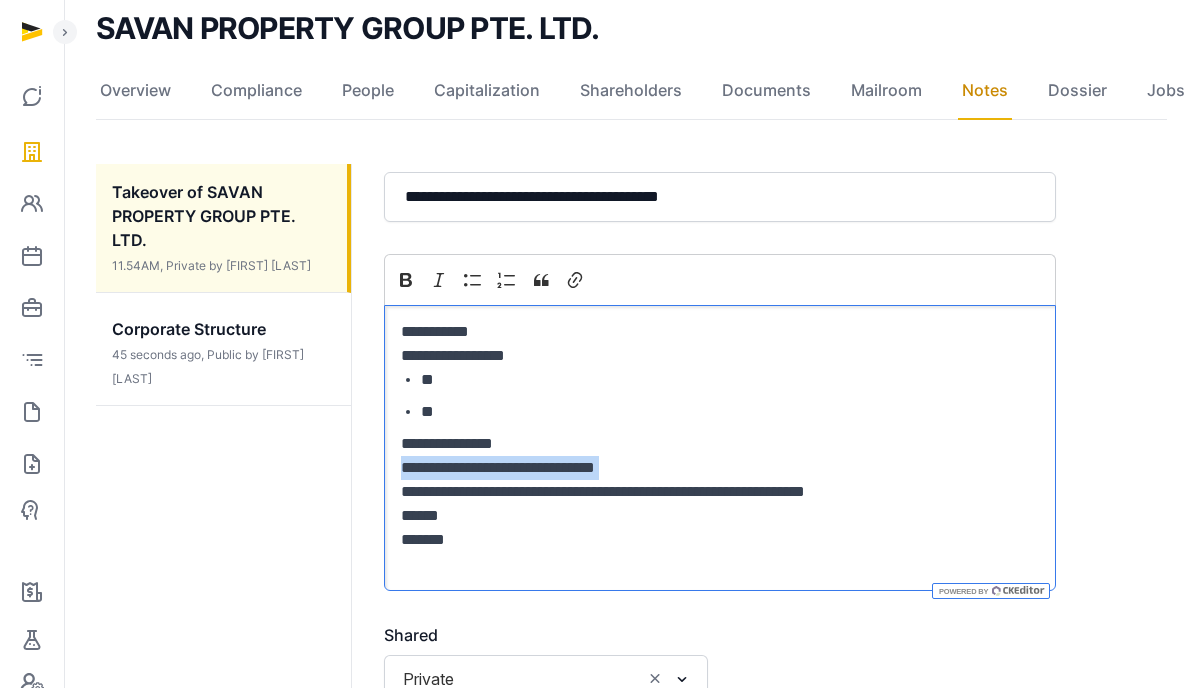 click on "**********" at bounding box center (720, 448) 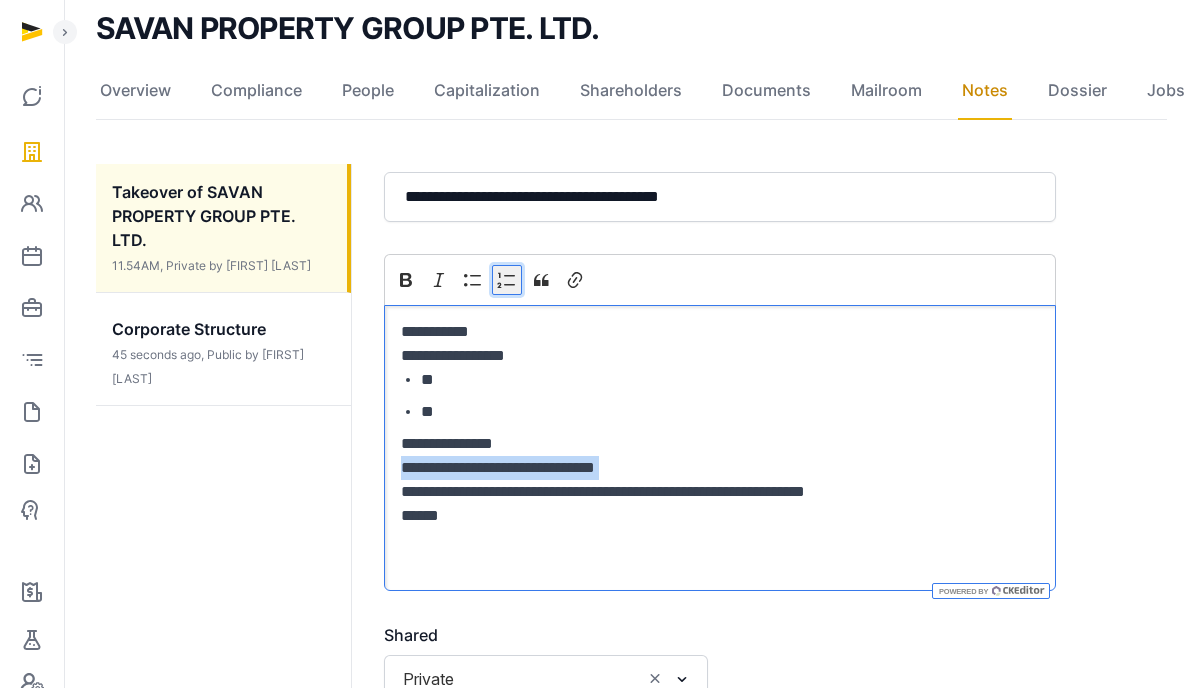 click 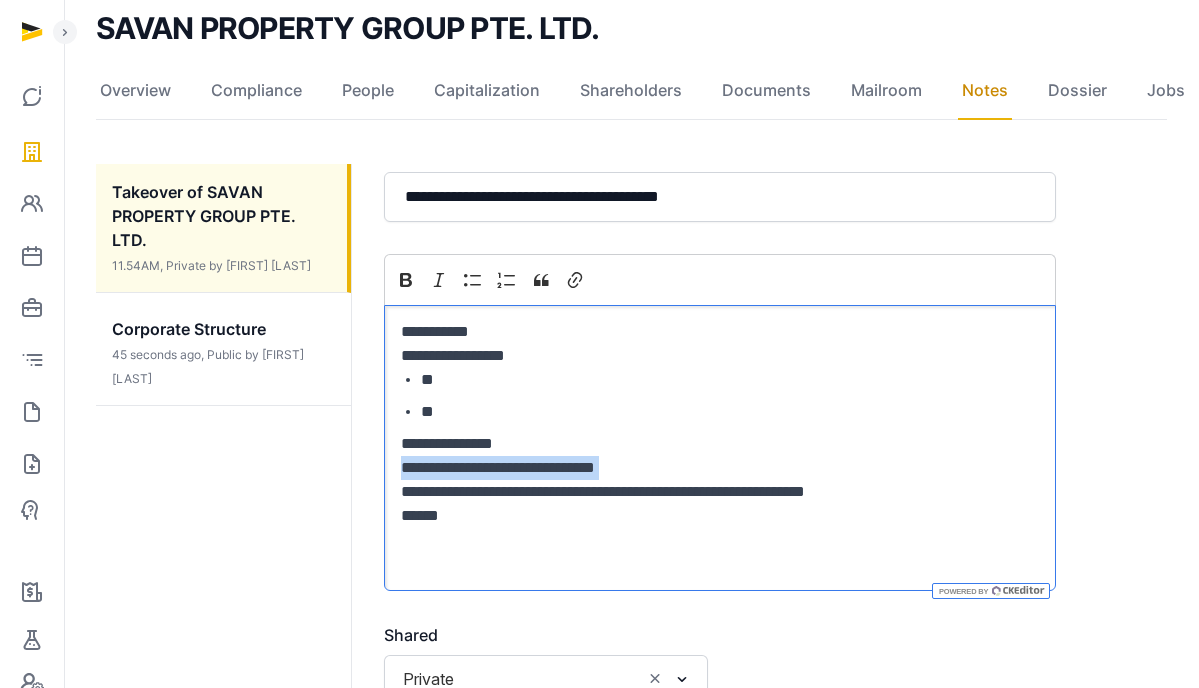 click on "**********" at bounding box center (720, 480) 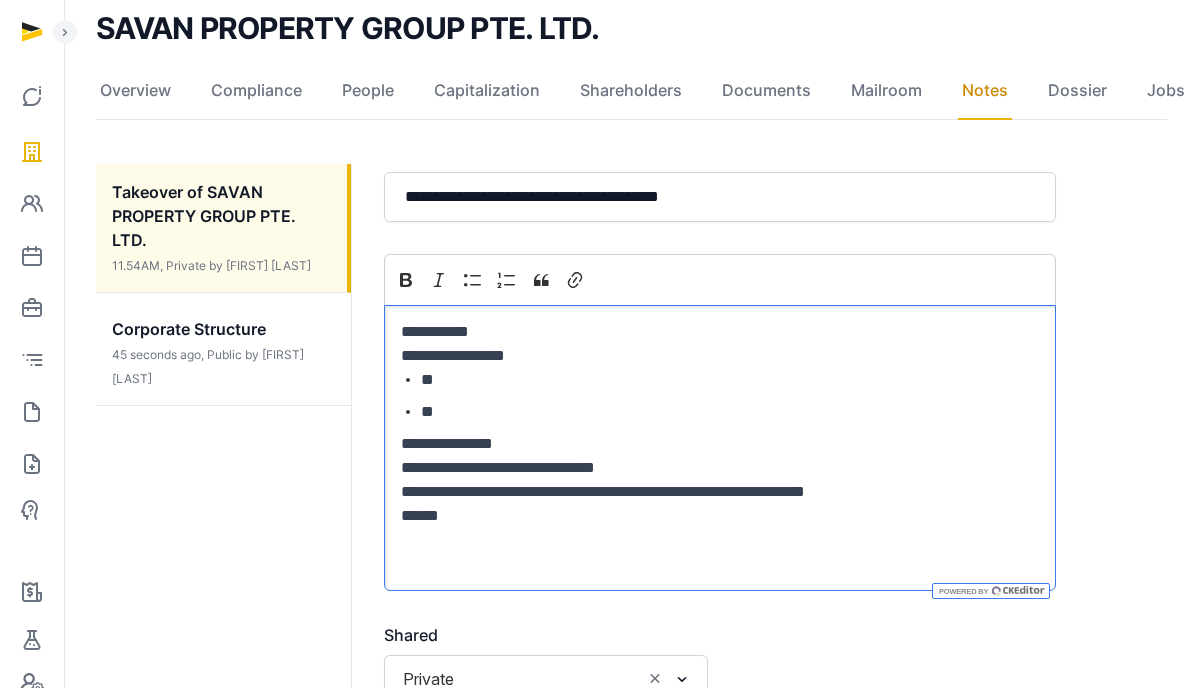 click on "**********" at bounding box center [720, 492] 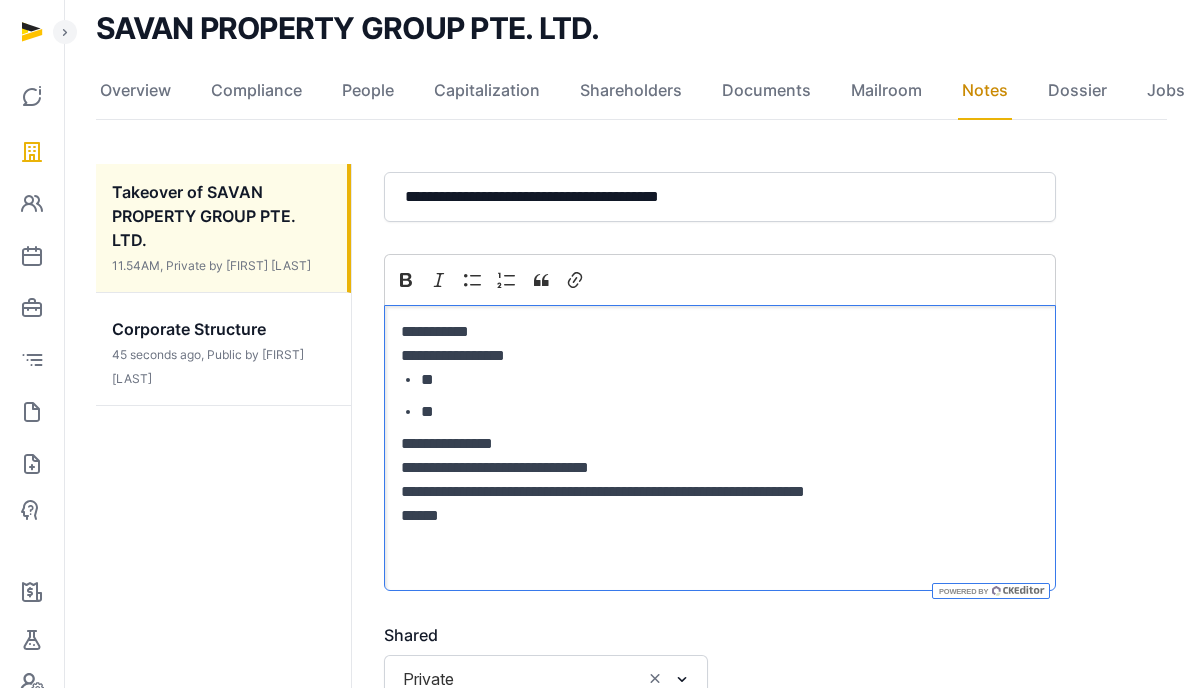 click on "**********" at bounding box center [720, 468] 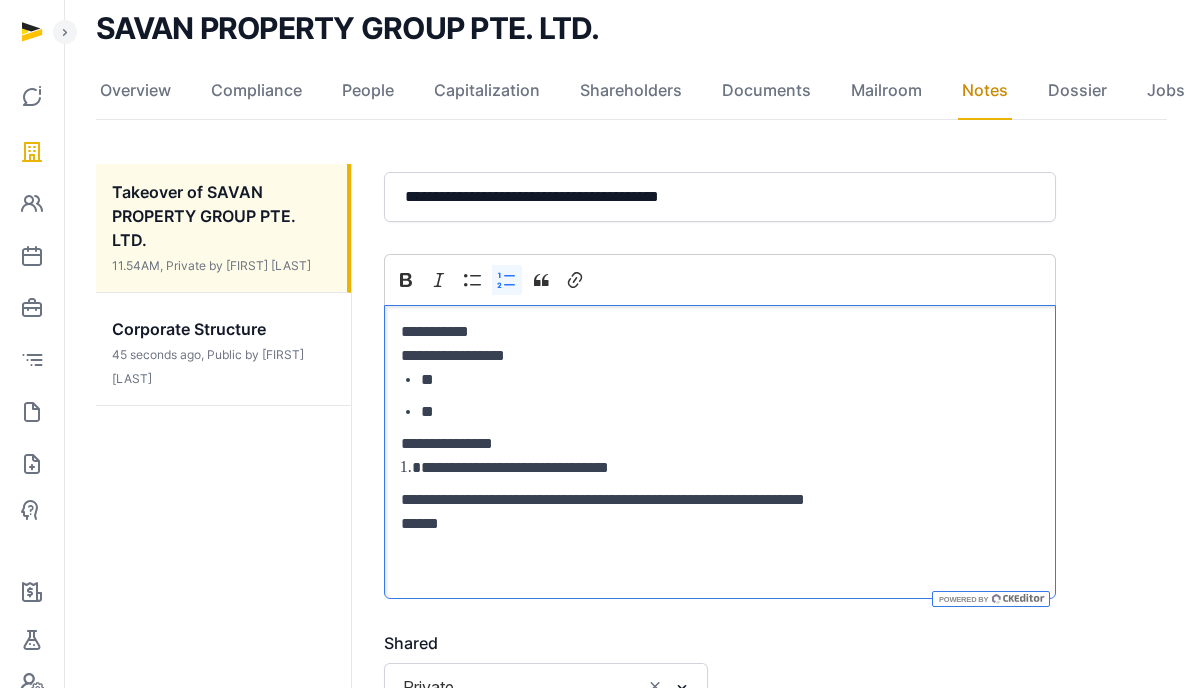 click on "**********" at bounding box center (720, 512) 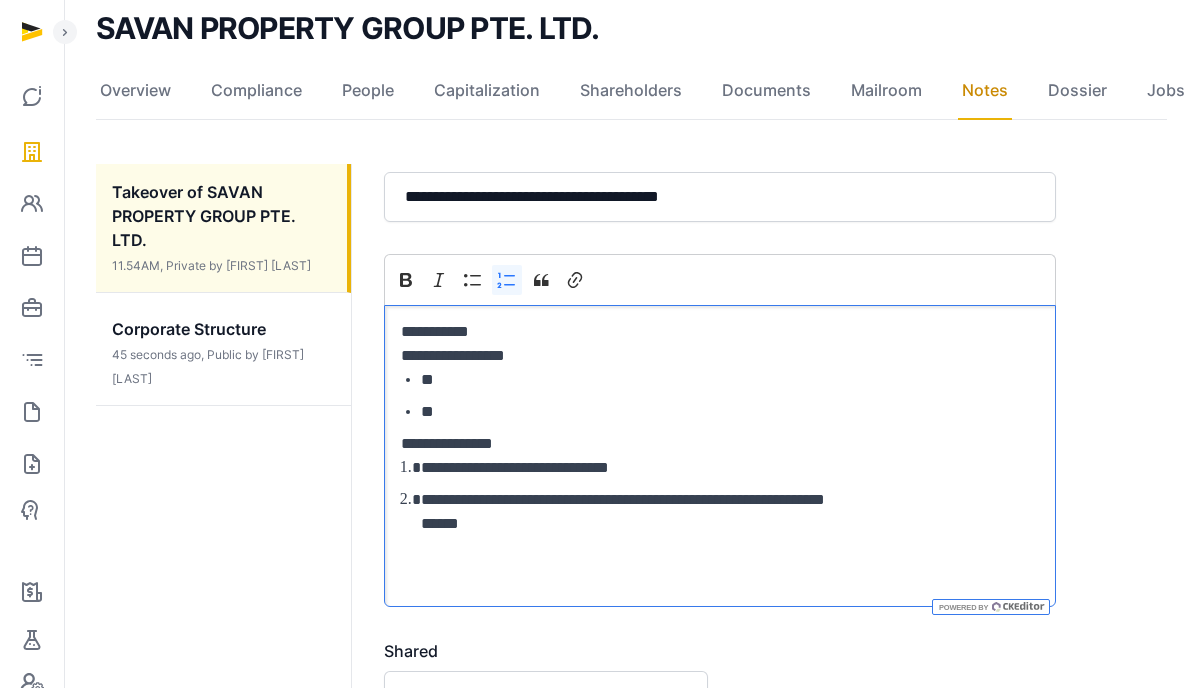 click on "**********" at bounding box center (730, 468) 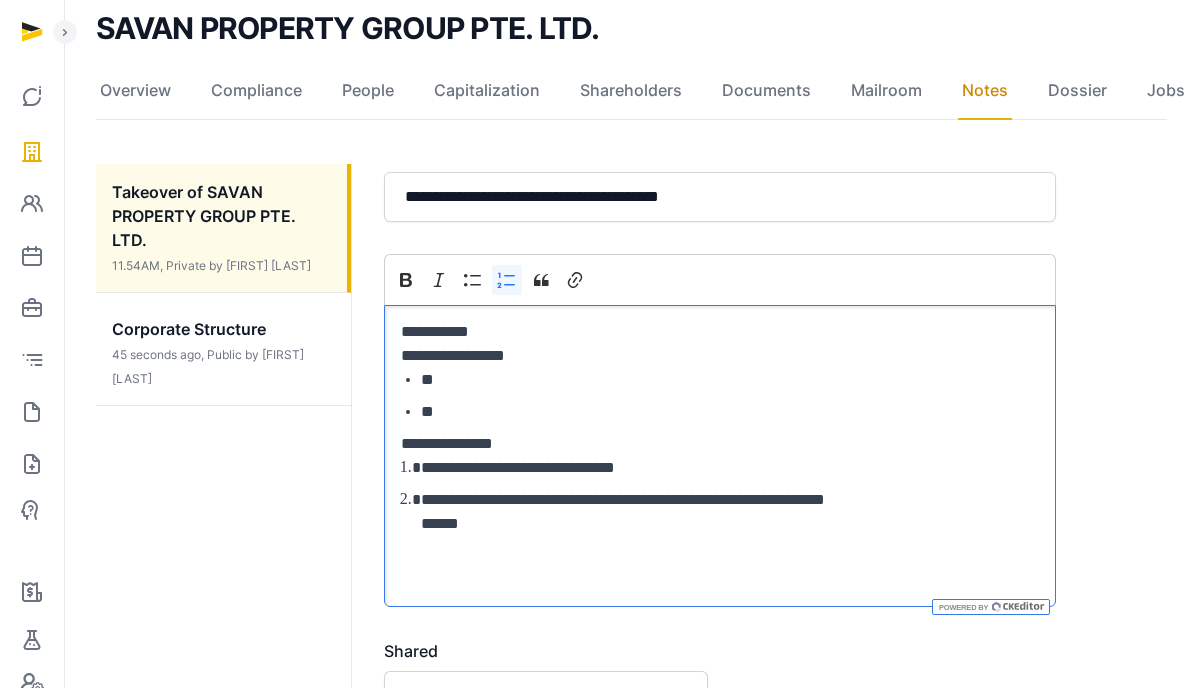click on "**********" at bounding box center [730, 512] 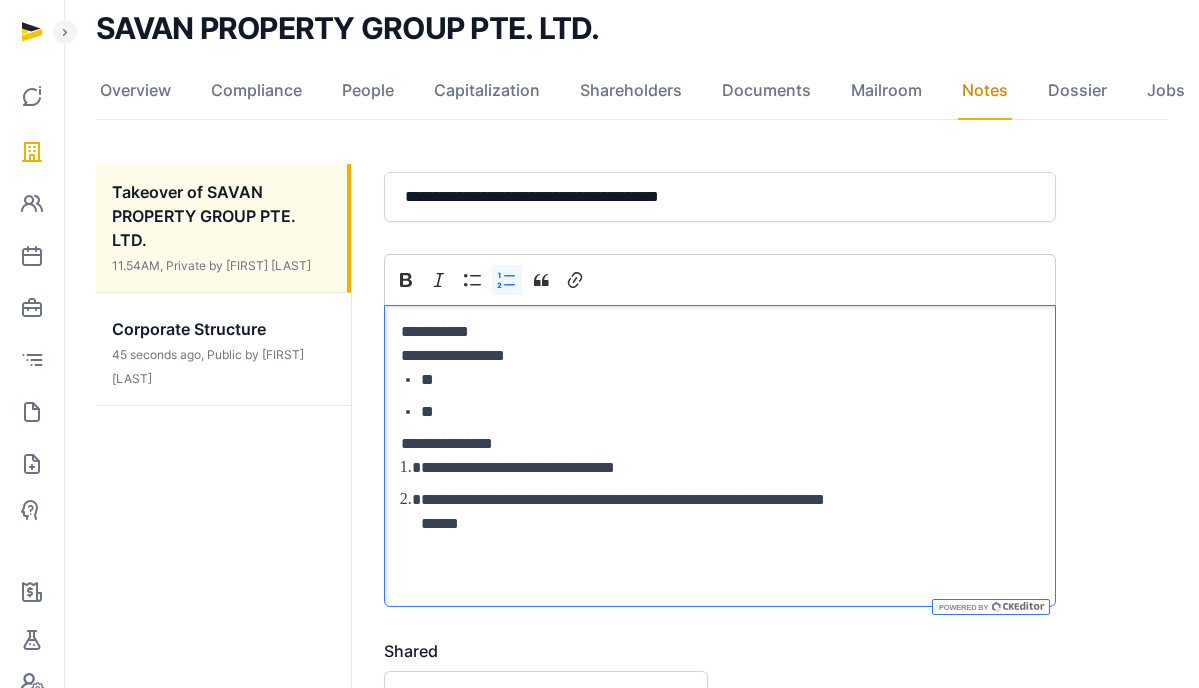 click on "**********" at bounding box center (730, 512) 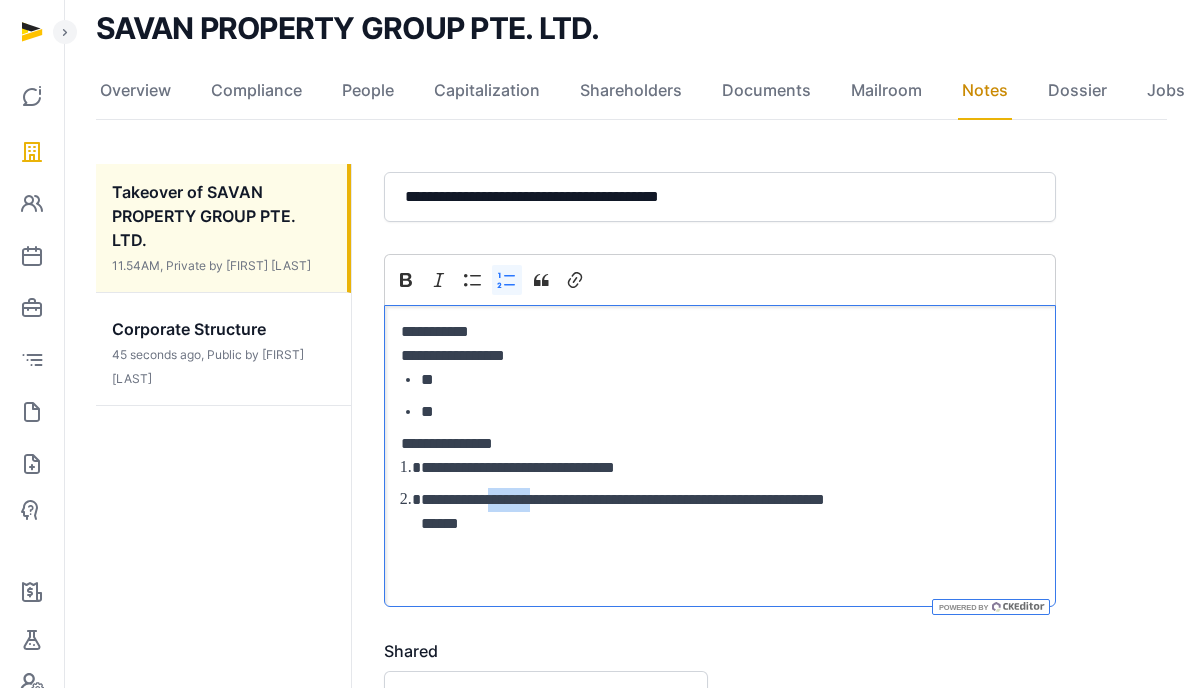 drag, startPoint x: 504, startPoint y: 505, endPoint x: 667, endPoint y: 504, distance: 163.00307 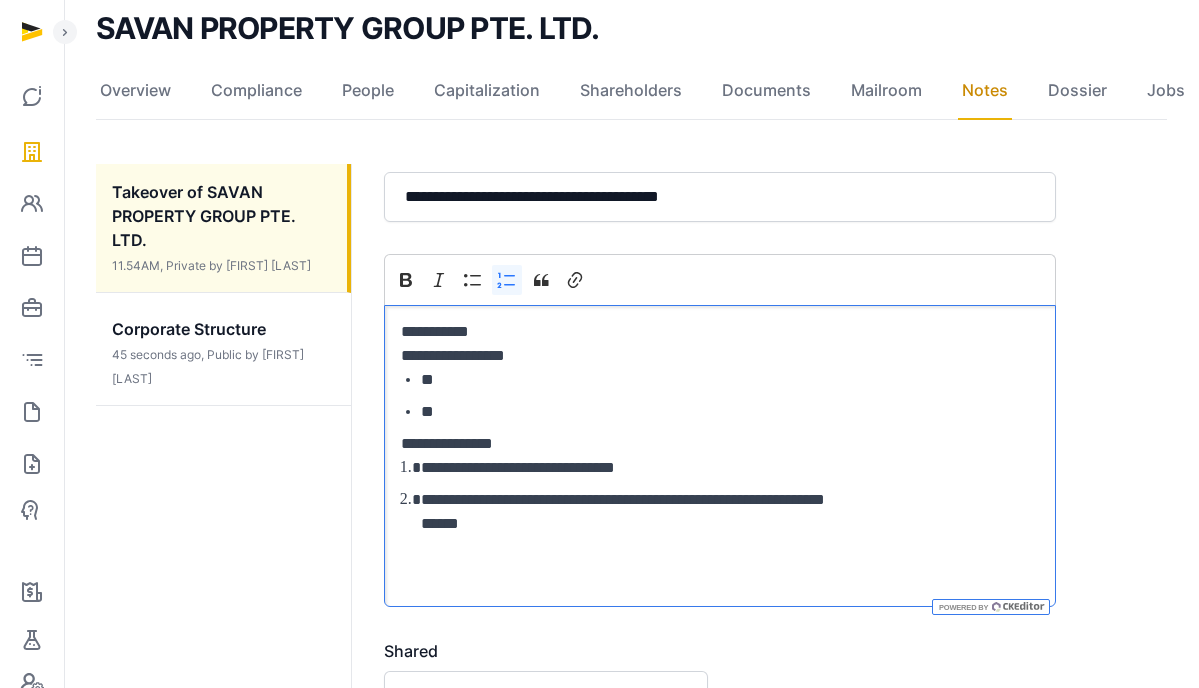click on "**********" at bounding box center (730, 512) 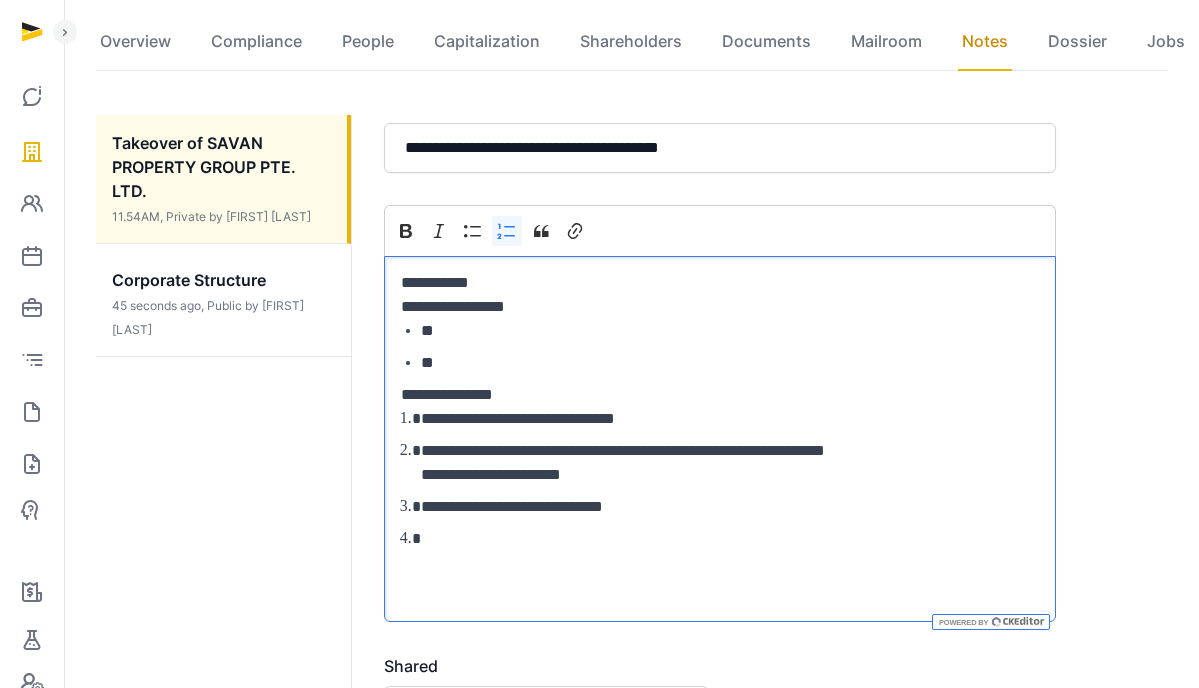 scroll, scrollTop: 205, scrollLeft: 0, axis: vertical 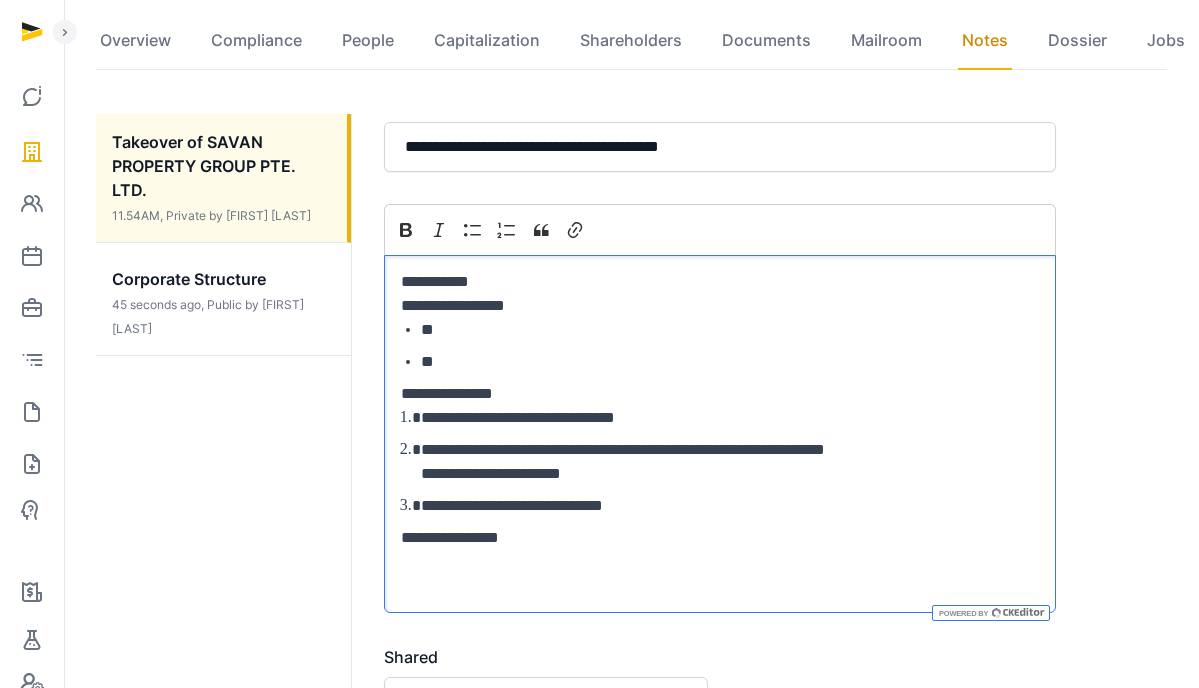 click on "**" at bounding box center (730, 362) 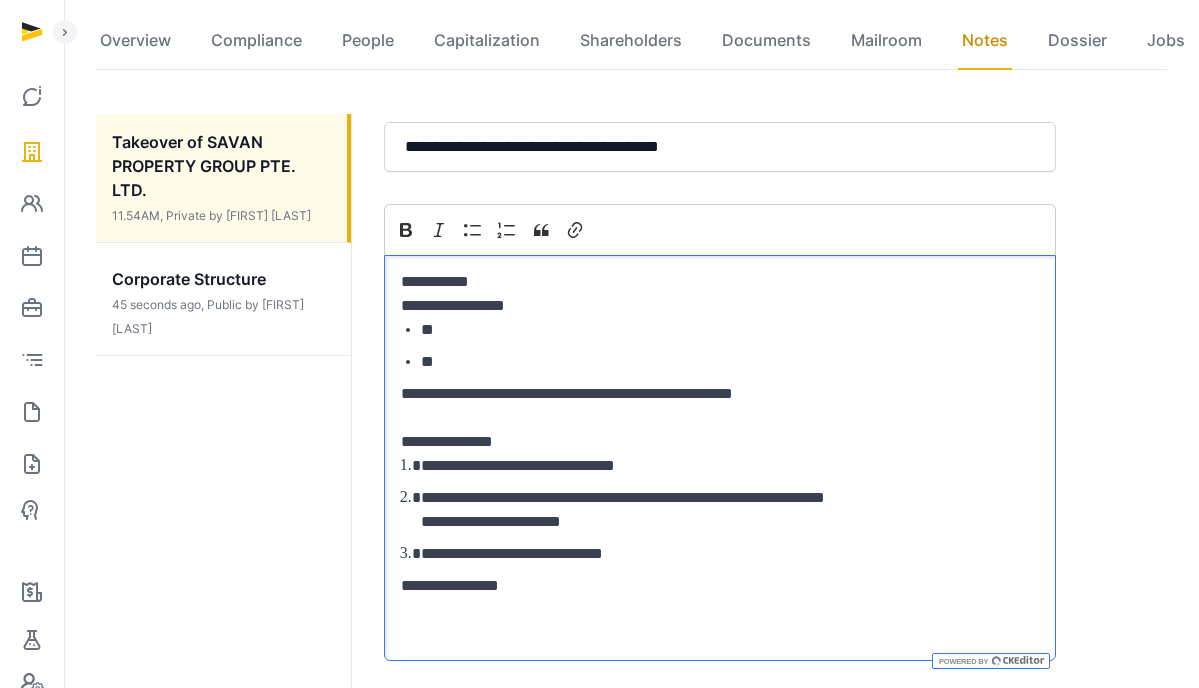 click on "**********" at bounding box center [720, 442] 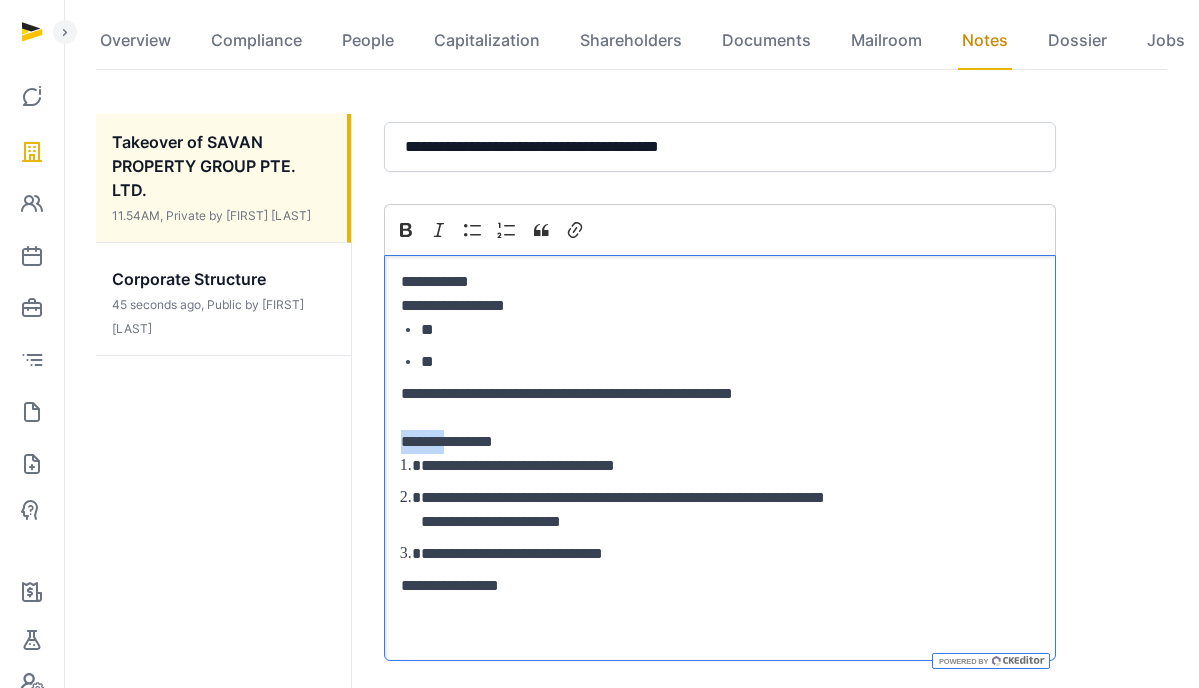 click on "**********" at bounding box center [720, 442] 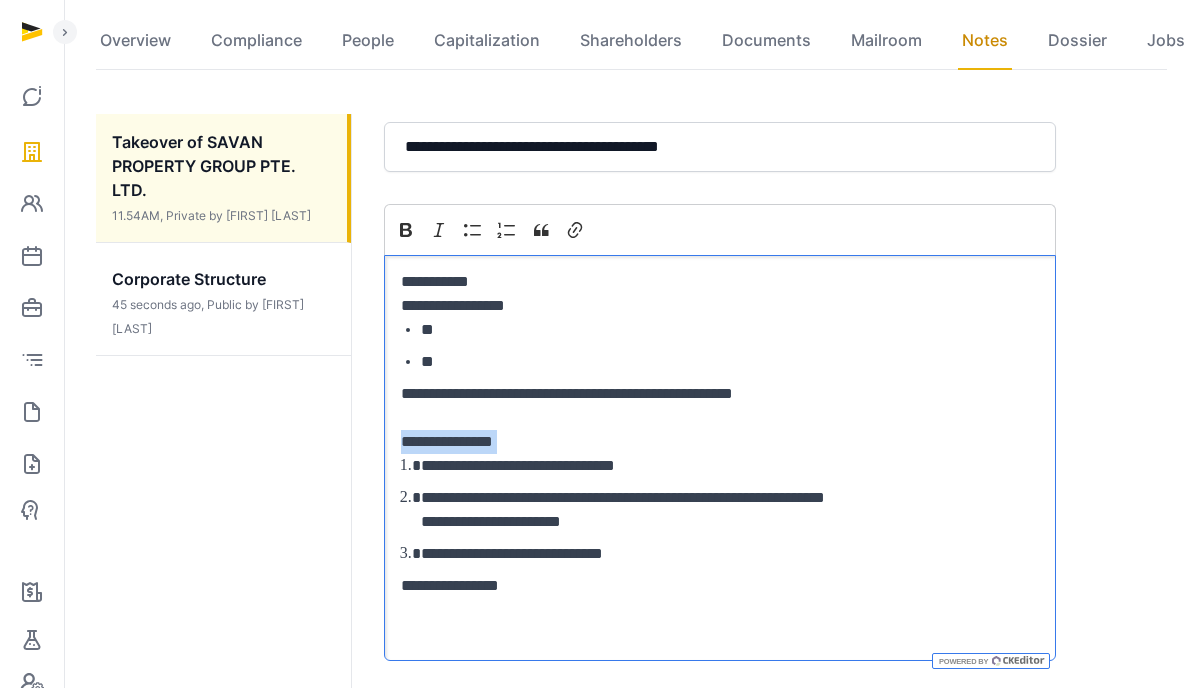 click on "**********" at bounding box center [720, 442] 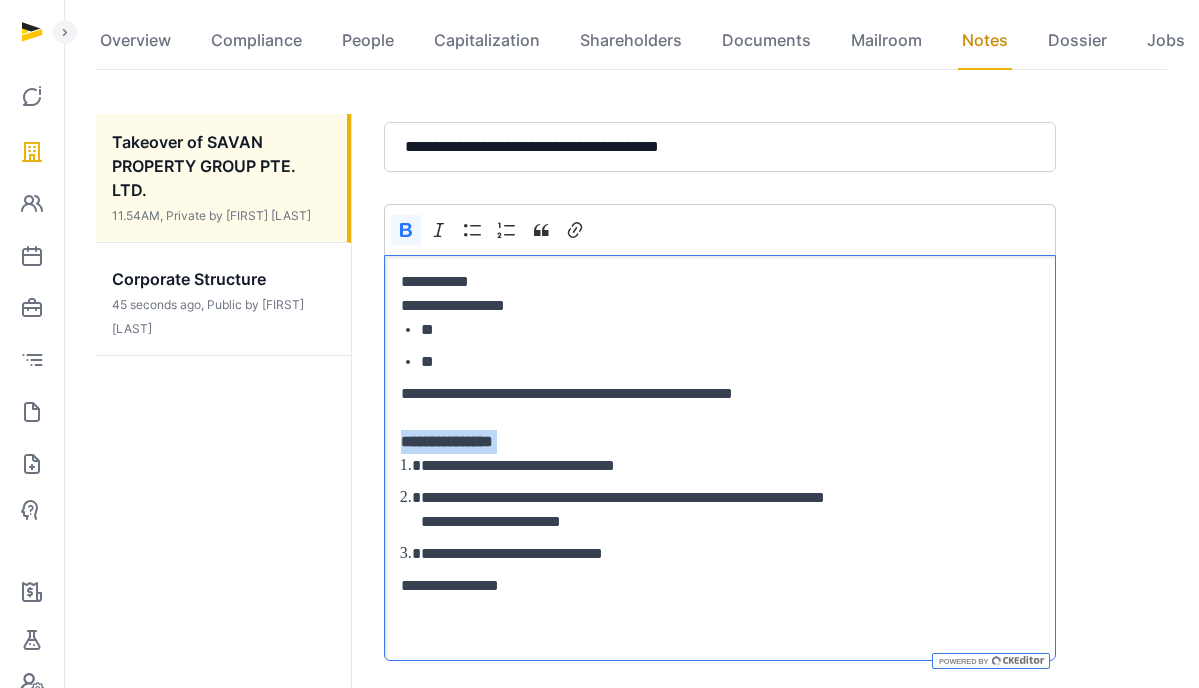 scroll, scrollTop: 238, scrollLeft: 0, axis: vertical 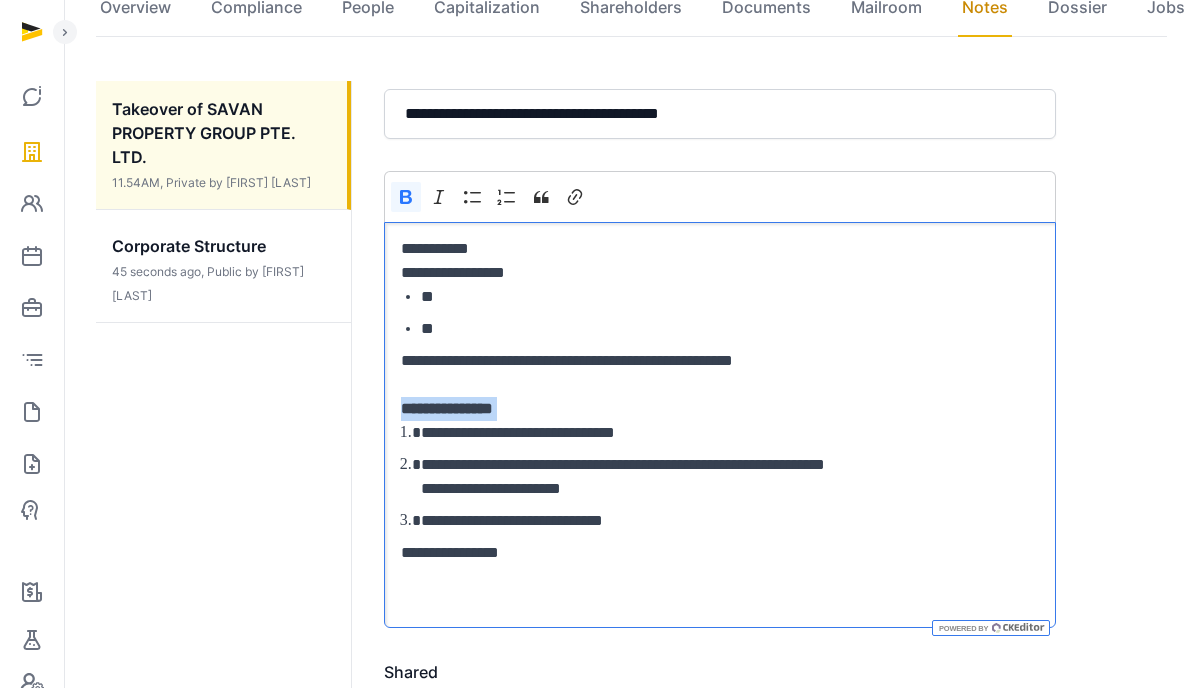 click on "**********" at bounding box center (720, 553) 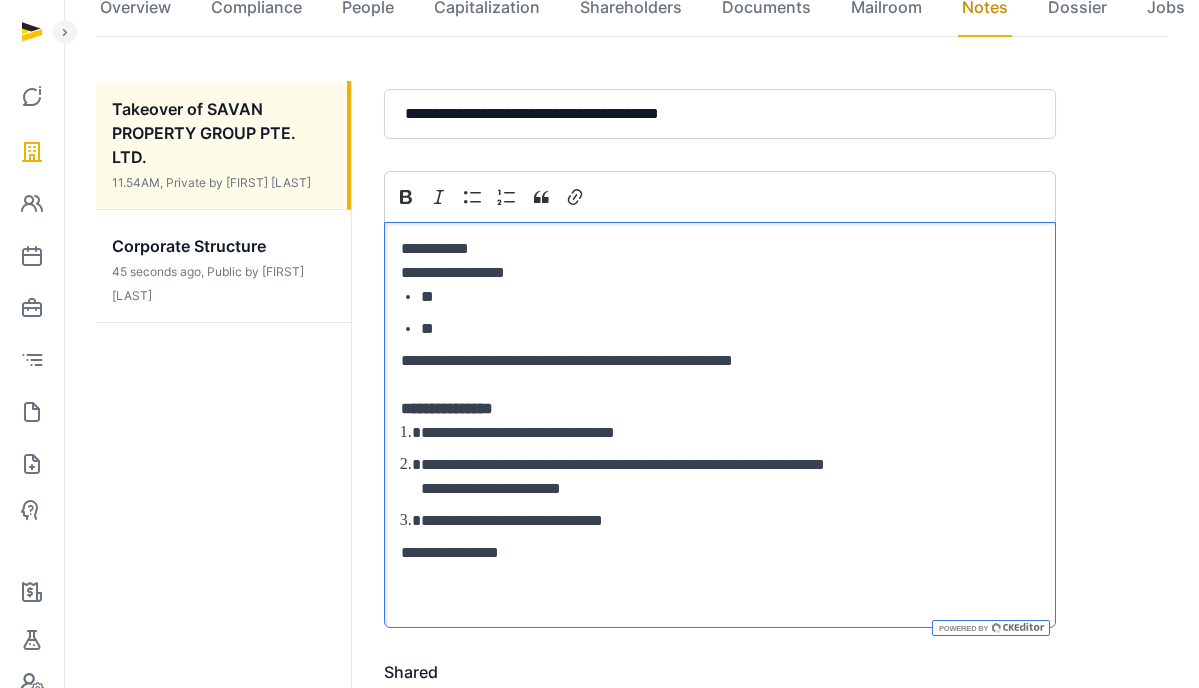 click on "**********" at bounding box center [720, 553] 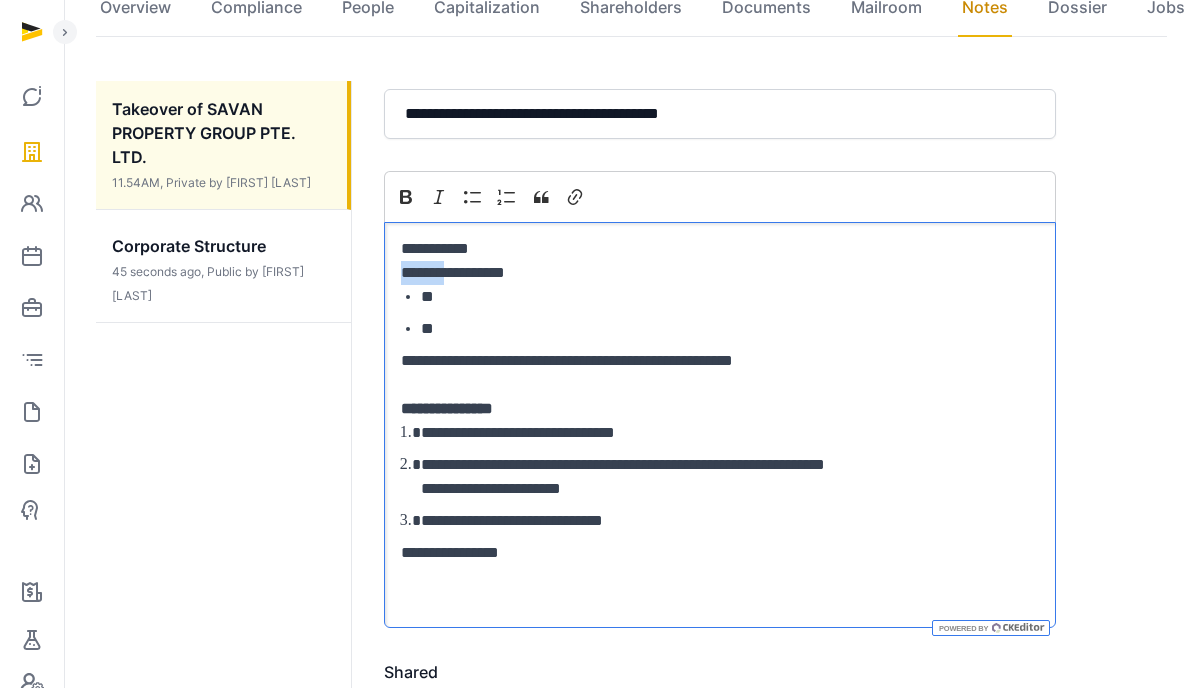 click on "**********" at bounding box center [720, 273] 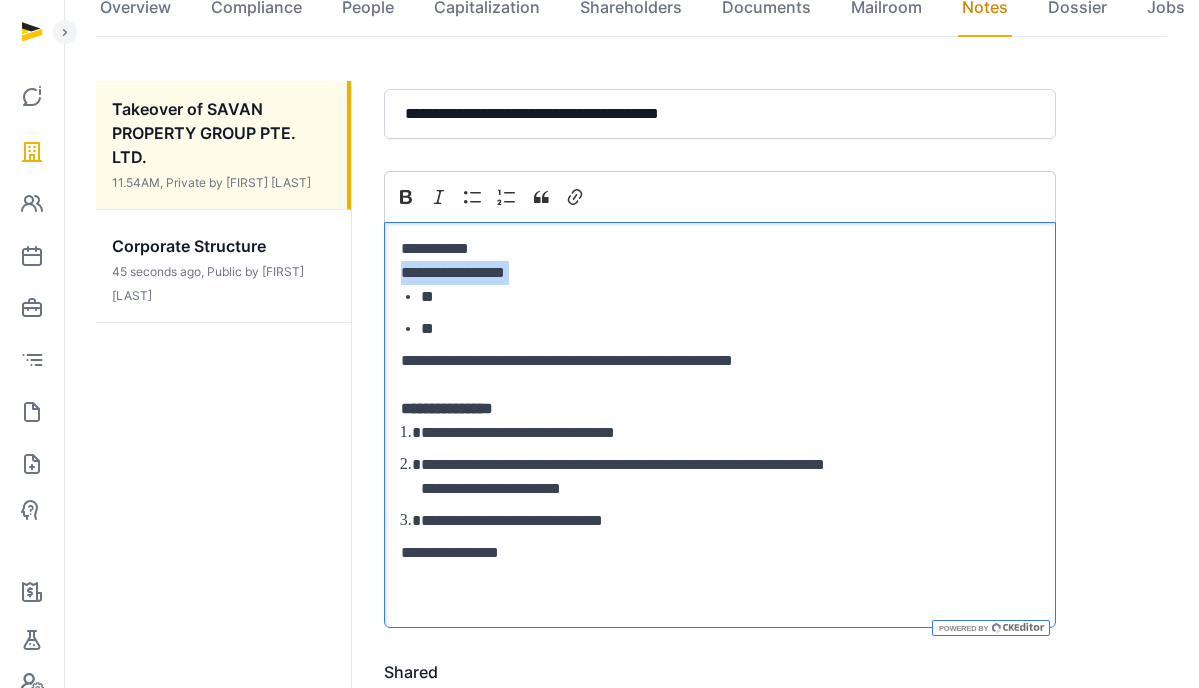 click on "**********" at bounding box center [720, 273] 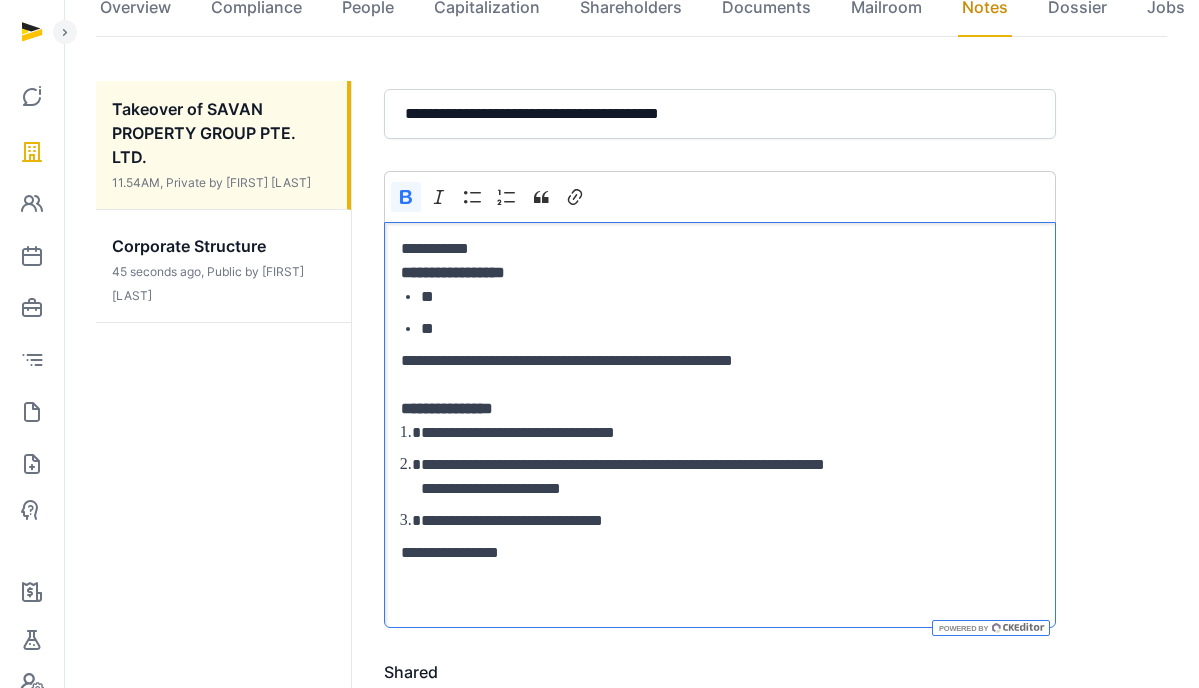 click on "**********" at bounding box center (720, 553) 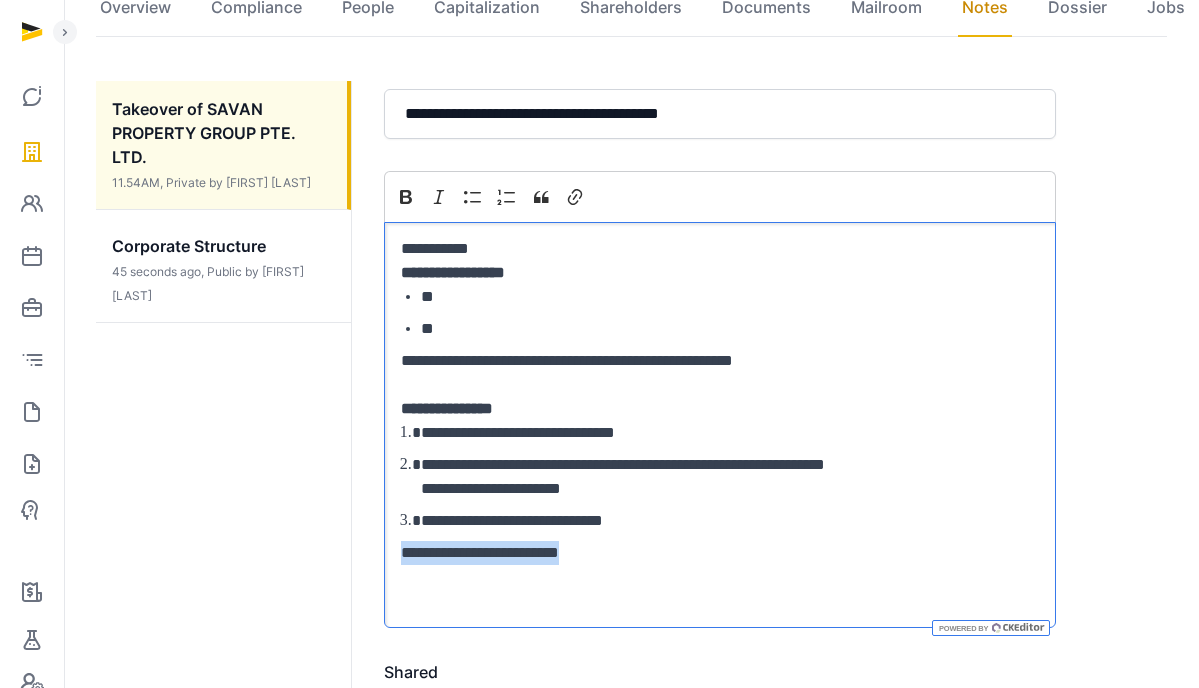 drag, startPoint x: 640, startPoint y: 547, endPoint x: 383, endPoint y: 549, distance: 257.00778 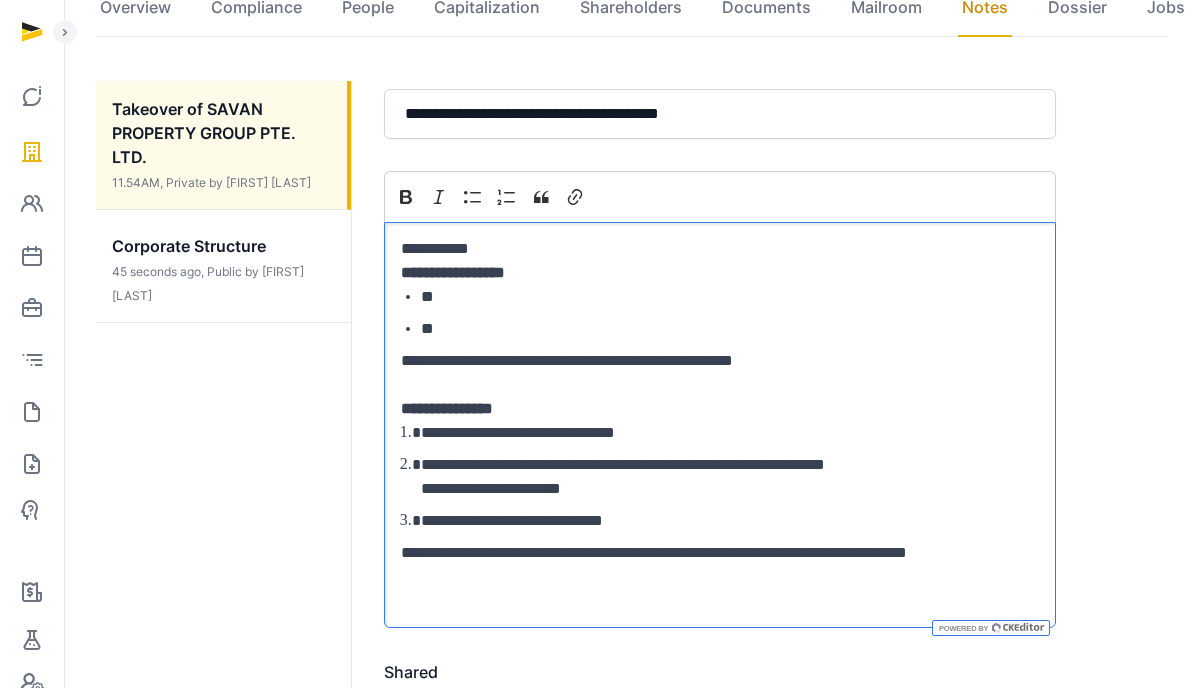 click on "**********" at bounding box center (720, 553) 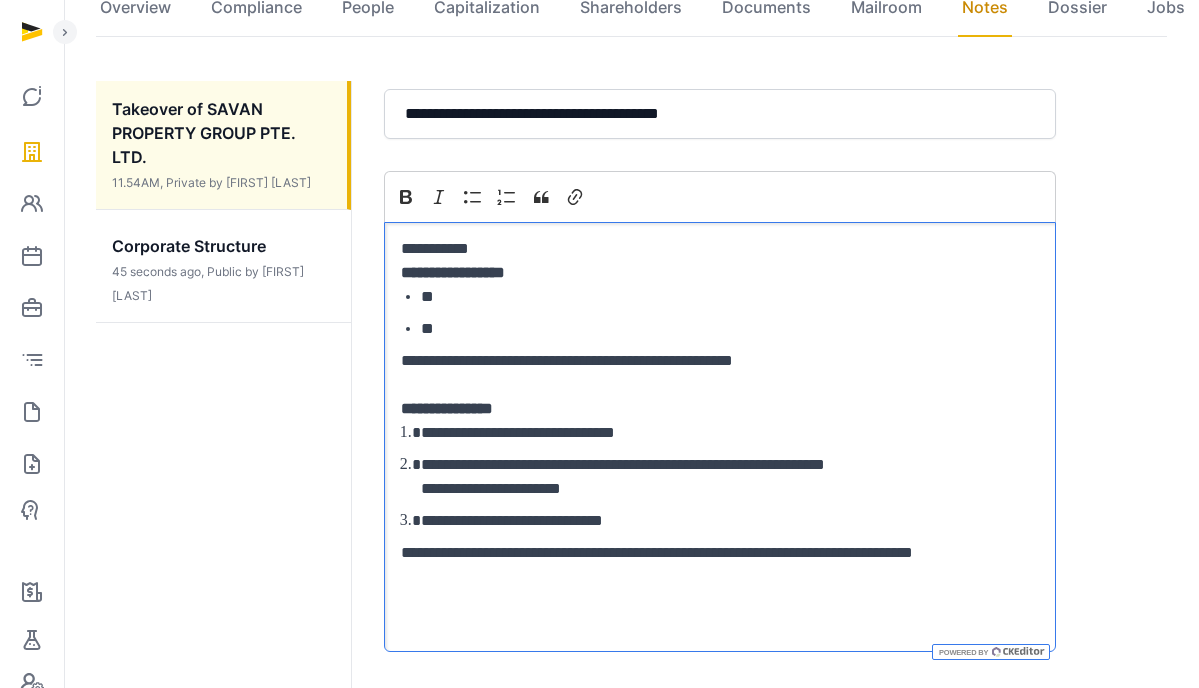 click at bounding box center (720, 613) 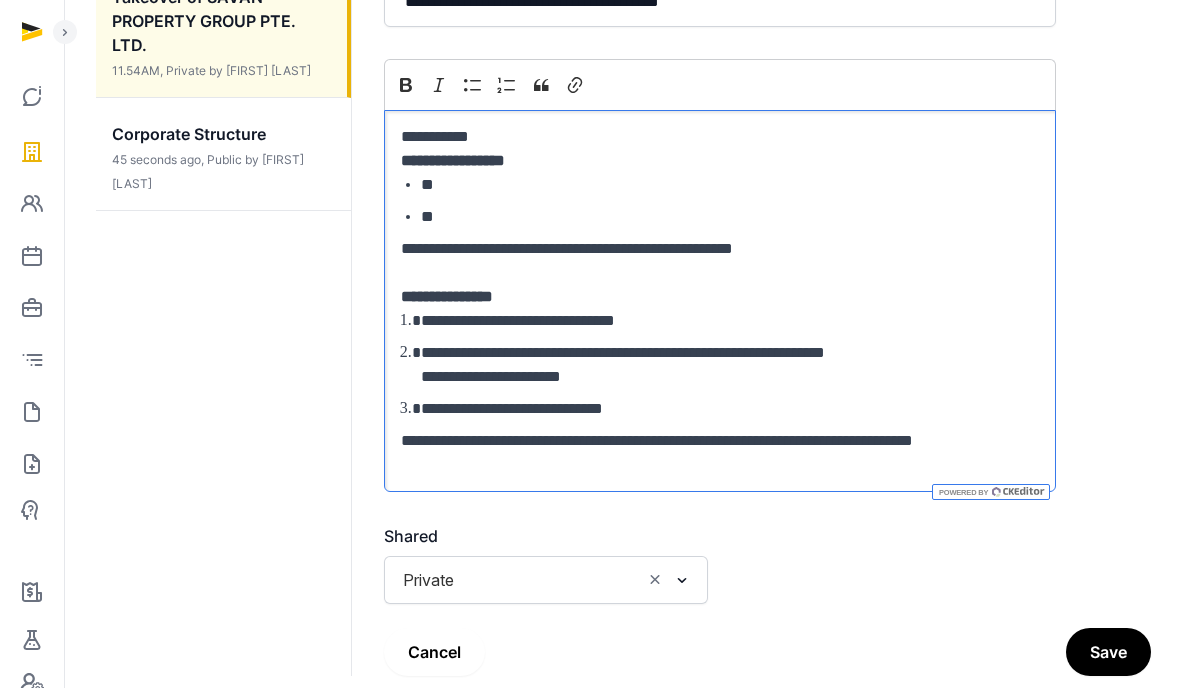 scroll, scrollTop: 402, scrollLeft: 0, axis: vertical 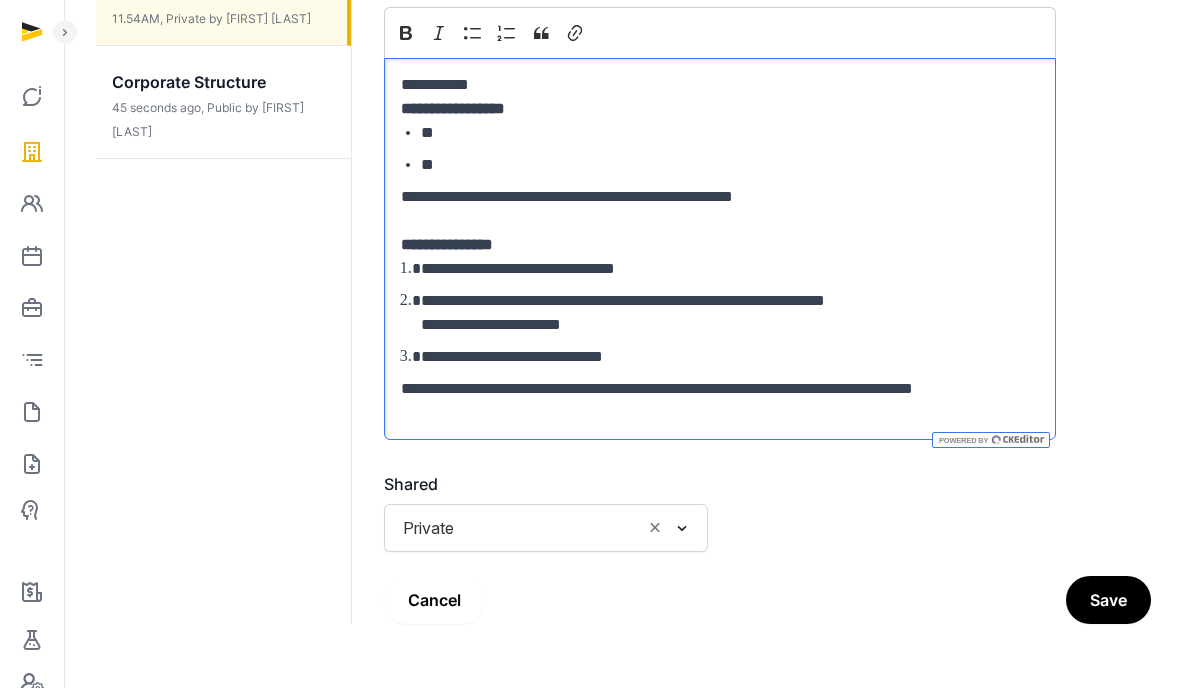 click 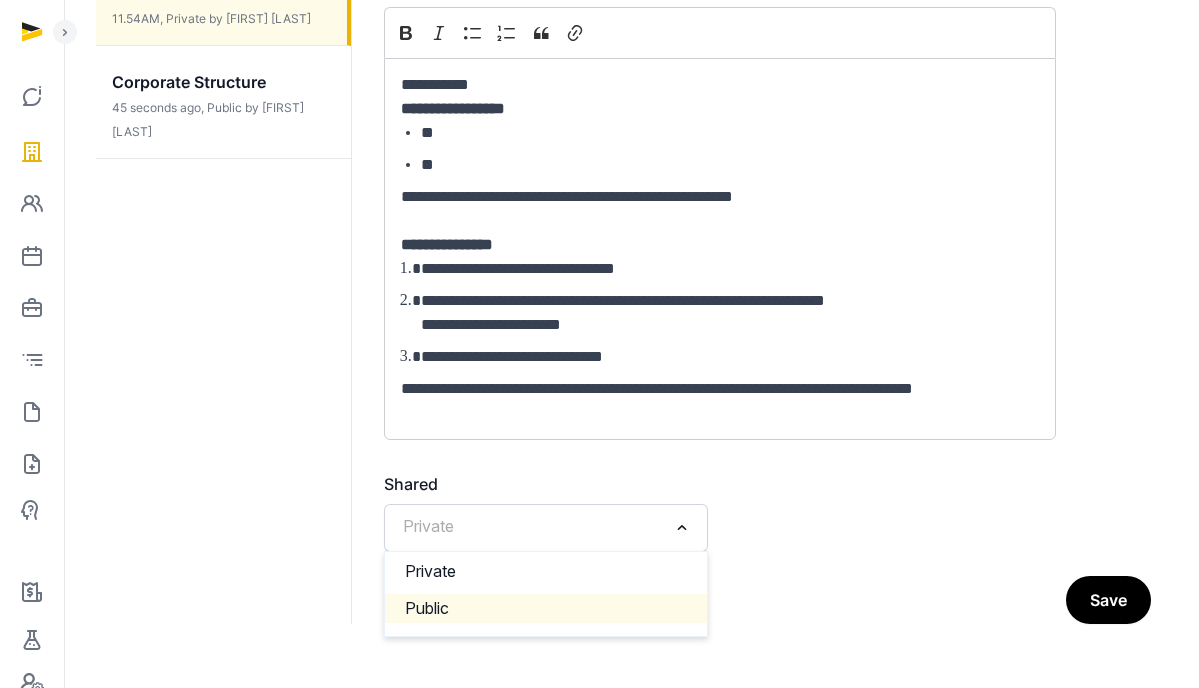click on "Public" 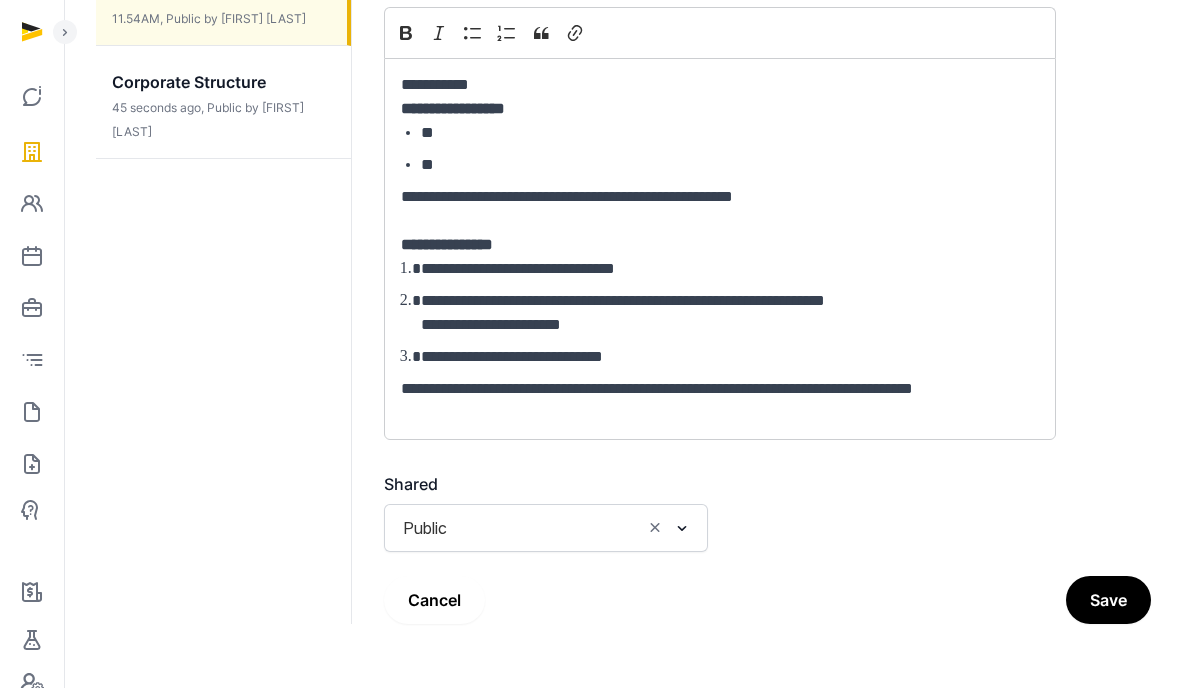 click on "**********" at bounding box center [720, 313] 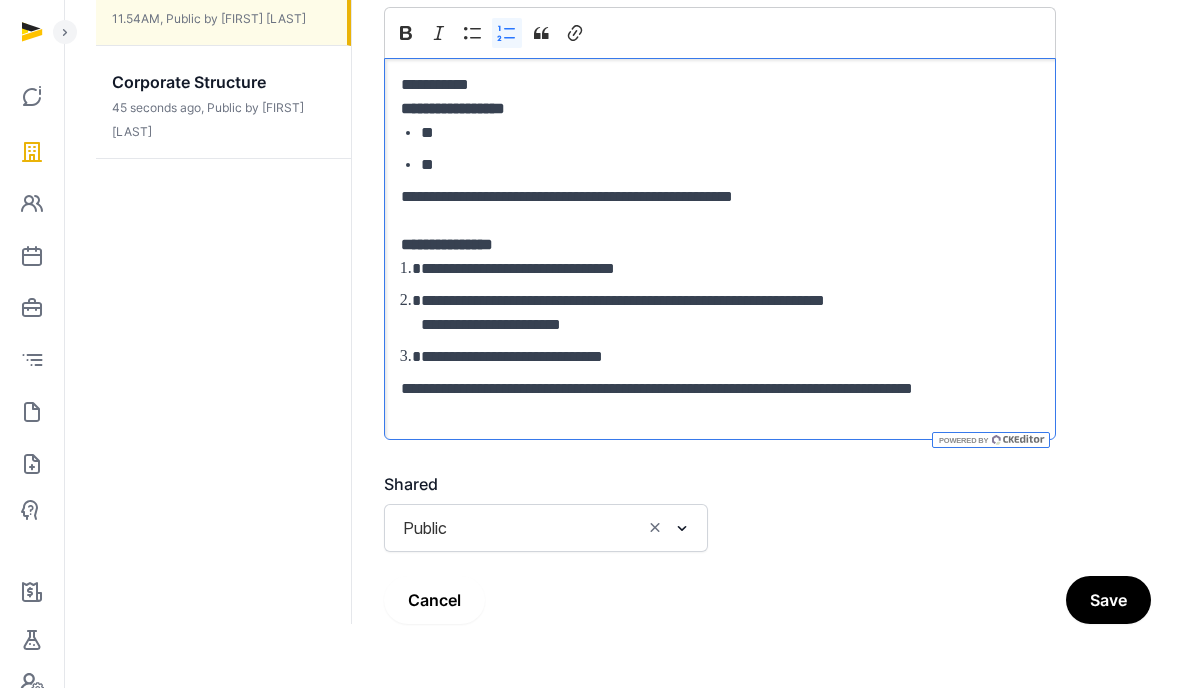 click on "**********" at bounding box center [730, 313] 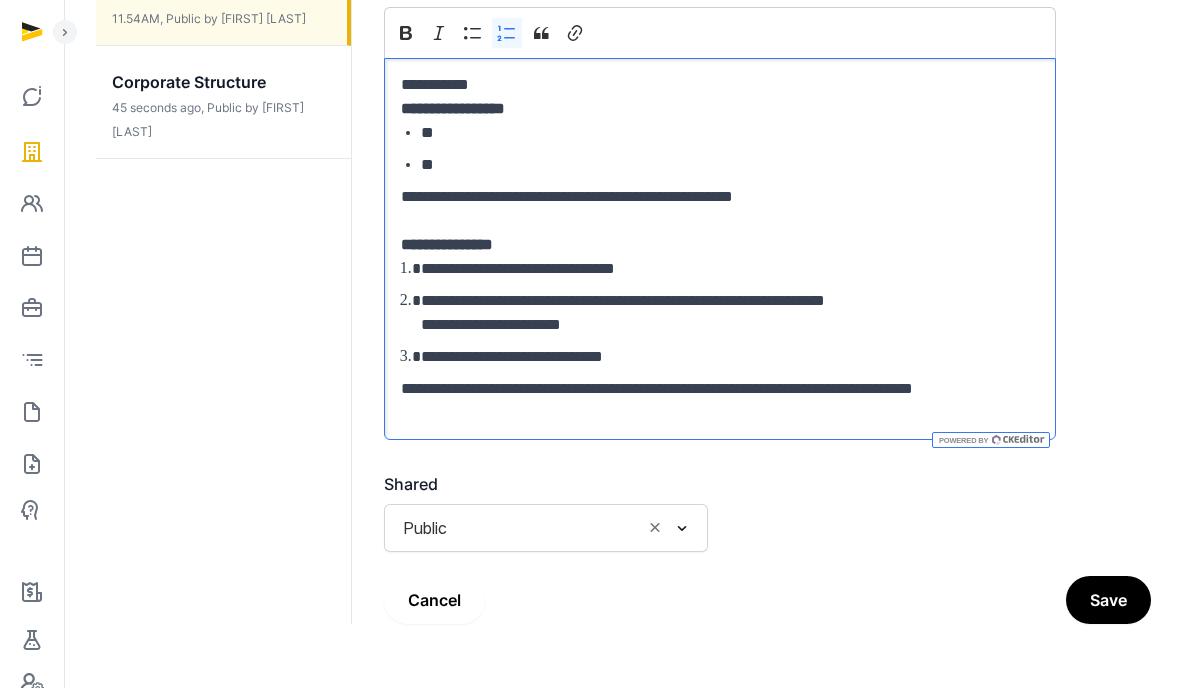 click on "**********" at bounding box center (730, 313) 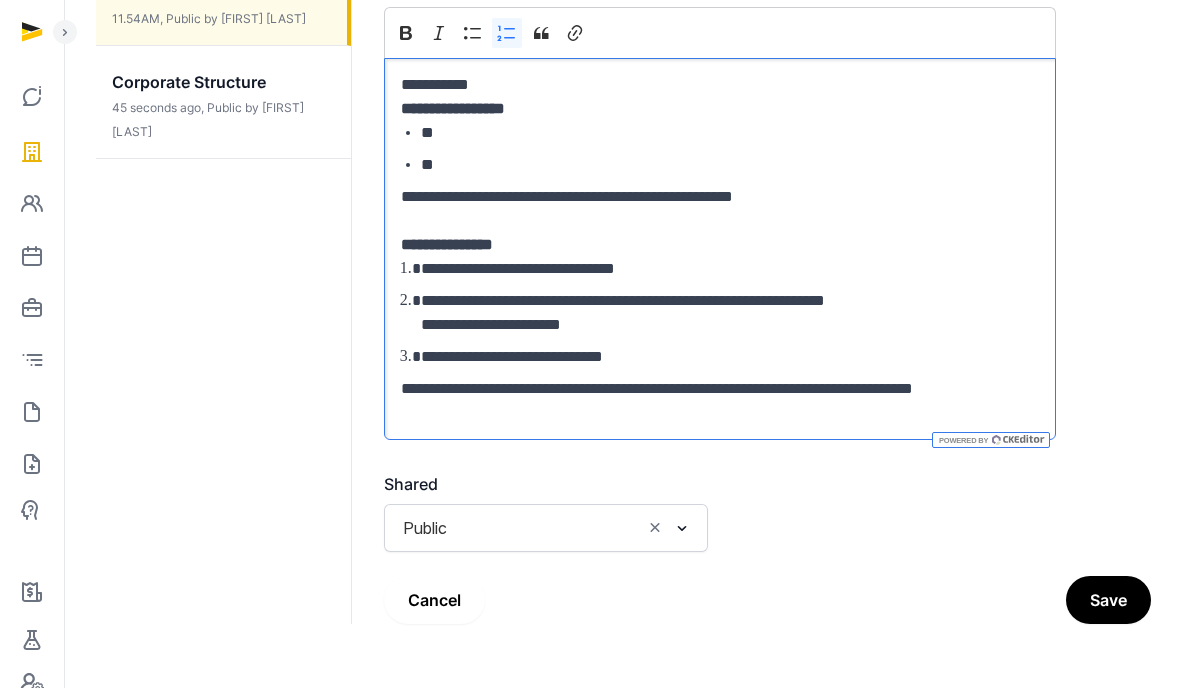 click on "**********" at bounding box center [730, 313] 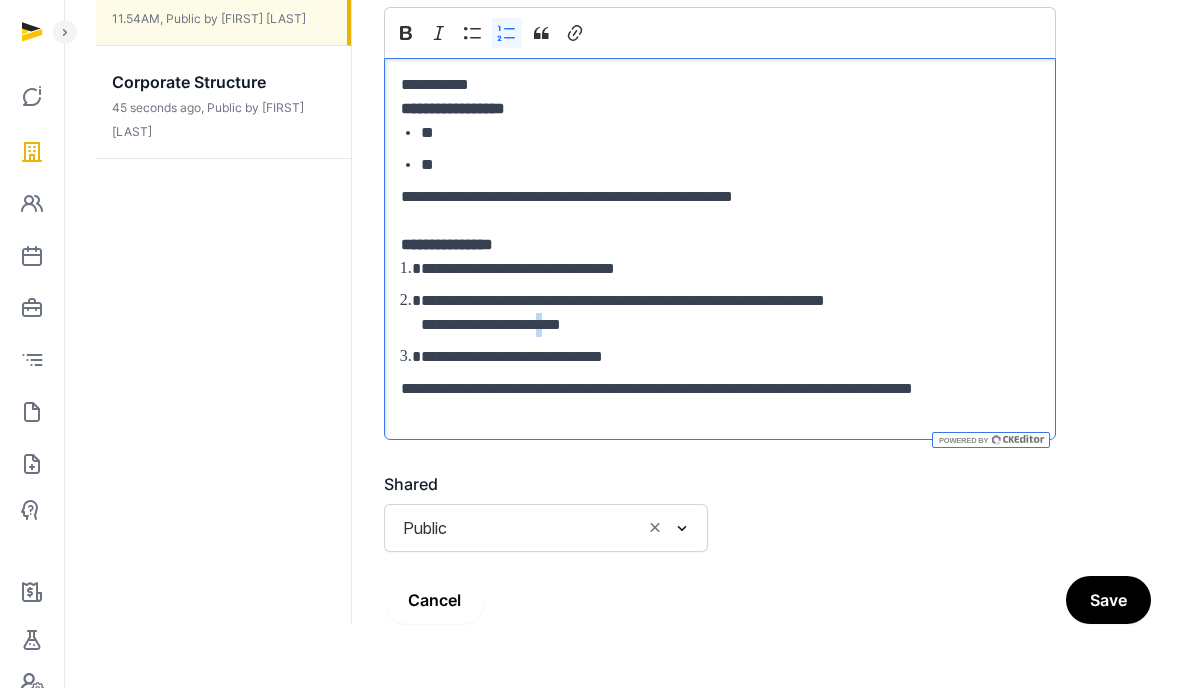 click on "**********" at bounding box center (730, 313) 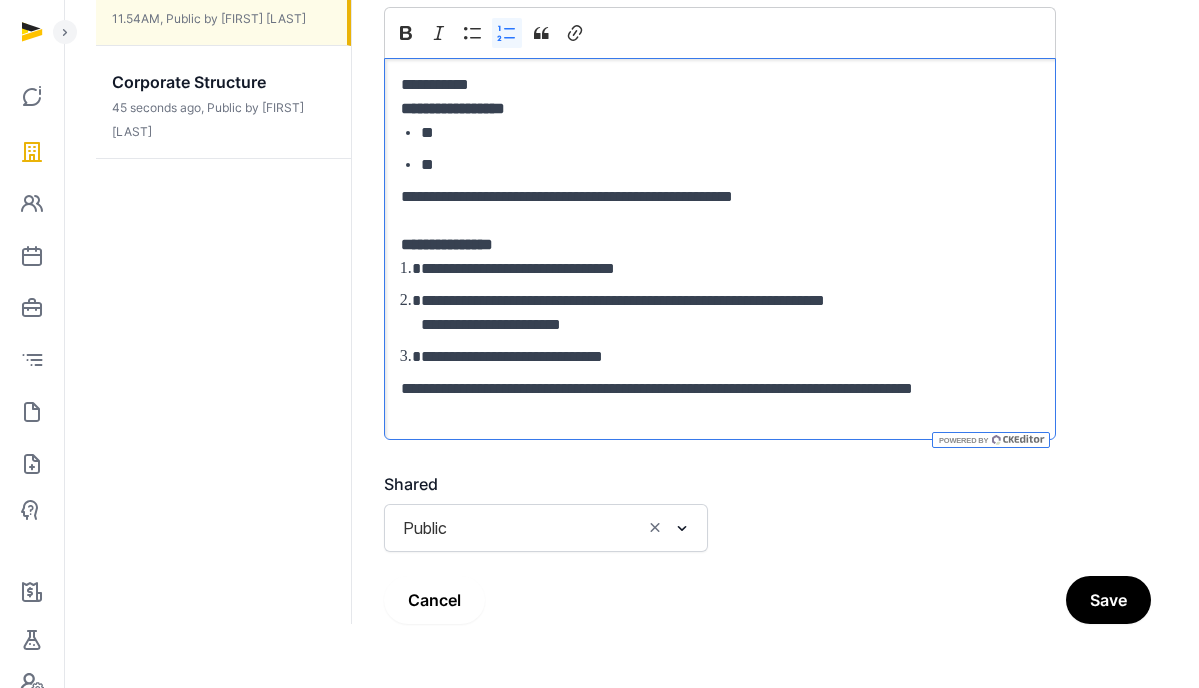 click on "**********" at bounding box center [730, 313] 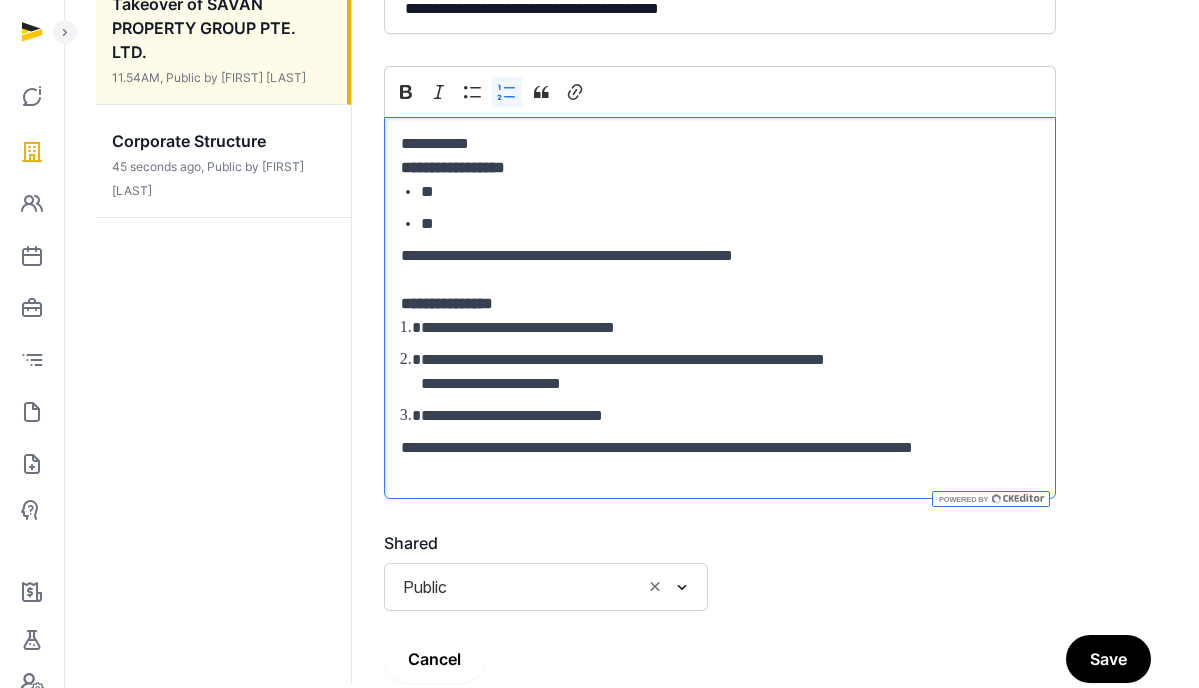 scroll, scrollTop: 322, scrollLeft: 0, axis: vertical 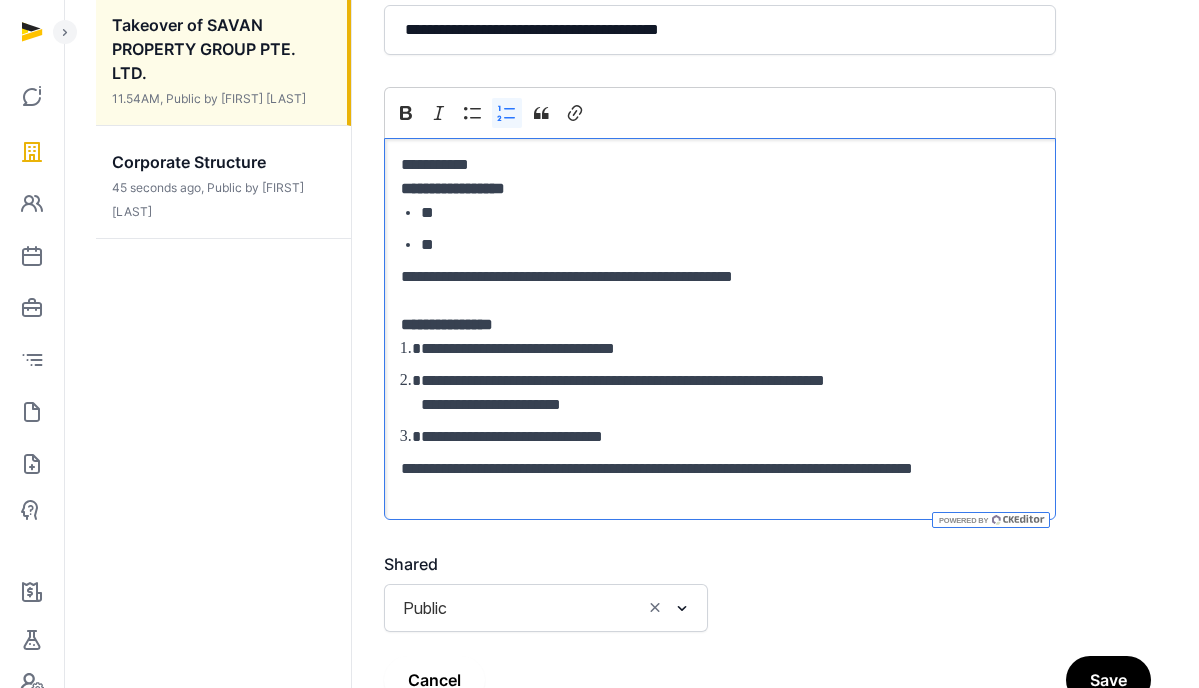 click on "**********" at bounding box center [720, 325] 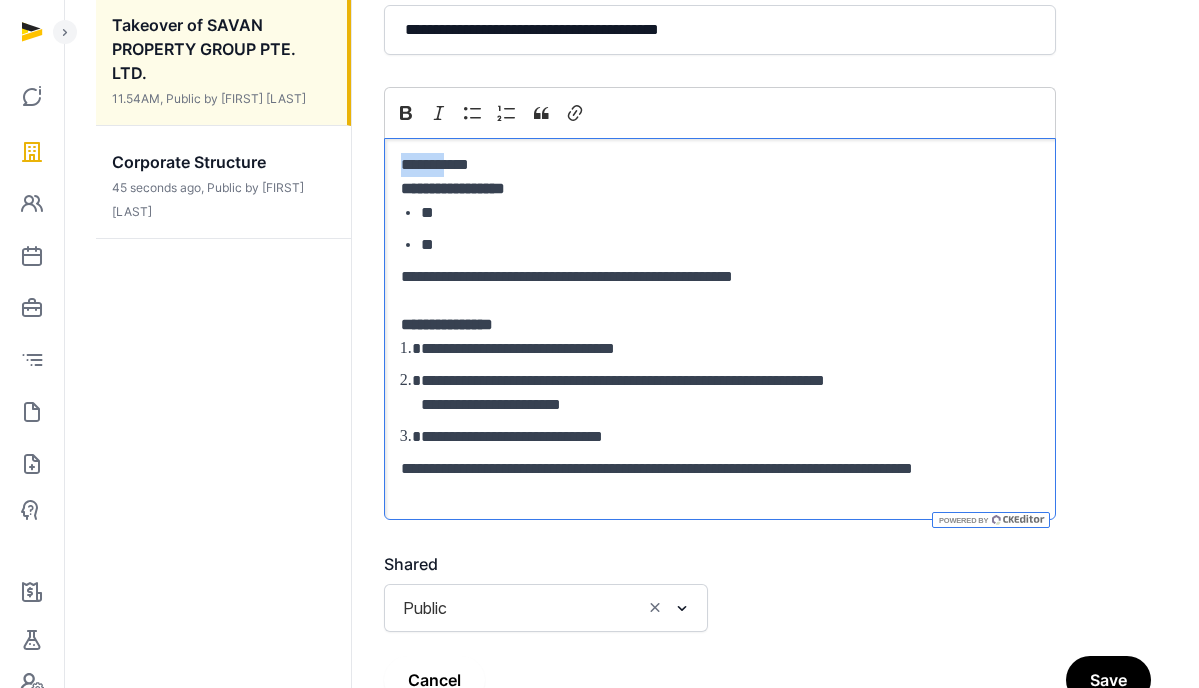 drag, startPoint x: 456, startPoint y: 167, endPoint x: 388, endPoint y: 162, distance: 68.18358 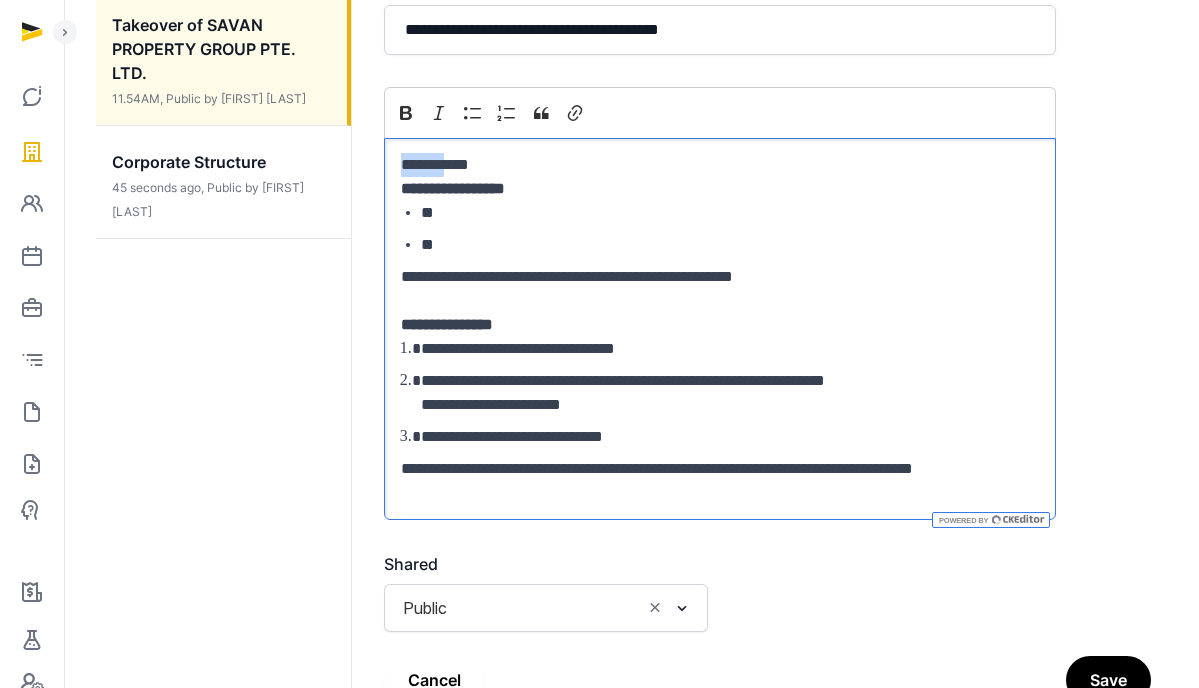 click on "**********" at bounding box center [720, 329] 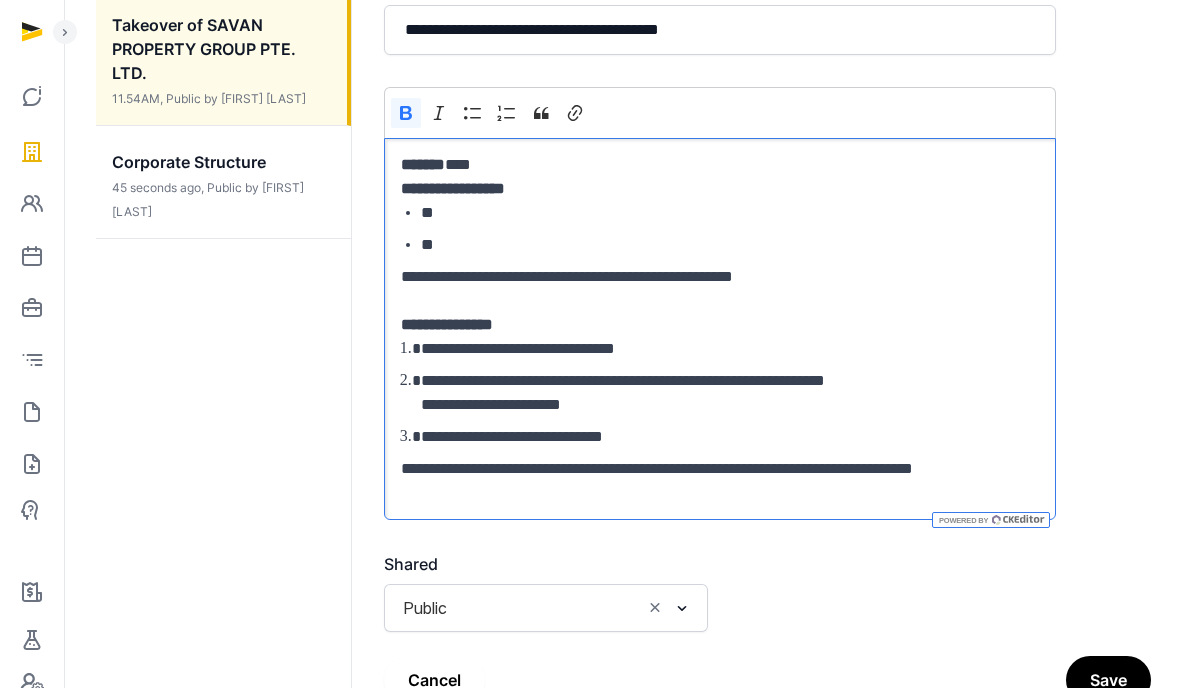 click on "**" at bounding box center (730, 245) 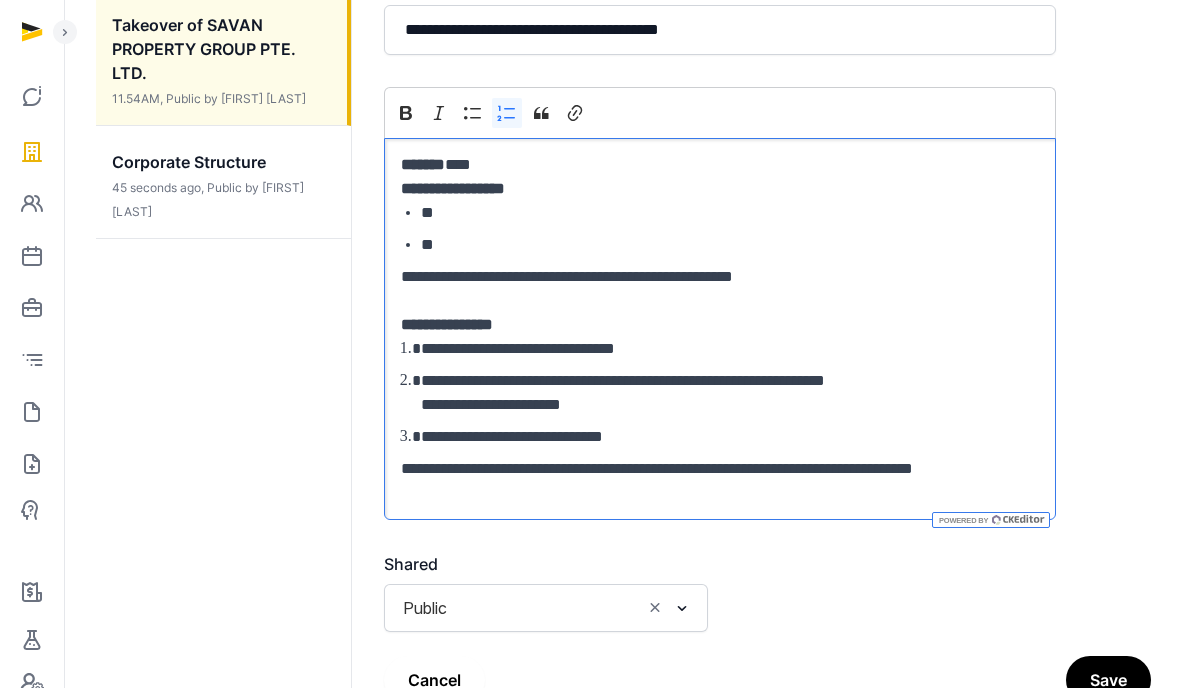 click on "**********" at bounding box center (730, 349) 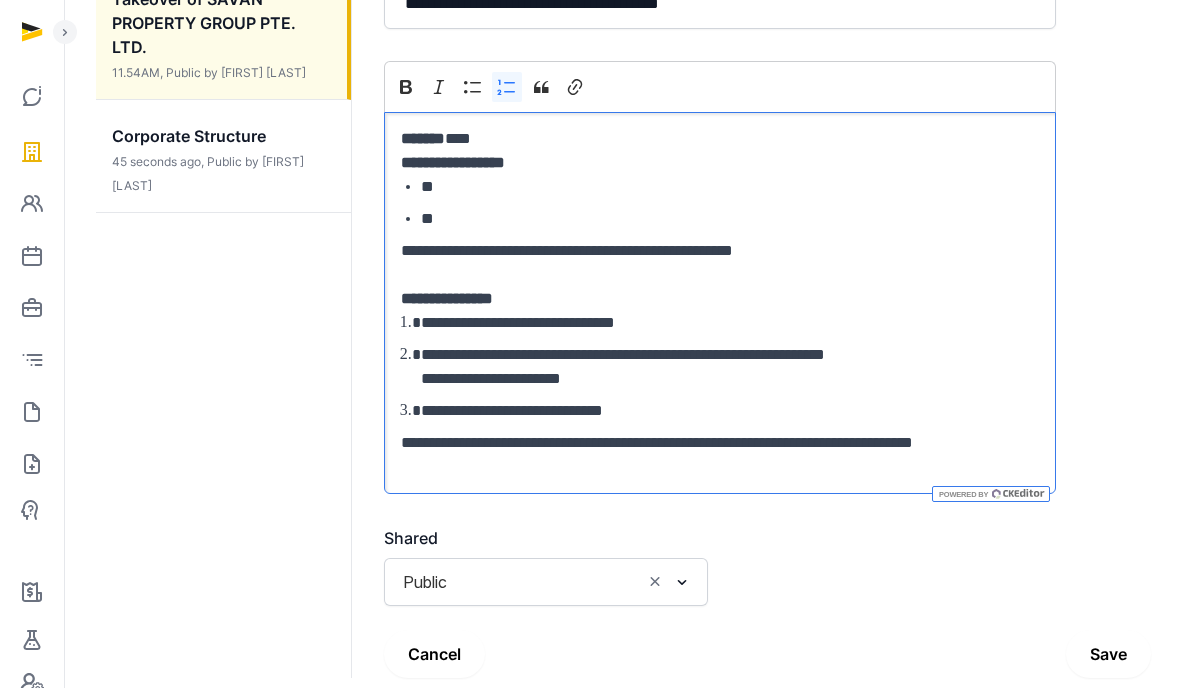 scroll, scrollTop: 350, scrollLeft: 0, axis: vertical 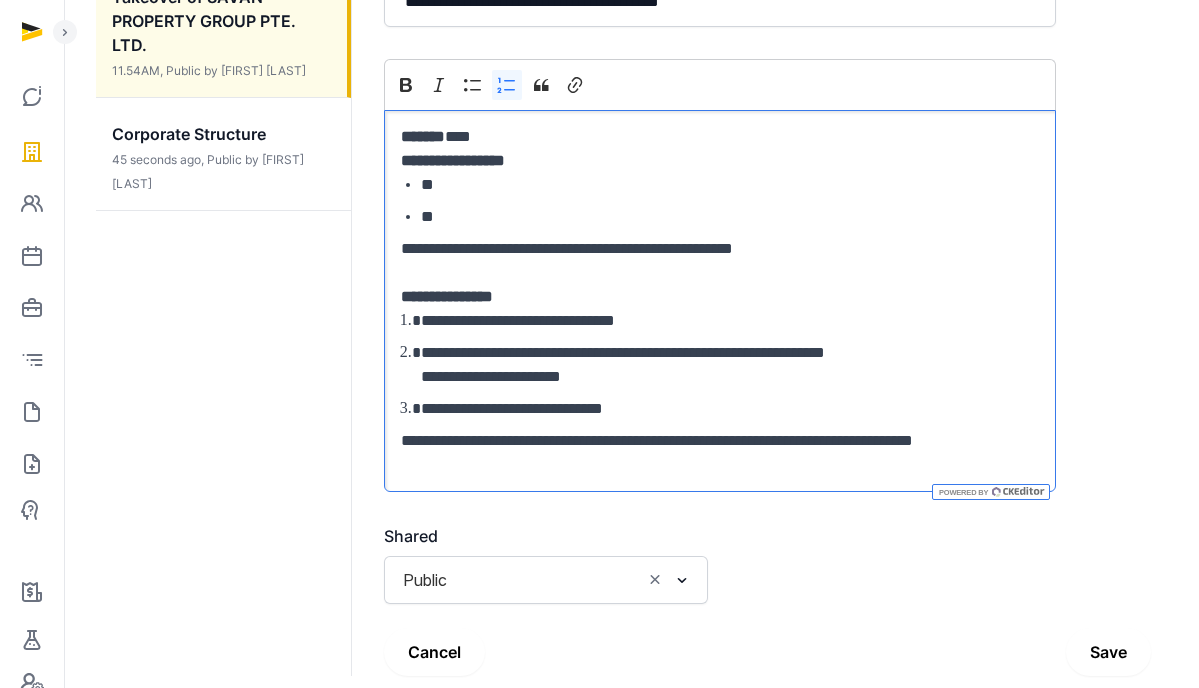 click on "Save" at bounding box center (1108, 652) 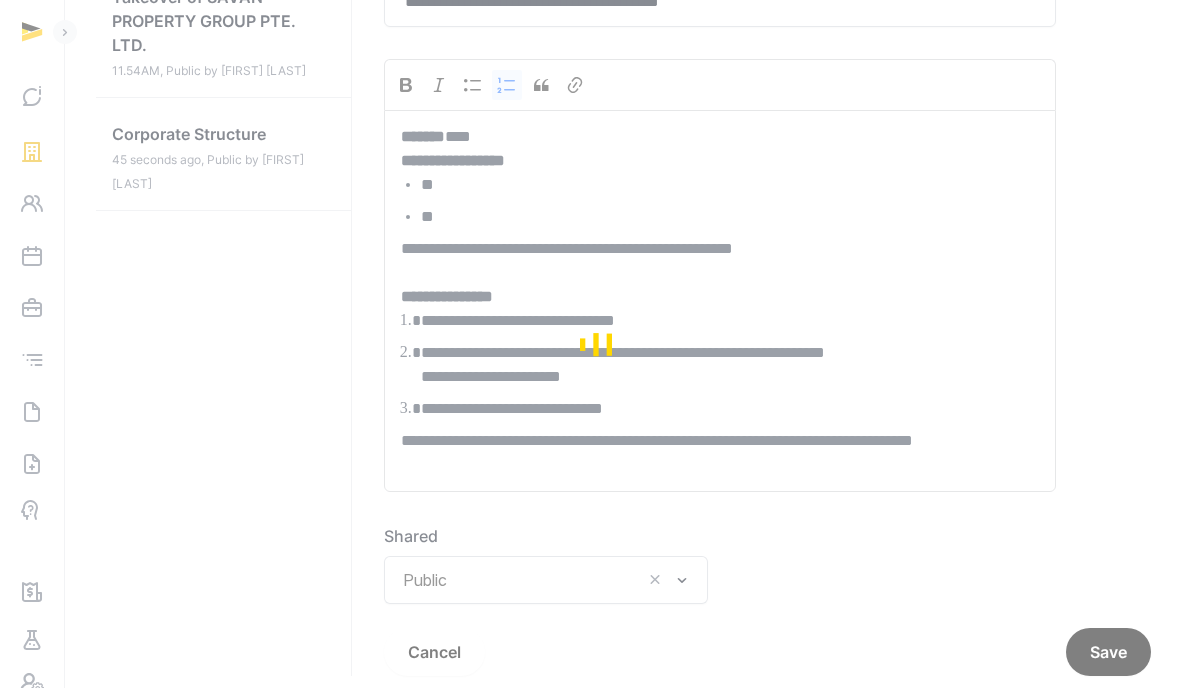 scroll, scrollTop: 167, scrollLeft: 0, axis: vertical 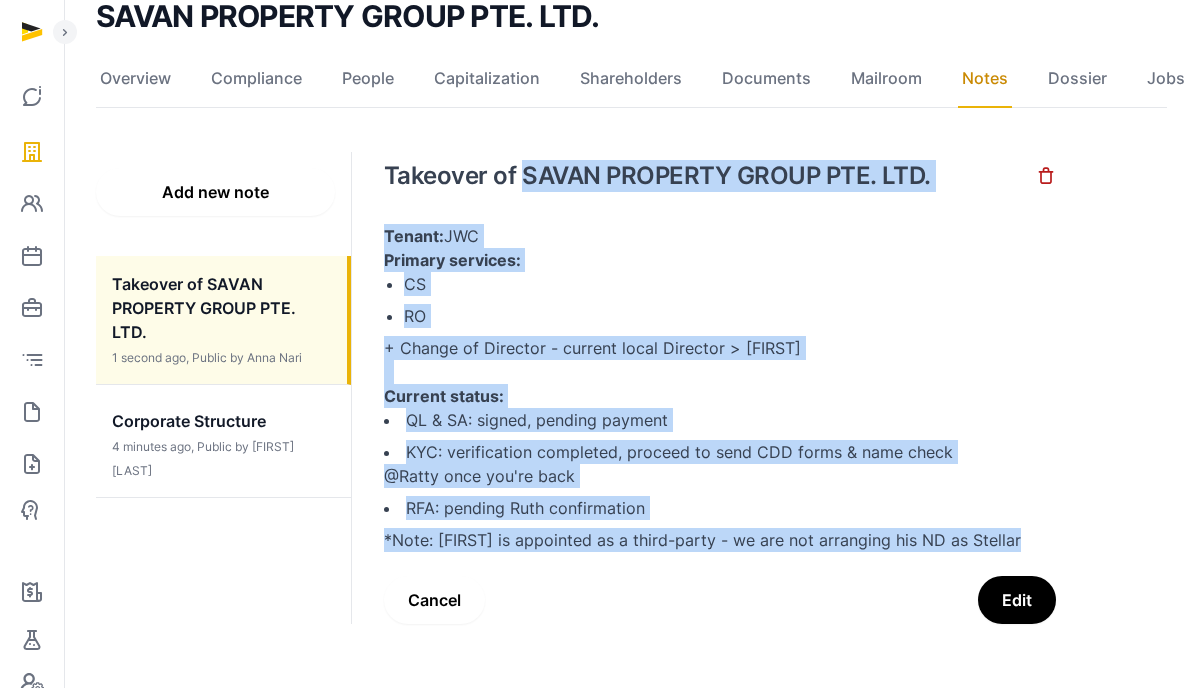 drag, startPoint x: 1058, startPoint y: 538, endPoint x: 524, endPoint y: 183, distance: 641.23395 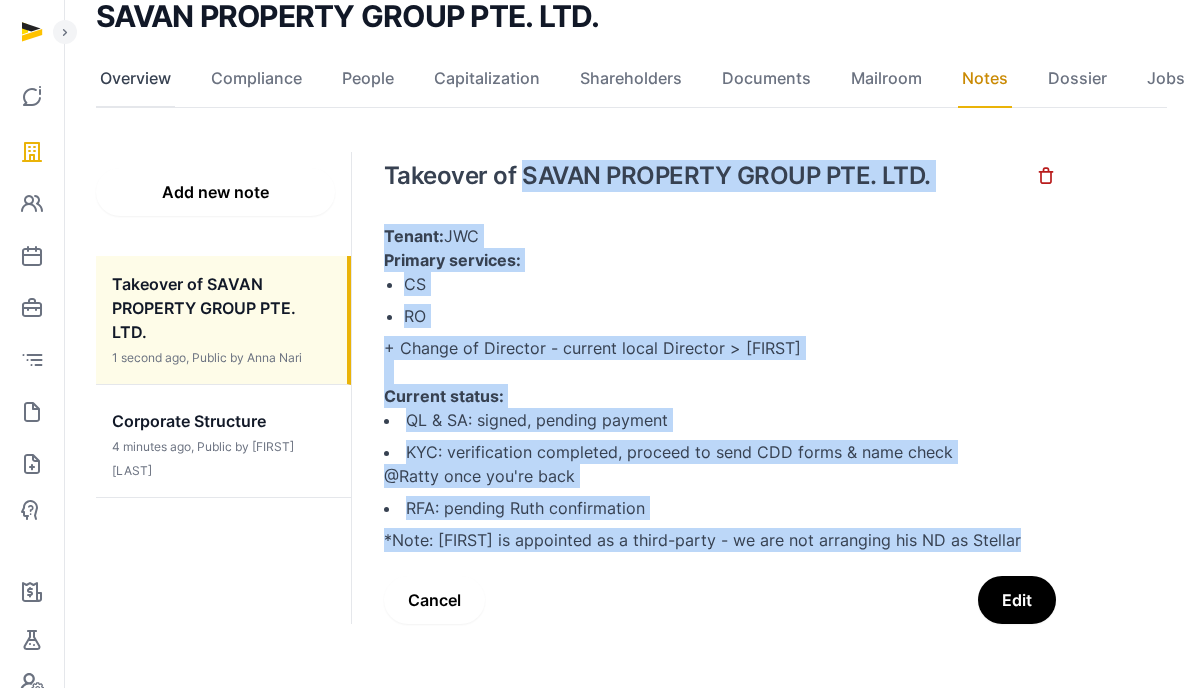 click on "Overview" 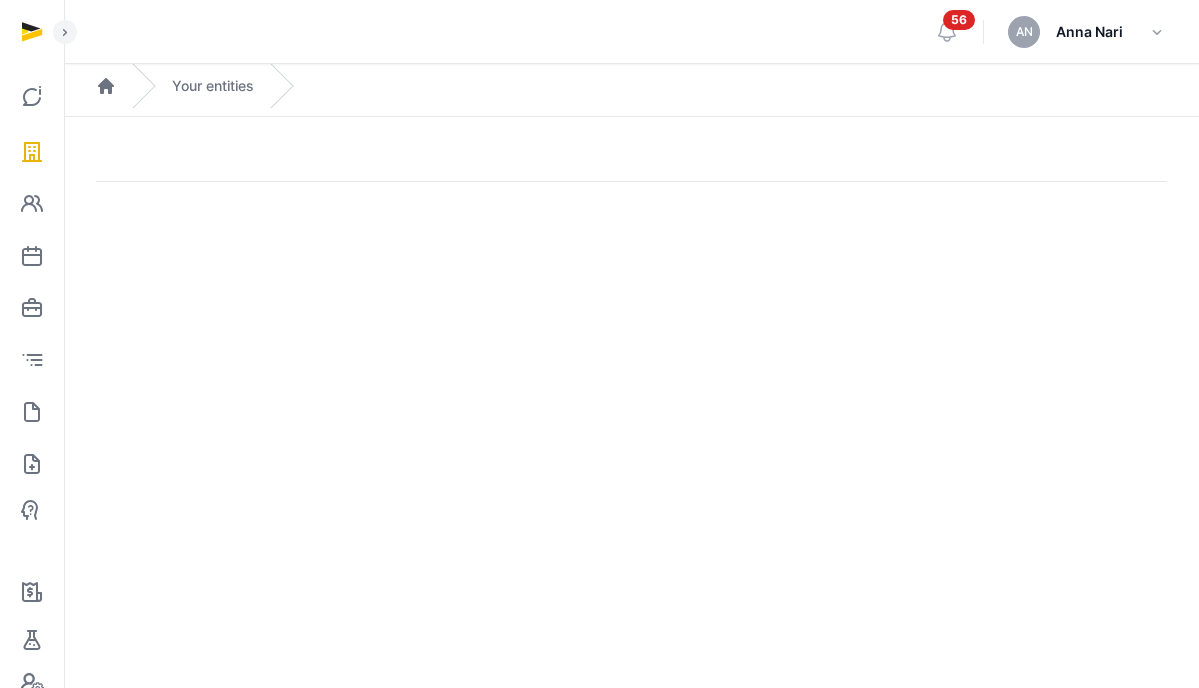 scroll, scrollTop: 0, scrollLeft: 0, axis: both 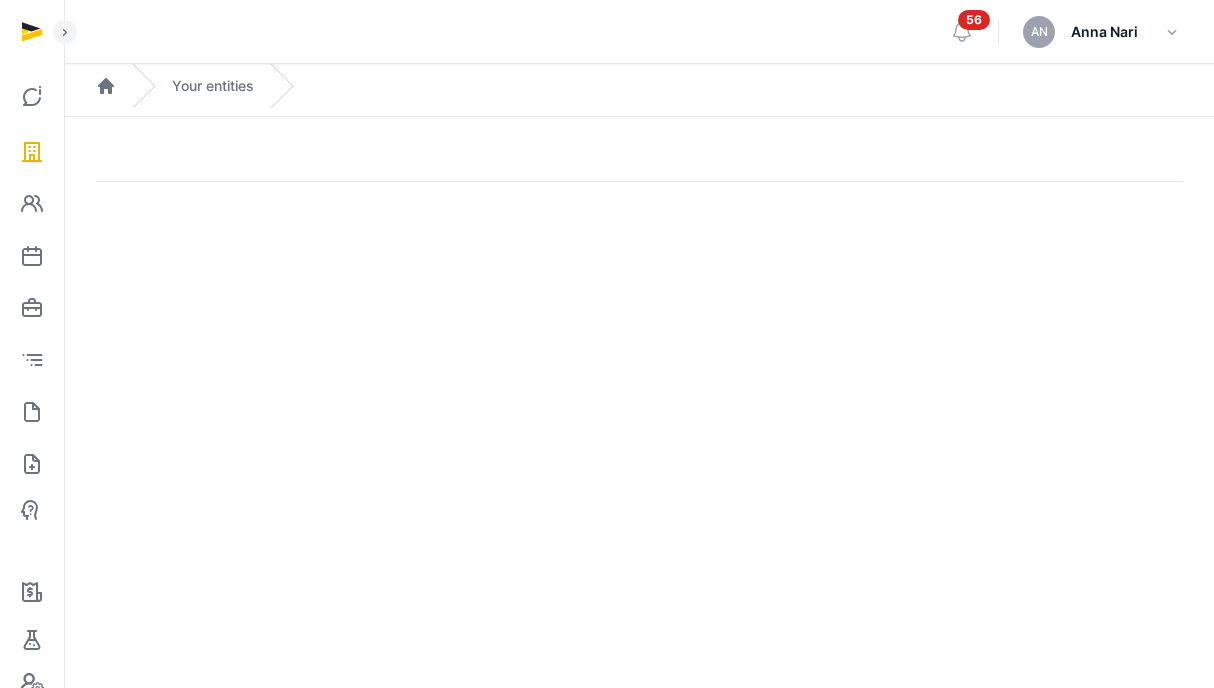 click at bounding box center (639, 181) 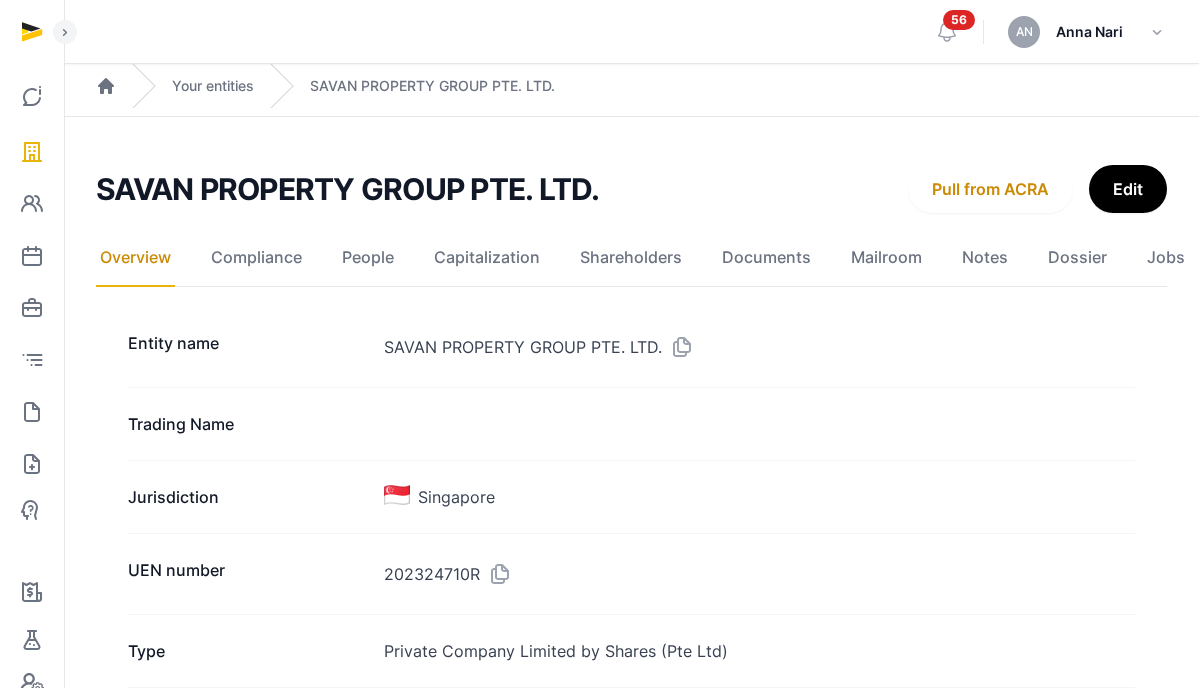 scroll, scrollTop: 78, scrollLeft: 0, axis: vertical 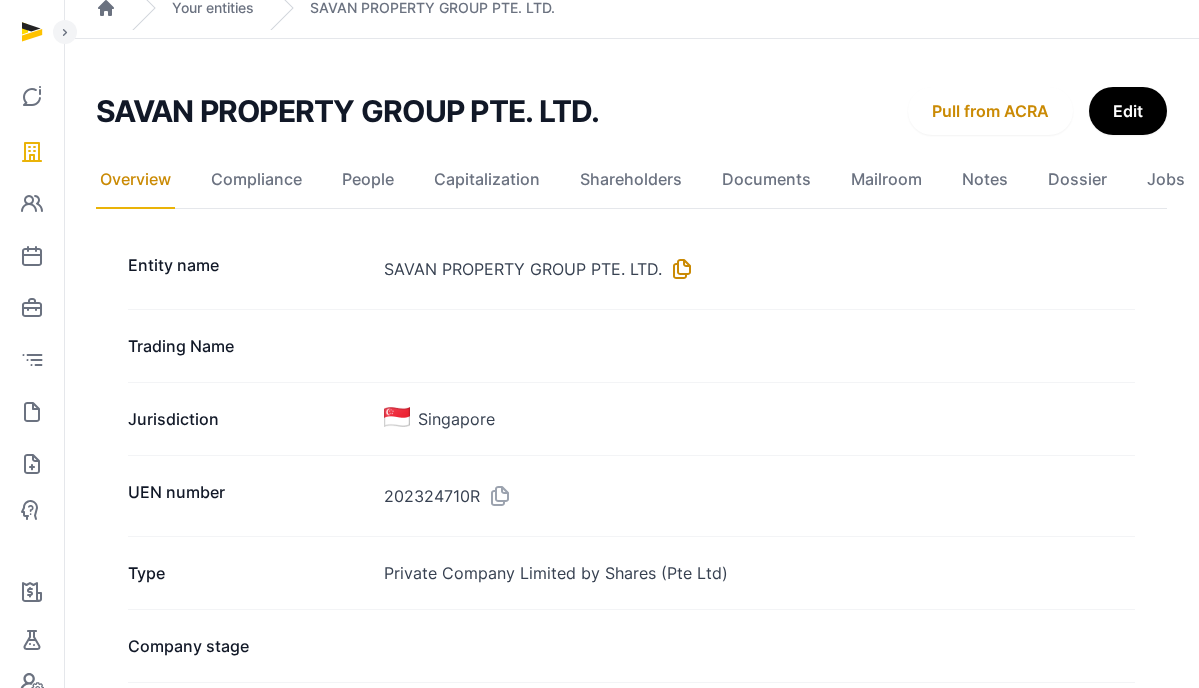 click at bounding box center [678, 269] 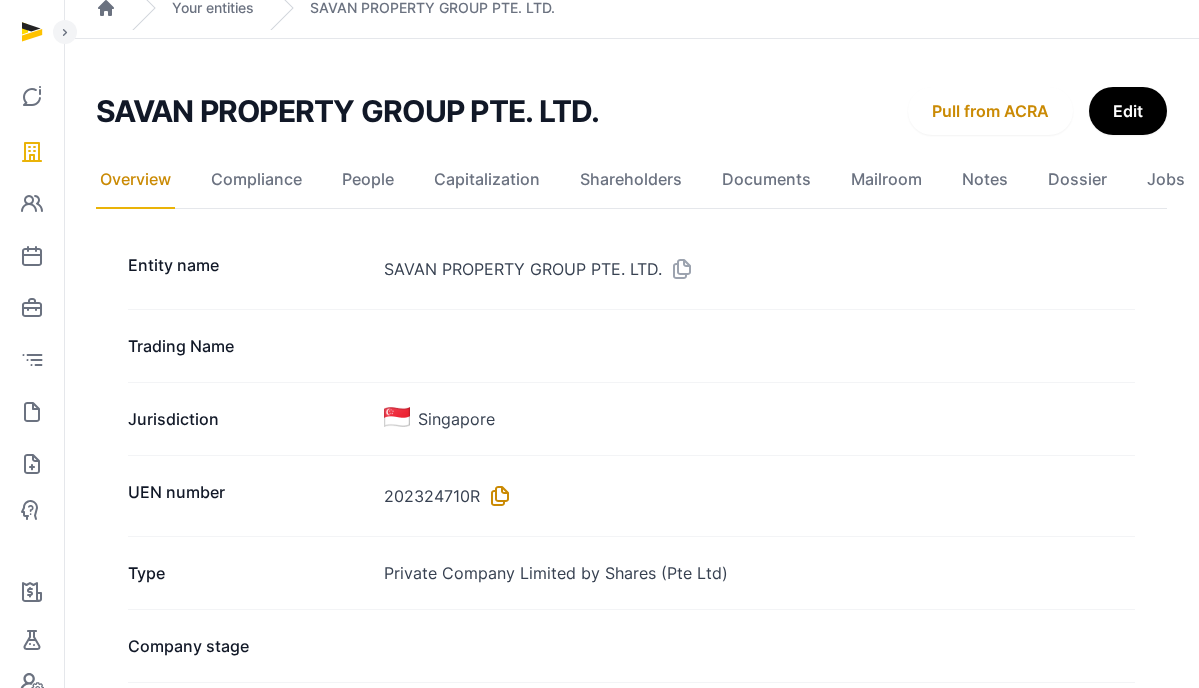 click at bounding box center (496, 496) 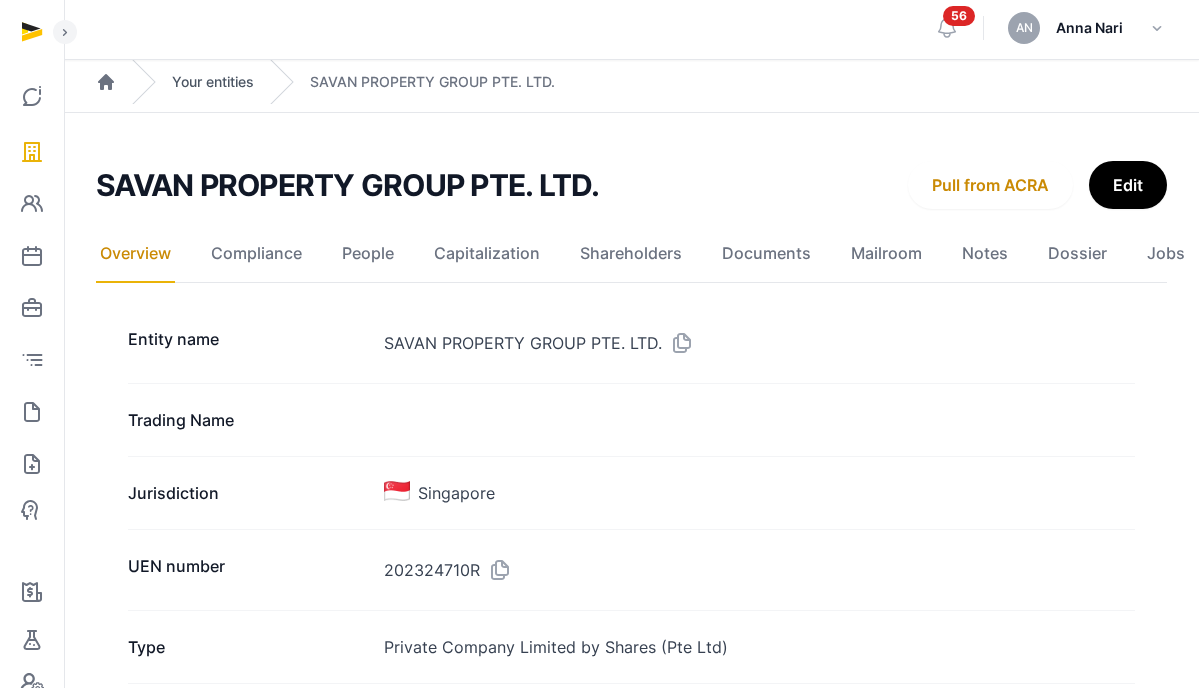 scroll, scrollTop: 0, scrollLeft: 0, axis: both 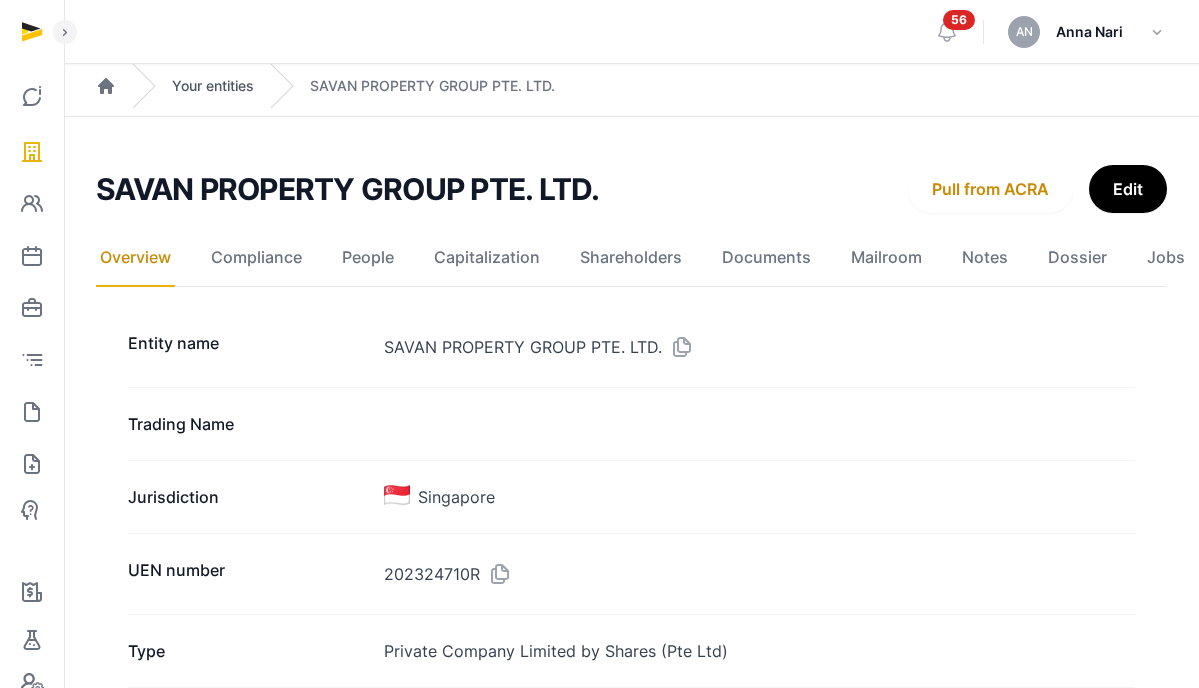 click on "Your entities" at bounding box center (213, 86) 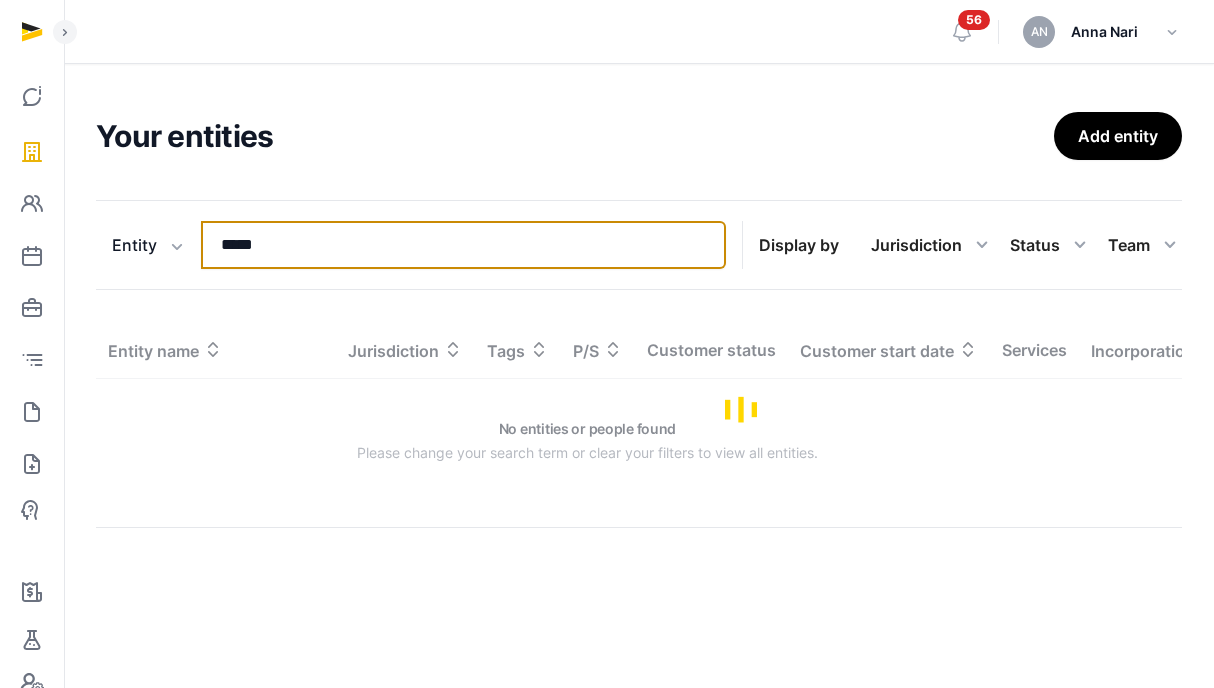 click on "*****" at bounding box center [463, 245] 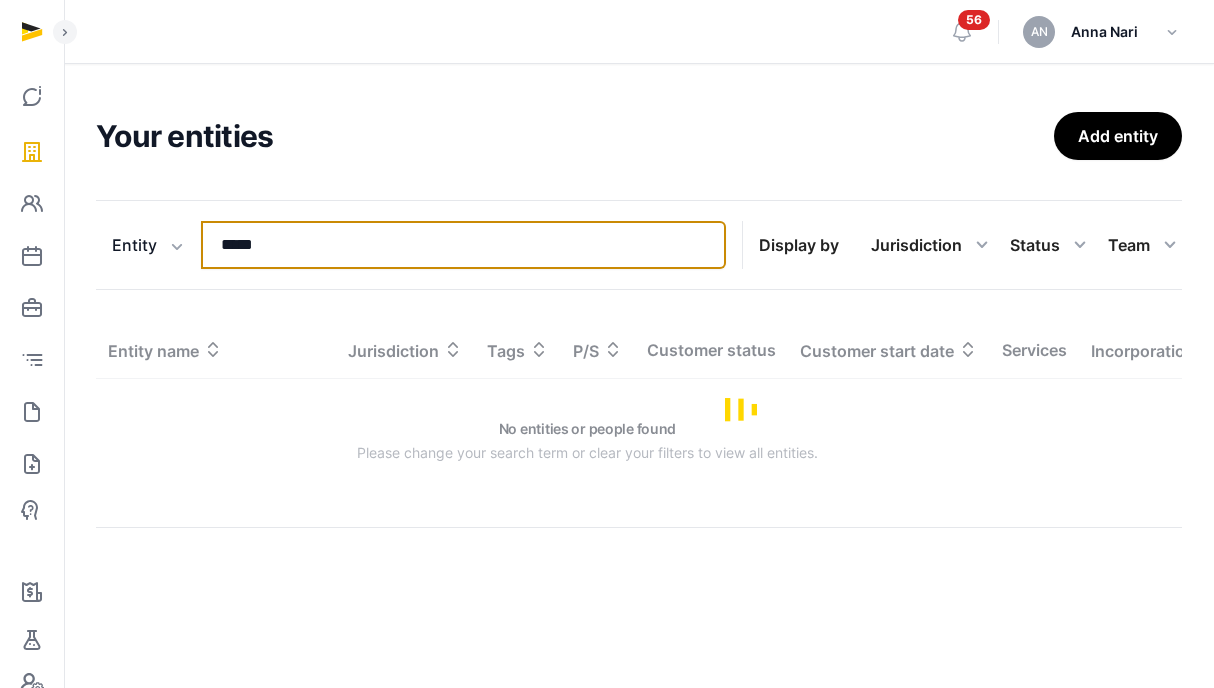 click on "*****" at bounding box center [463, 245] 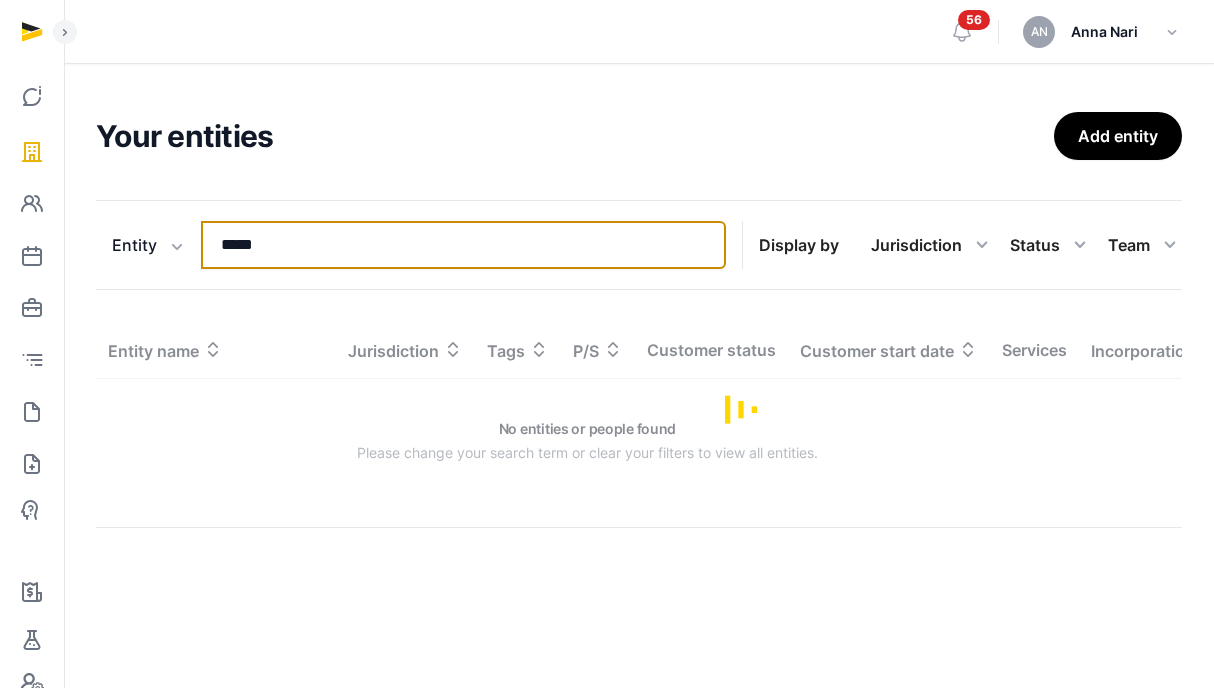 type on "*" 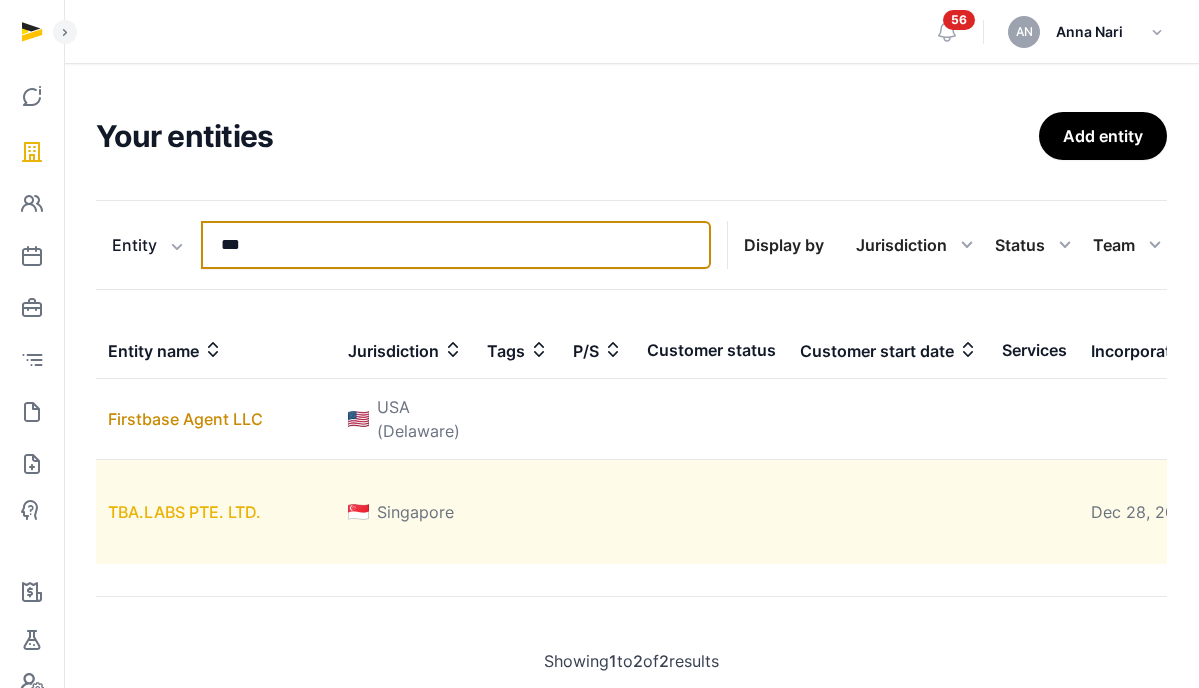type on "***" 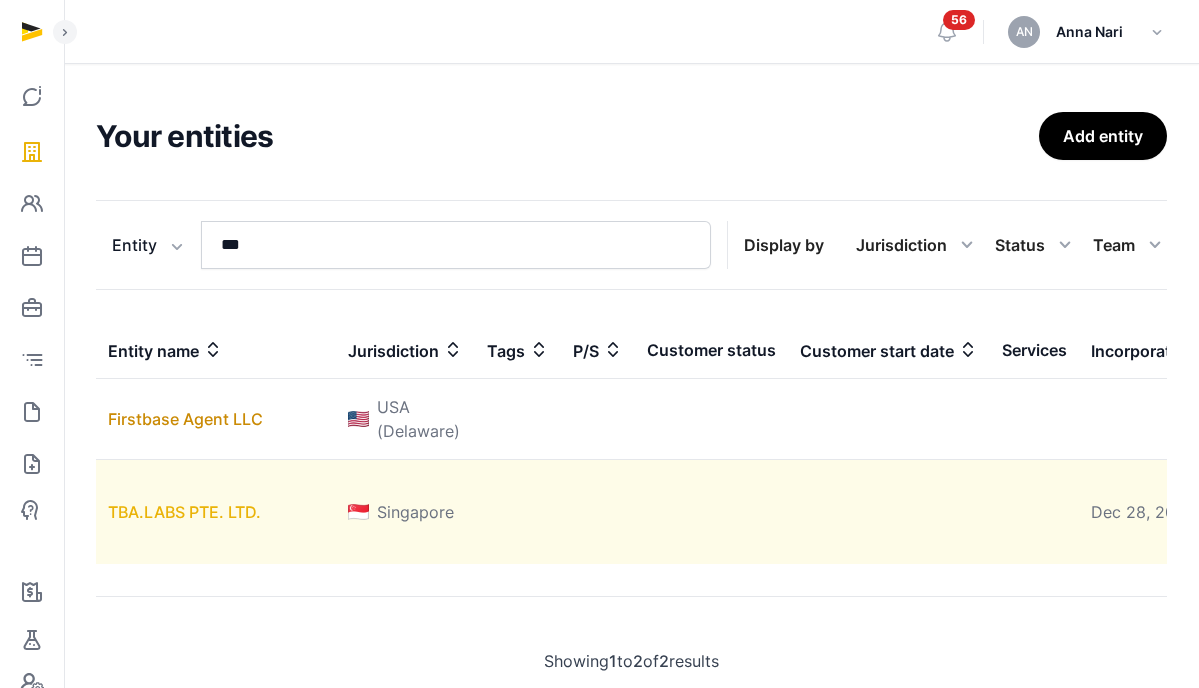 click on "TBA.LABS PTE. LTD." at bounding box center (184, 512) 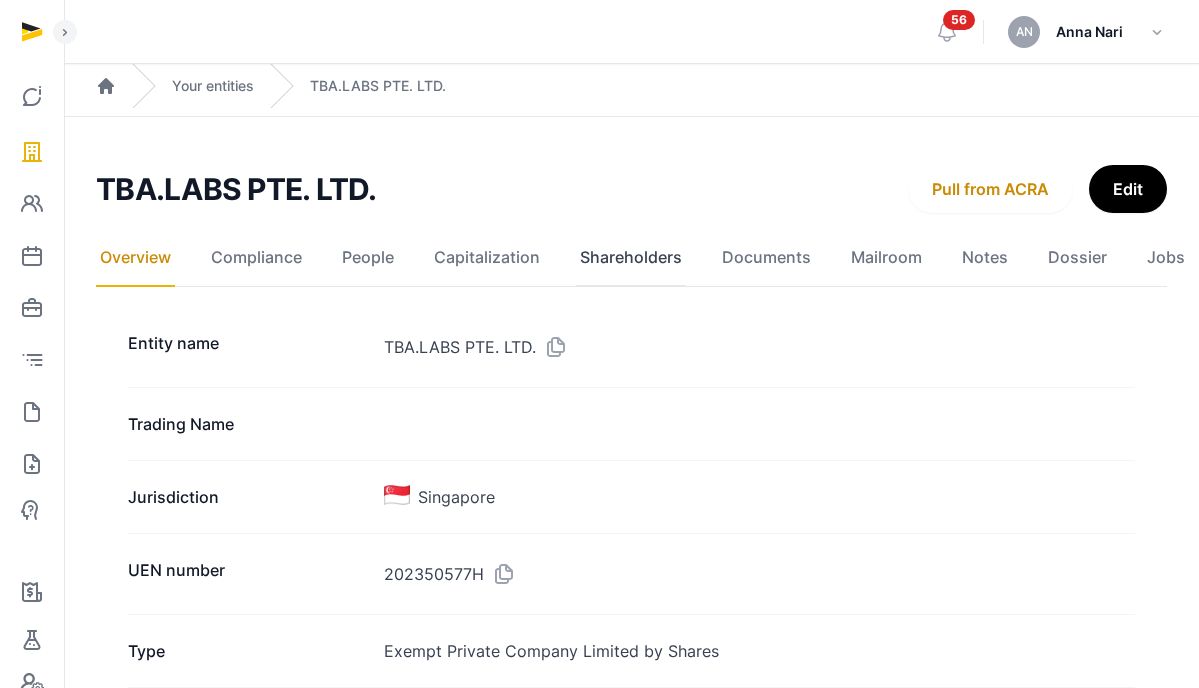 click on "Shareholders" 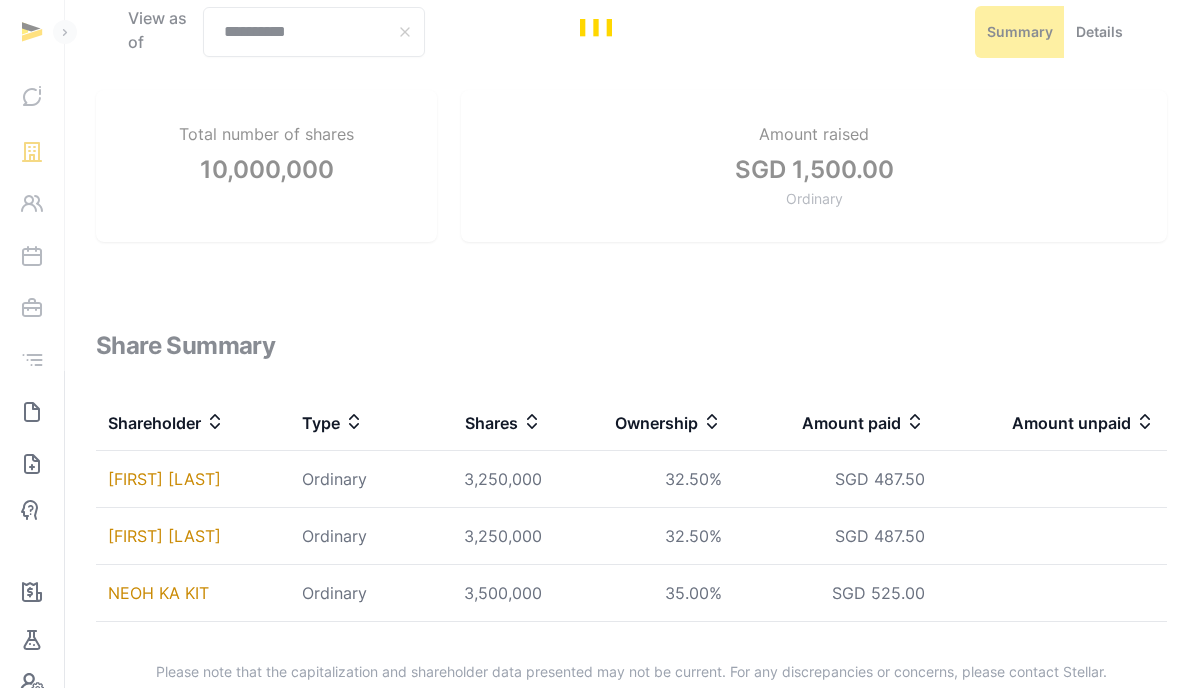 scroll, scrollTop: 351, scrollLeft: 0, axis: vertical 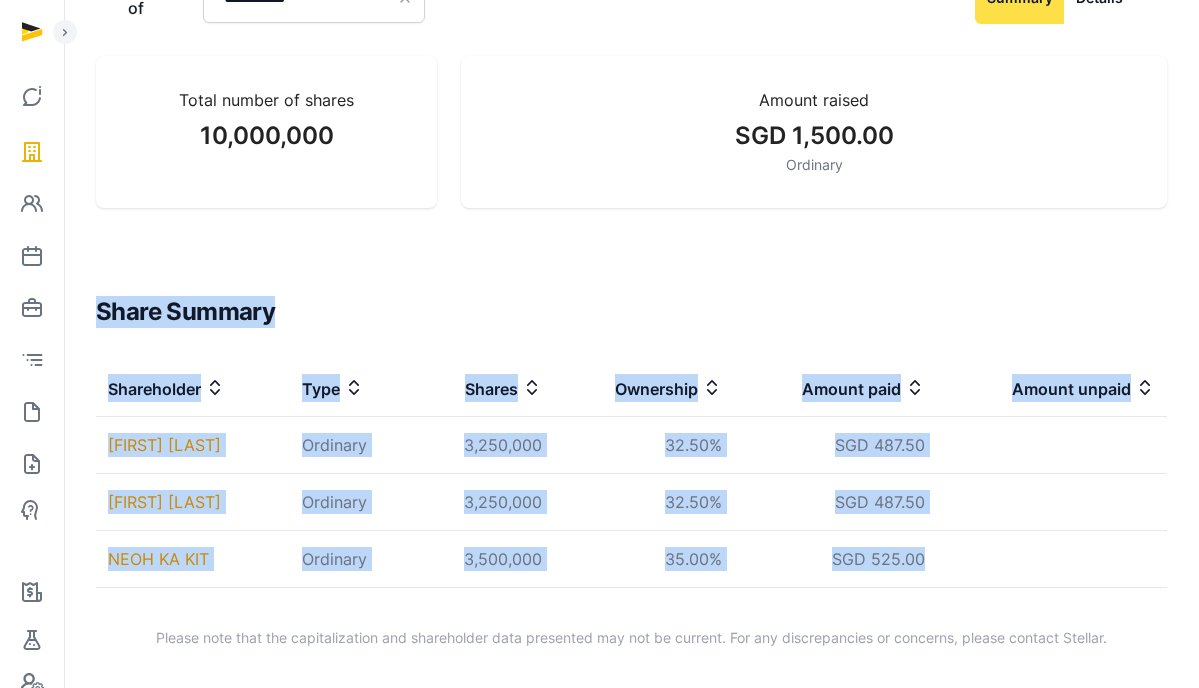 drag, startPoint x: 101, startPoint y: 447, endPoint x: 1006, endPoint y: 566, distance: 912.7902 